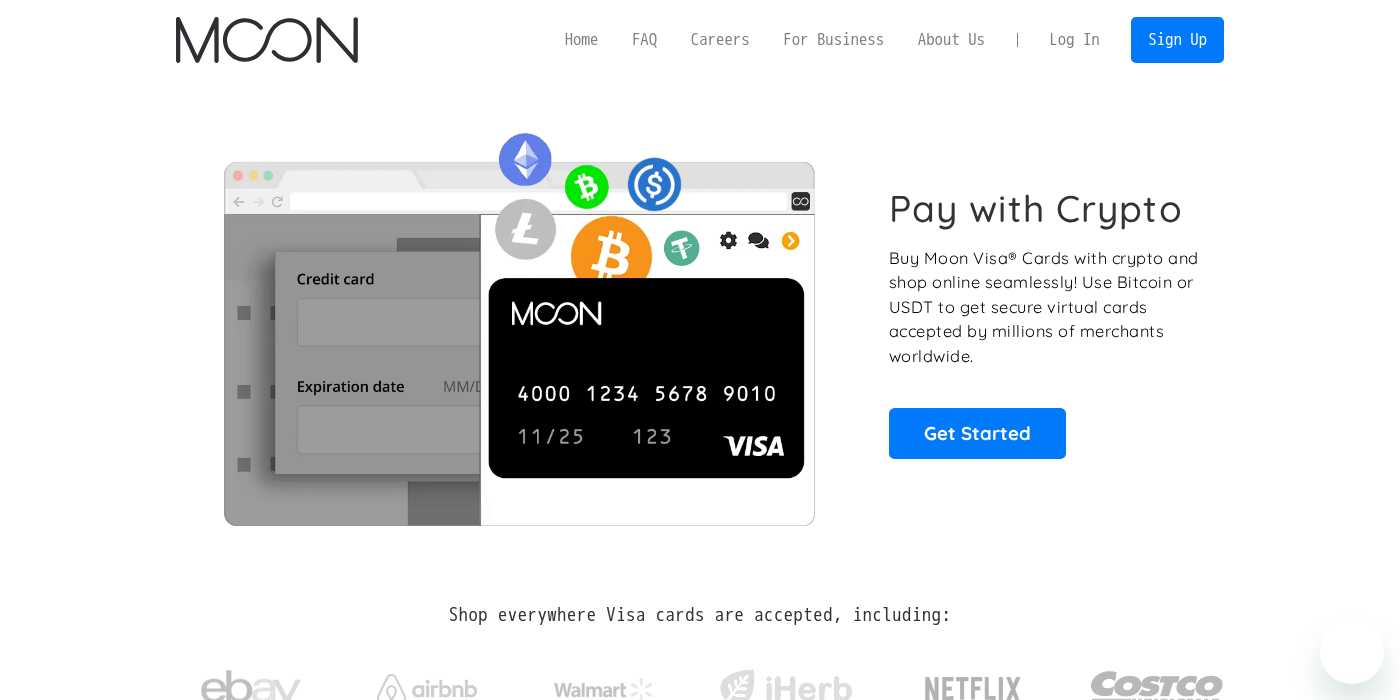 scroll, scrollTop: 0, scrollLeft: 0, axis: both 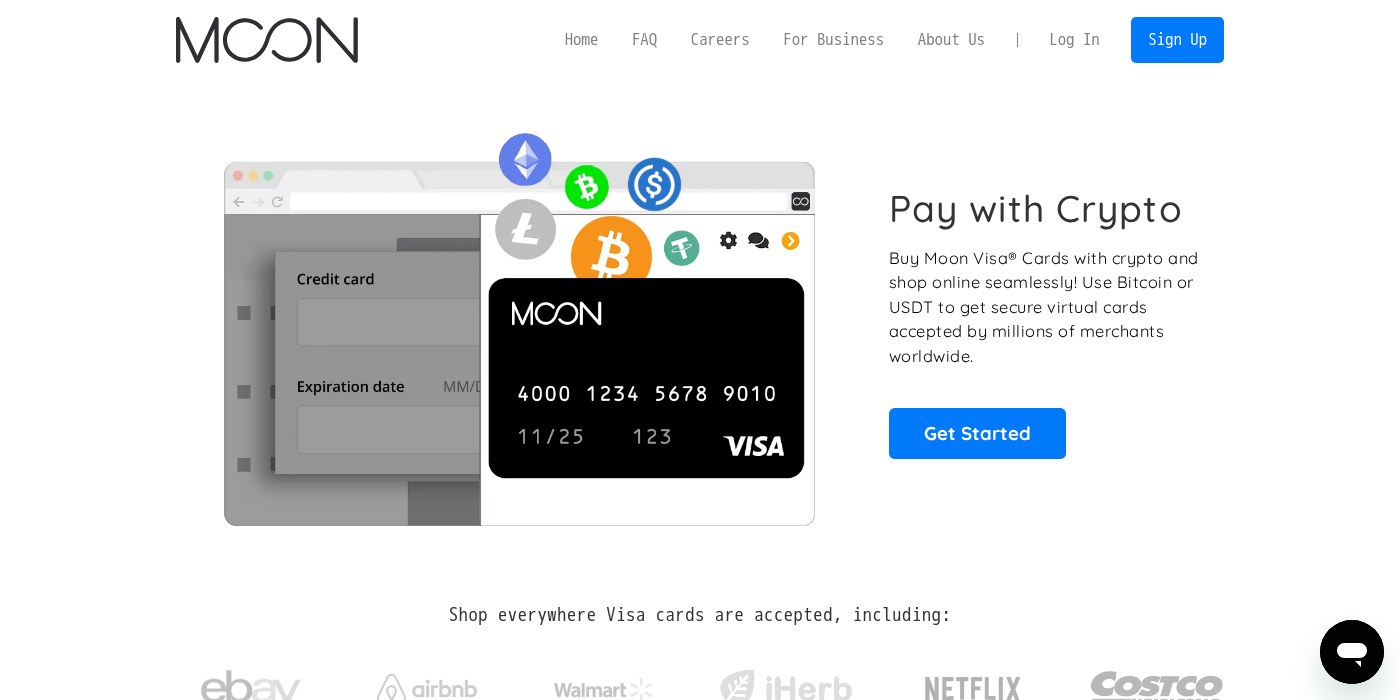 click on "Log In" at bounding box center (1074, 40) 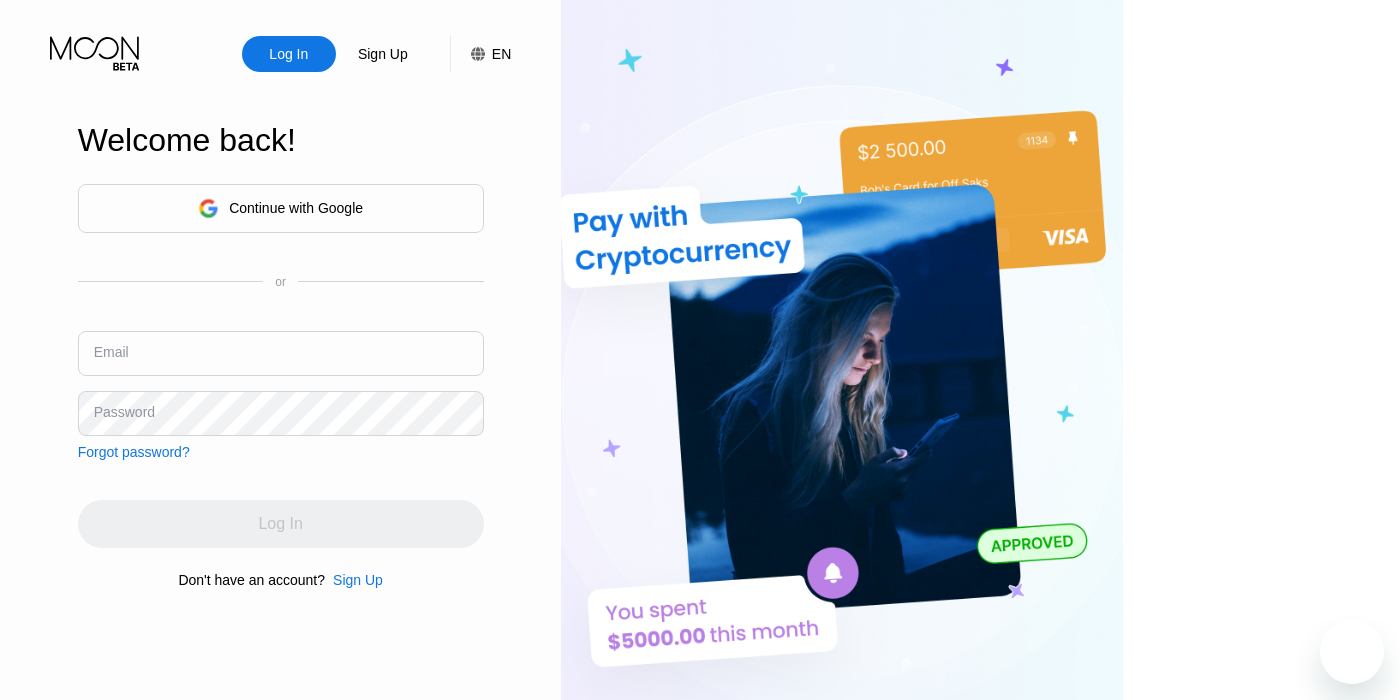scroll, scrollTop: 0, scrollLeft: 0, axis: both 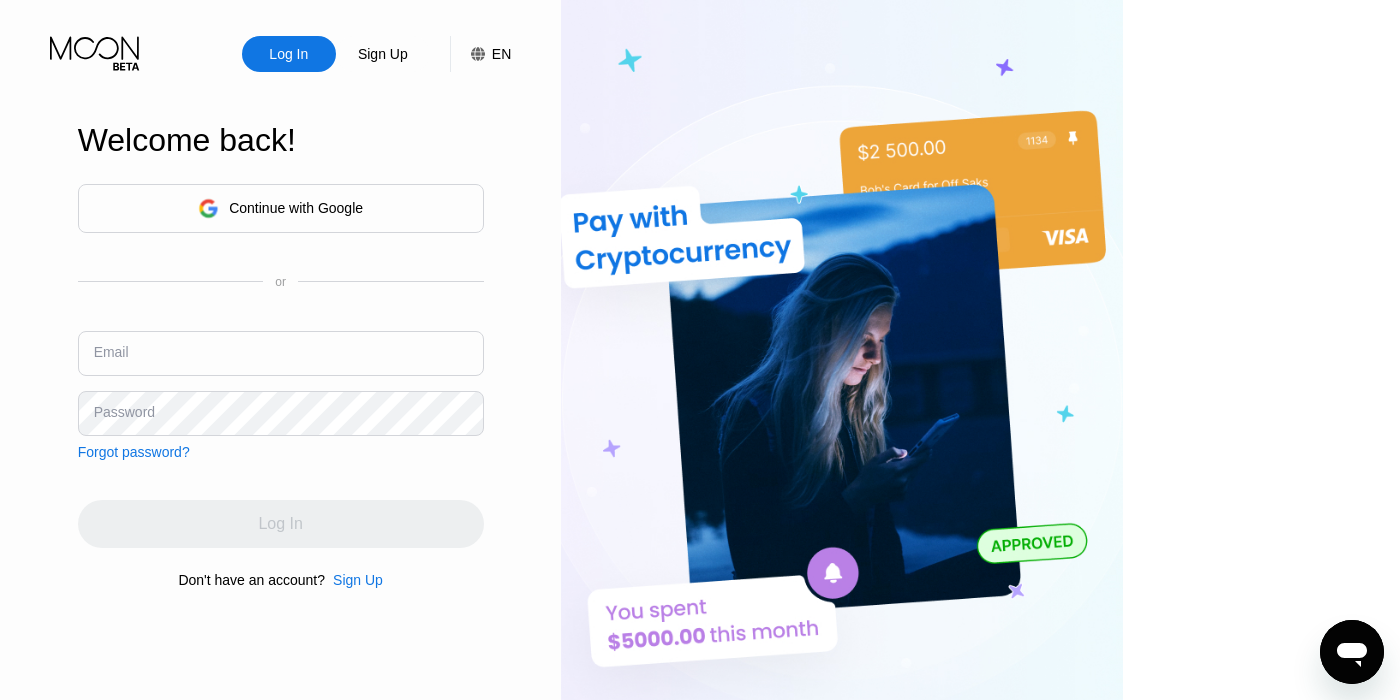 click at bounding box center [281, 353] 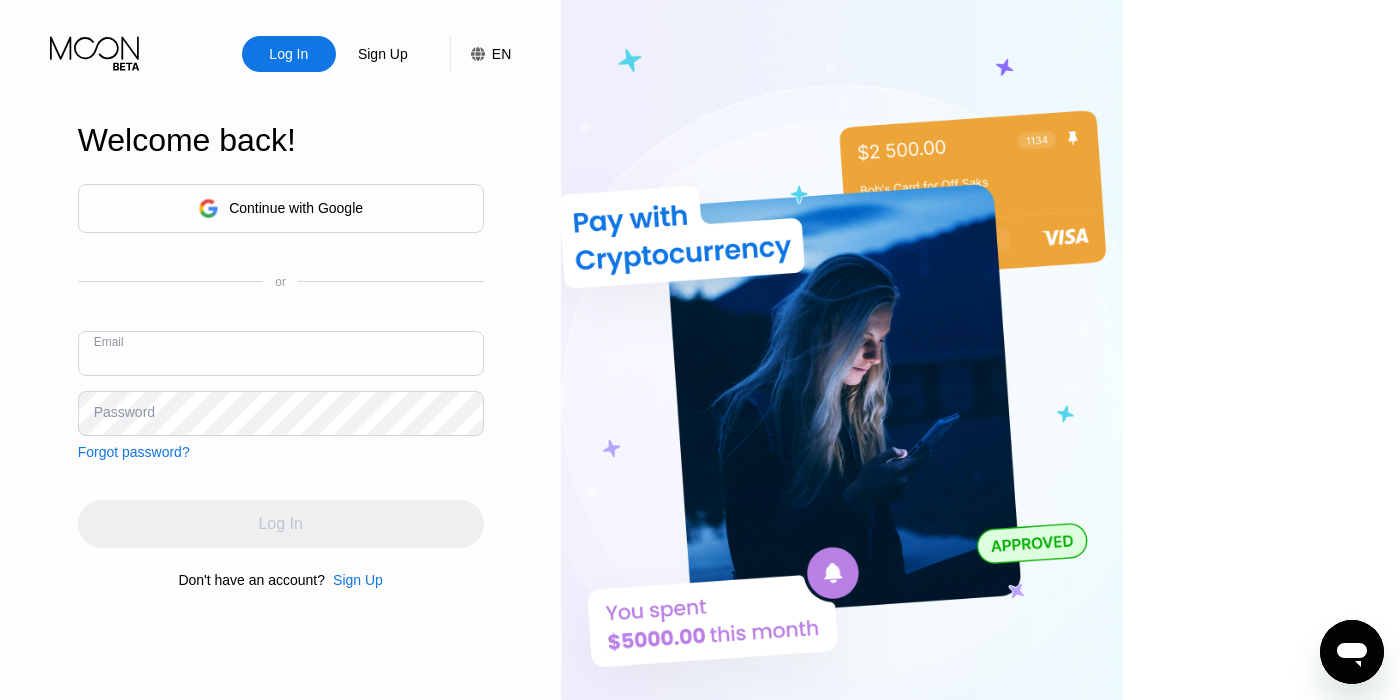 paste on "webwork657@[EXAMPLE.COM]" 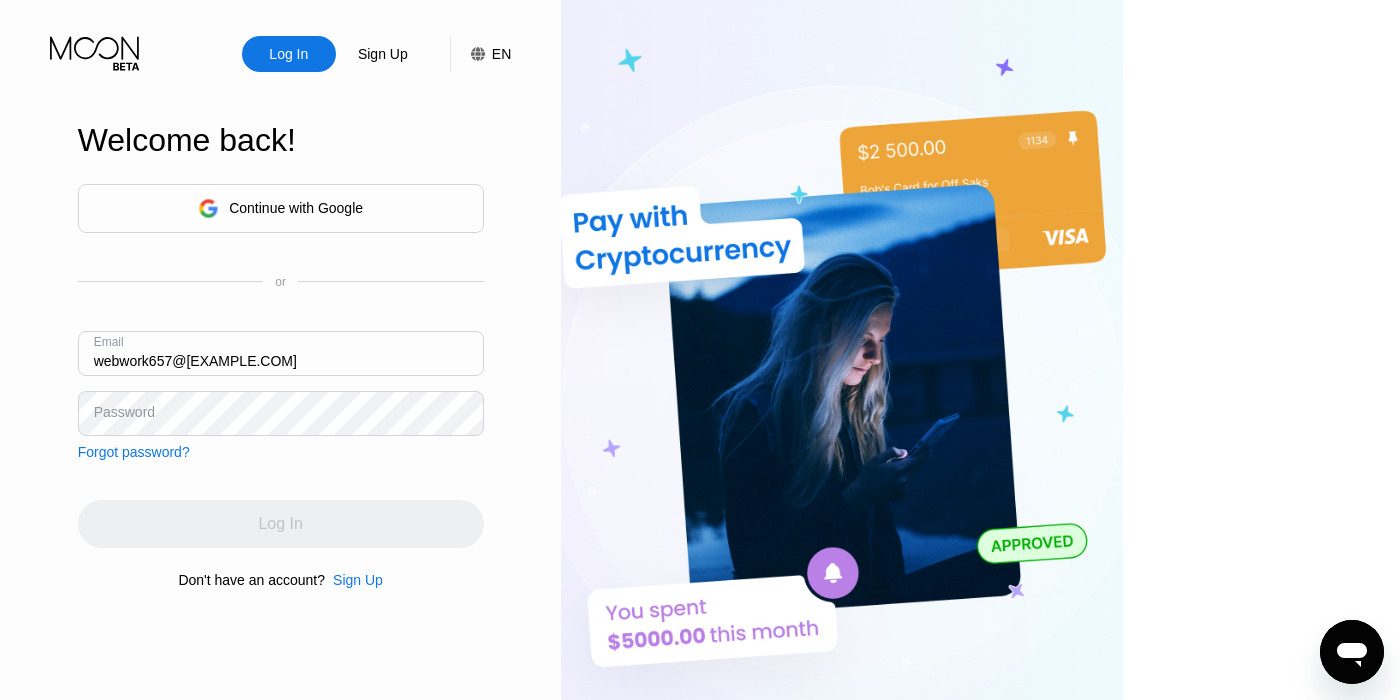 type on "webwork657@proton.me" 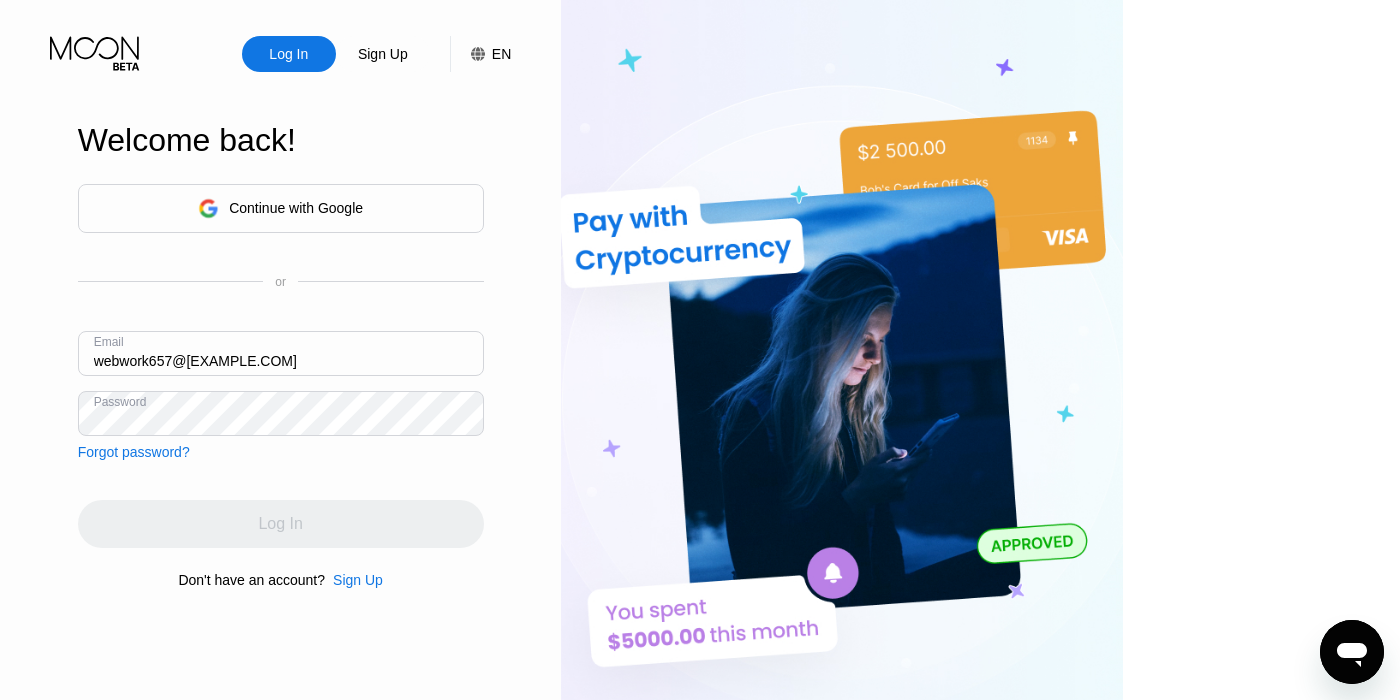 click on "Log In" at bounding box center [281, 524] 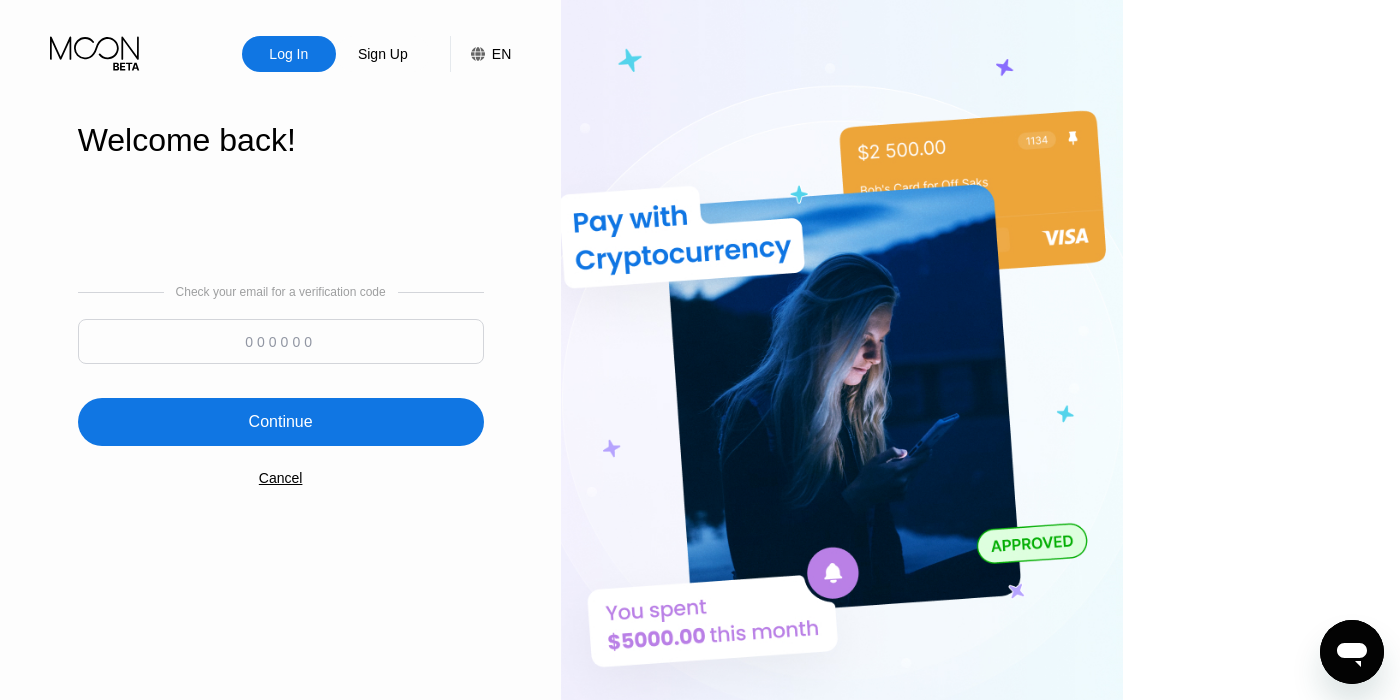 click at bounding box center (281, 341) 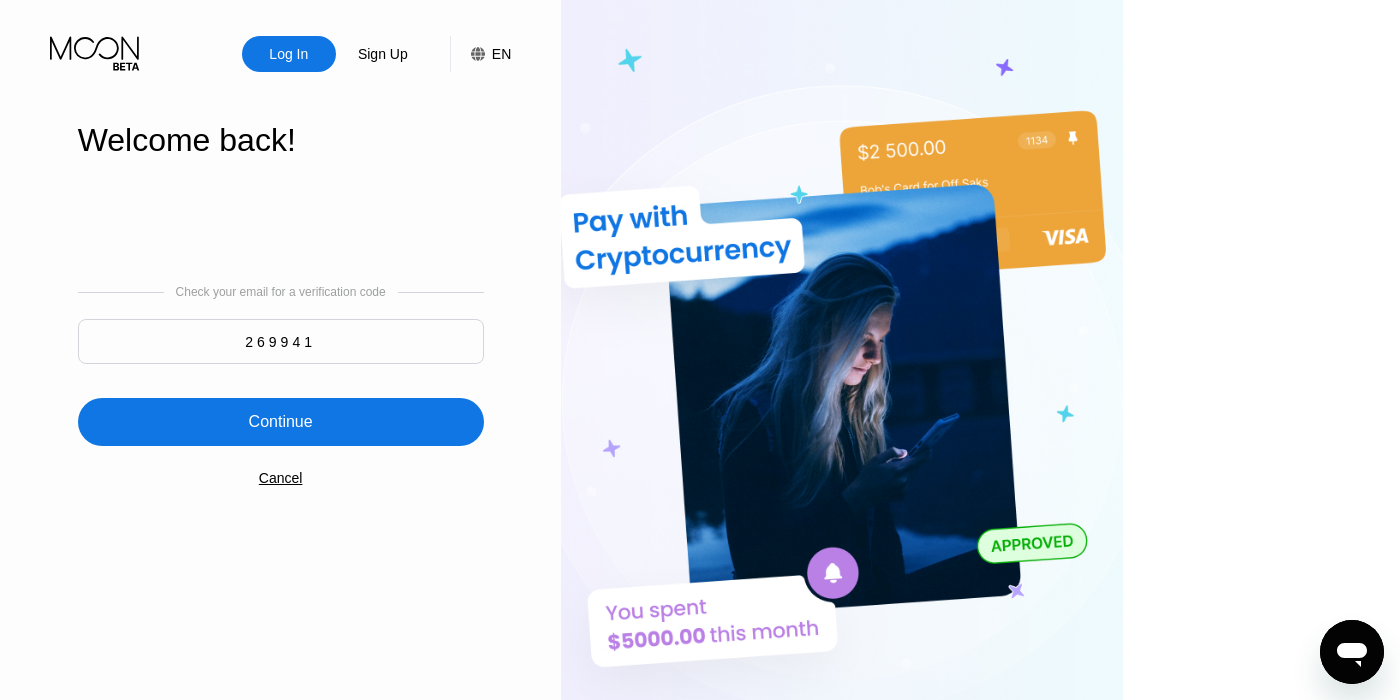 type on "269941" 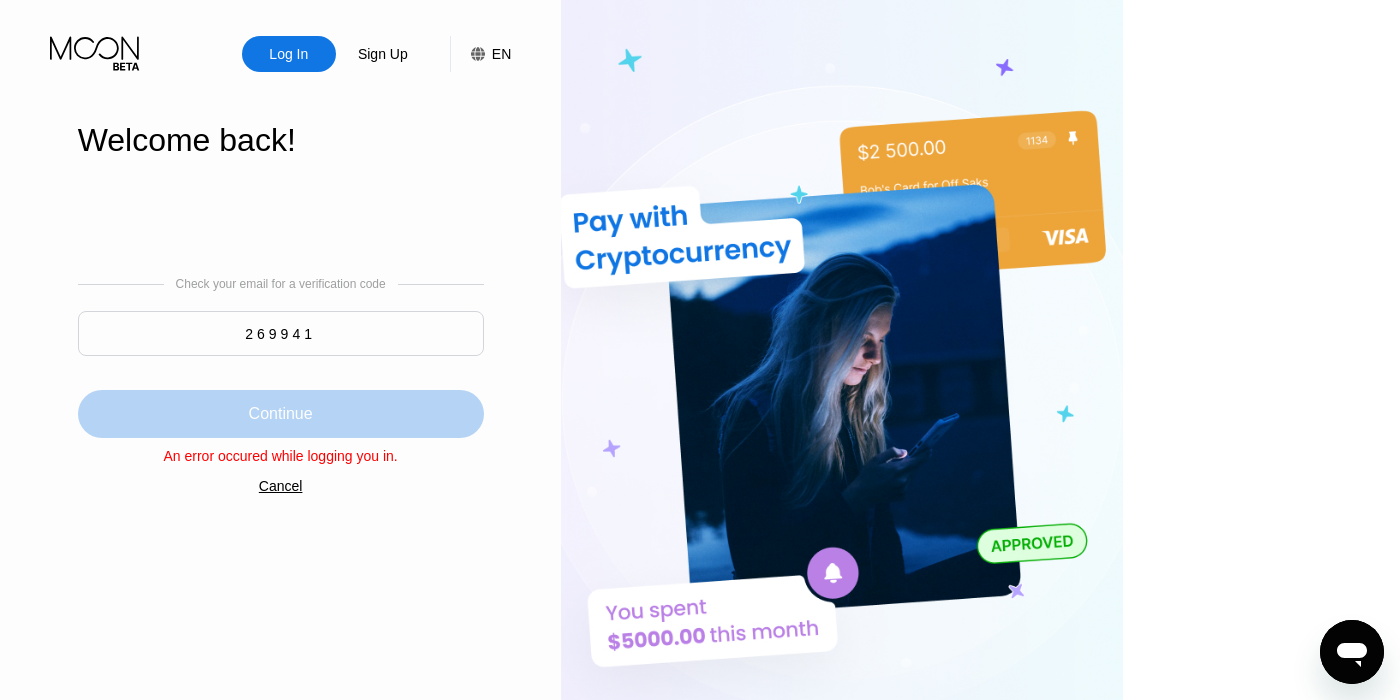 click on "Continue" at bounding box center (281, 414) 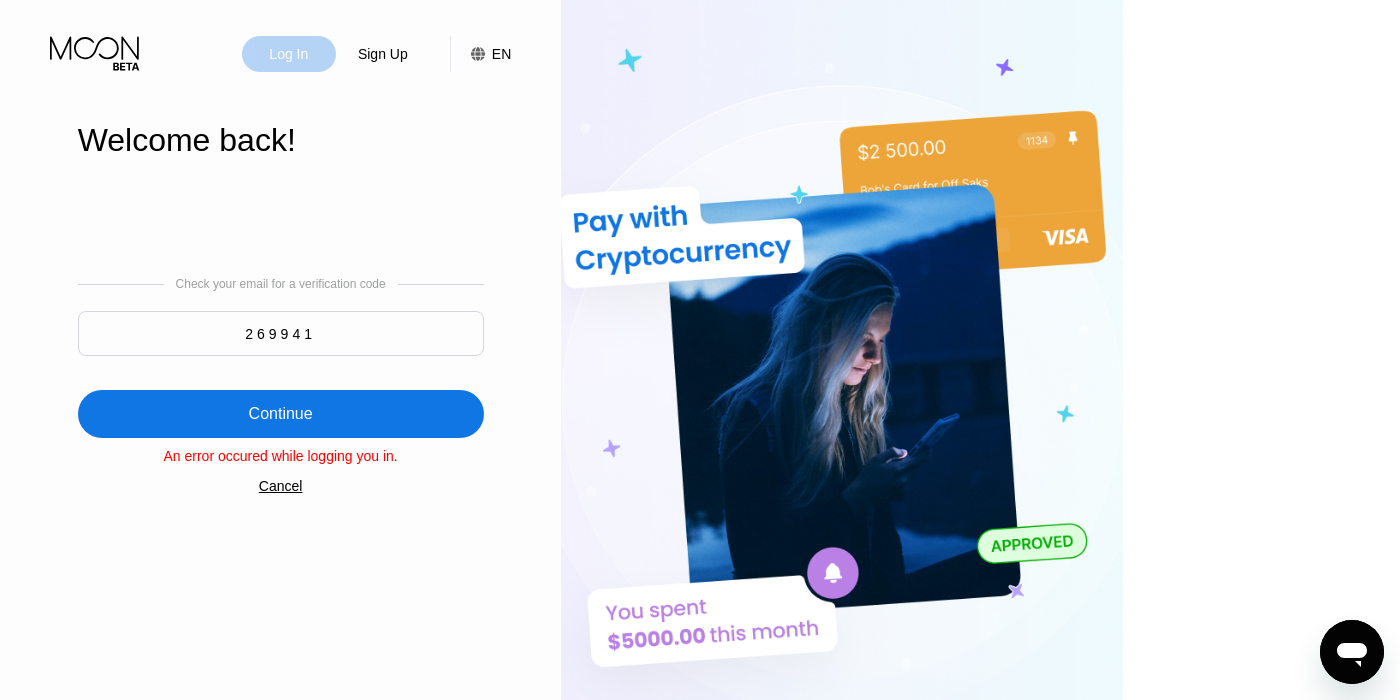 click on "Log In" at bounding box center [288, 54] 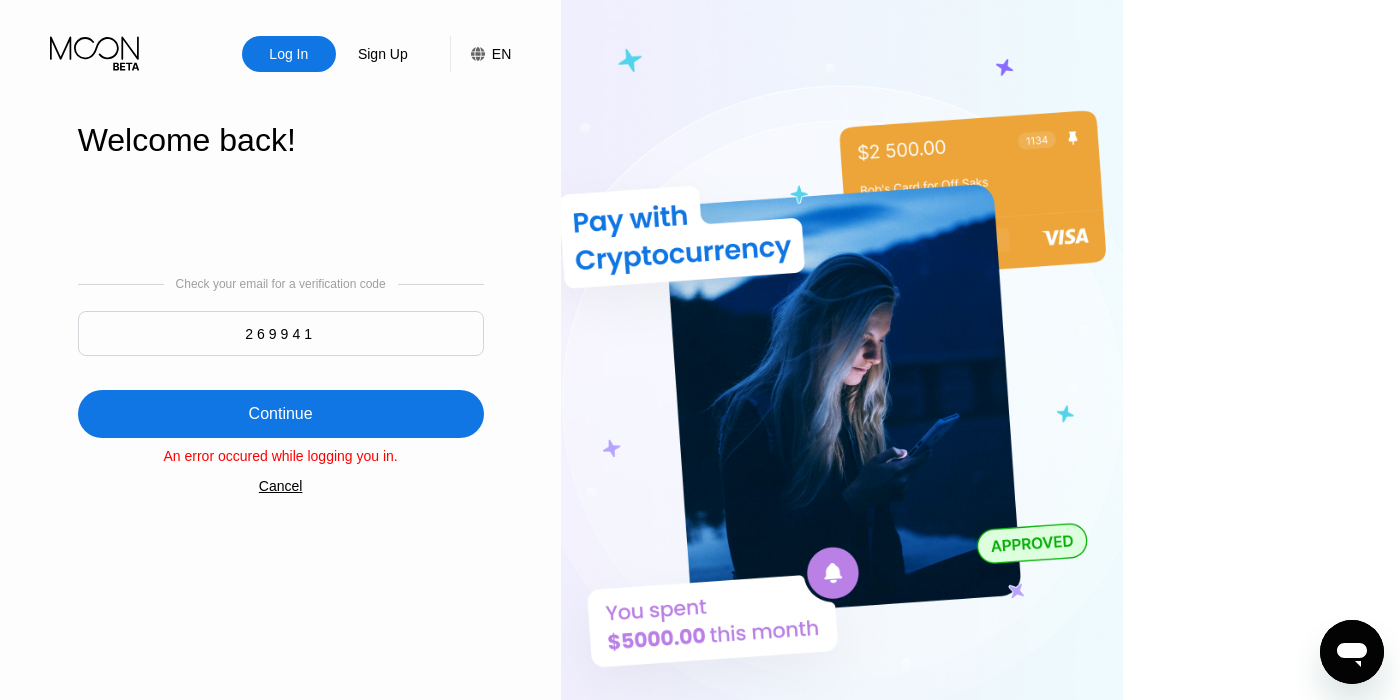 click on "Log In" at bounding box center (288, 54) 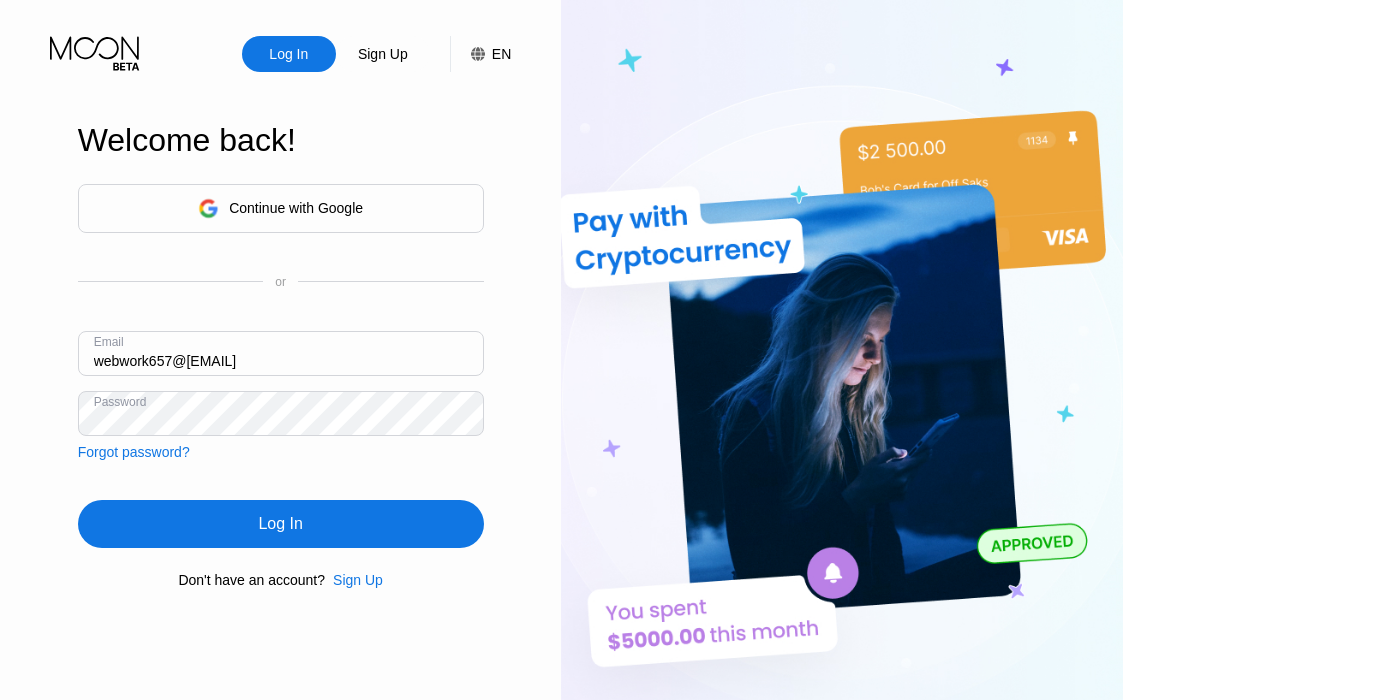 scroll, scrollTop: 0, scrollLeft: 0, axis: both 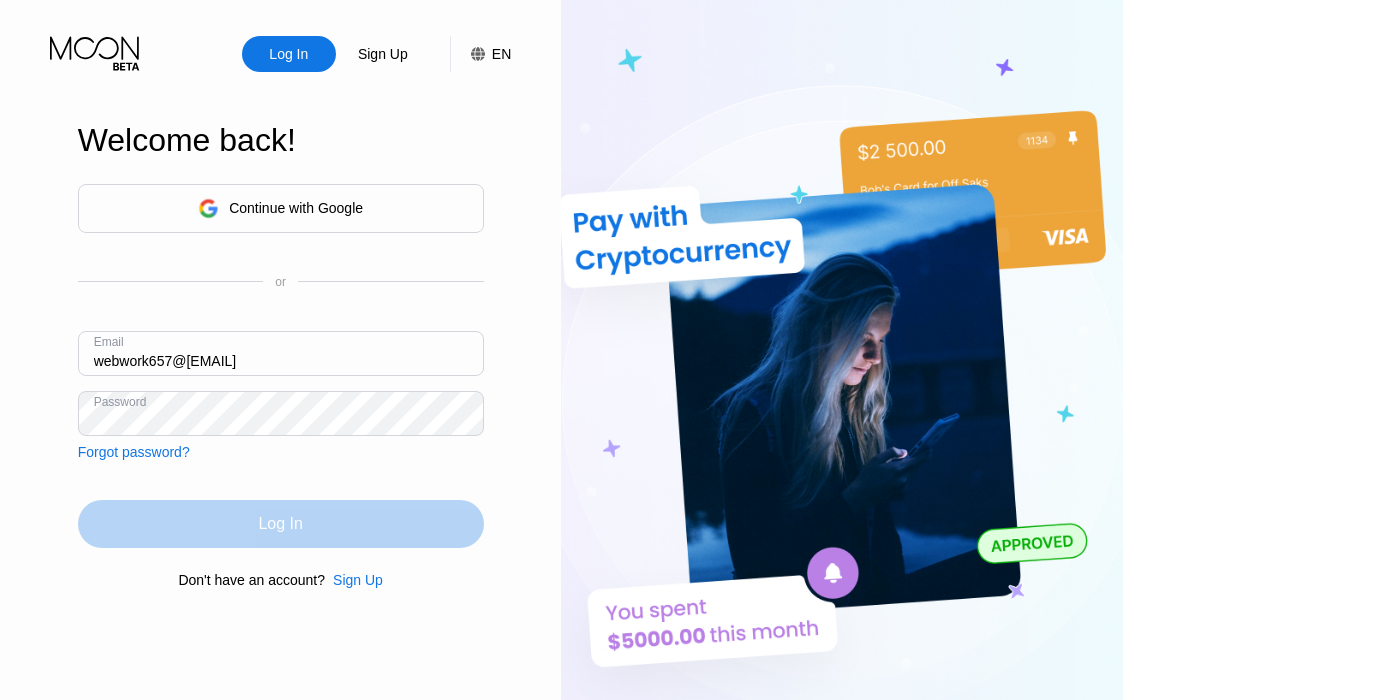 click on "Log In" at bounding box center (281, 524) 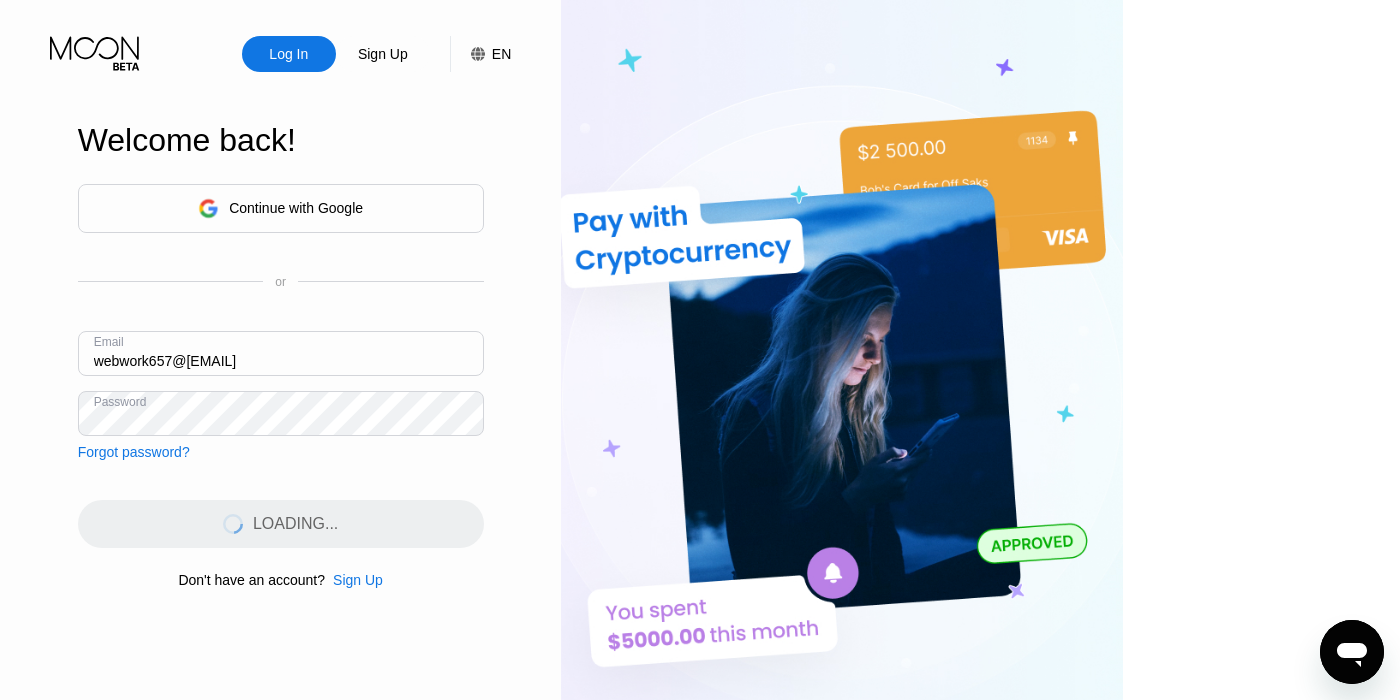 scroll, scrollTop: 0, scrollLeft: 0, axis: both 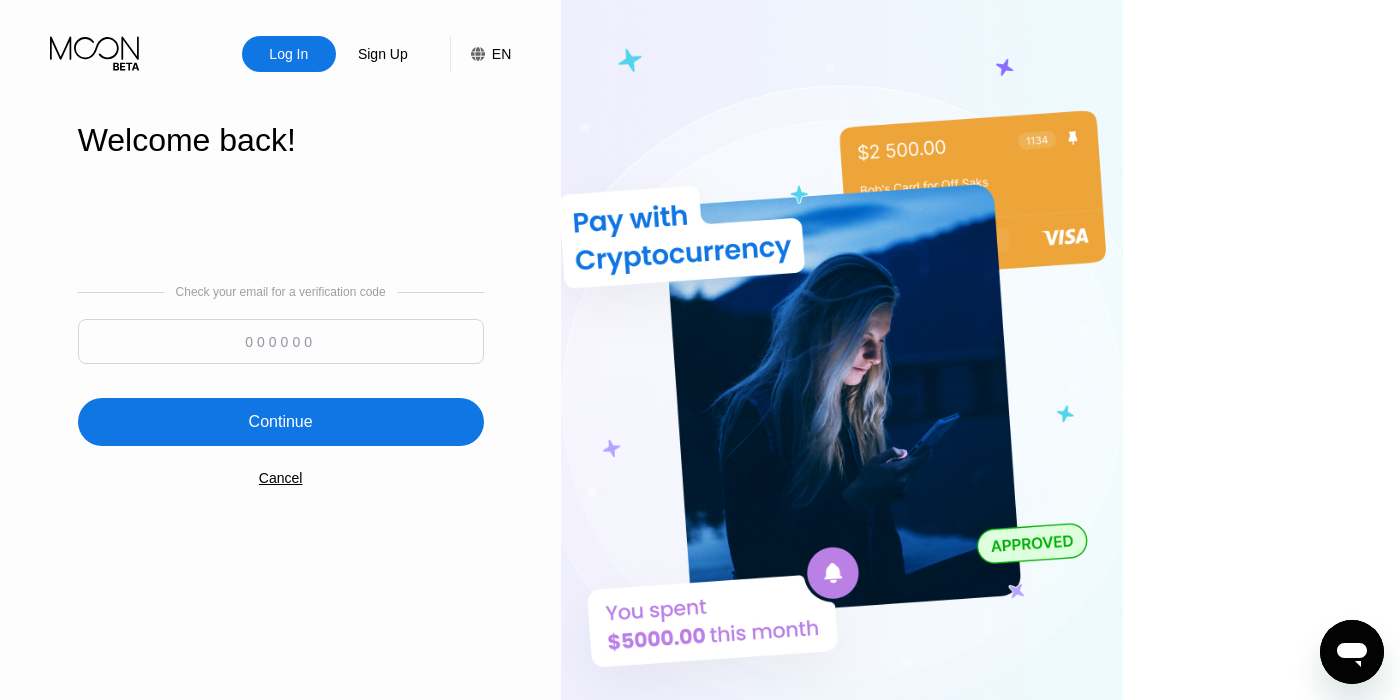 click at bounding box center (281, 341) 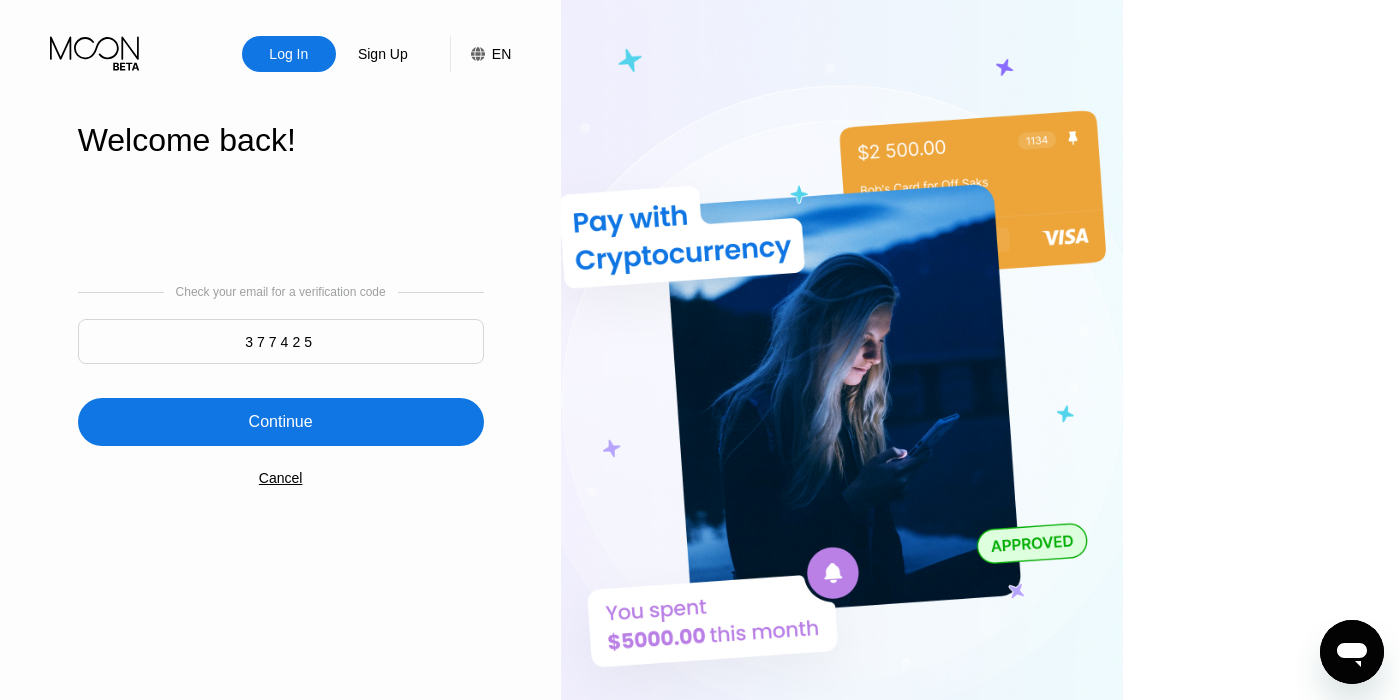 type on "377425" 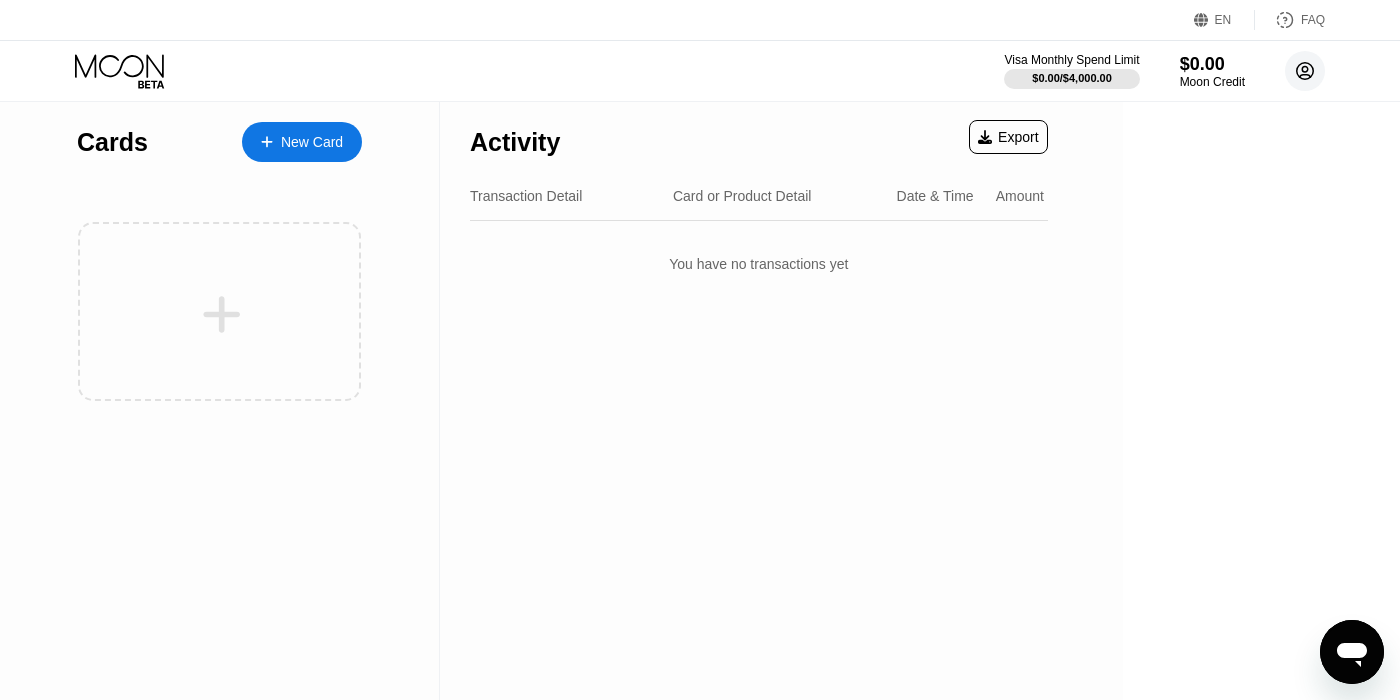 click 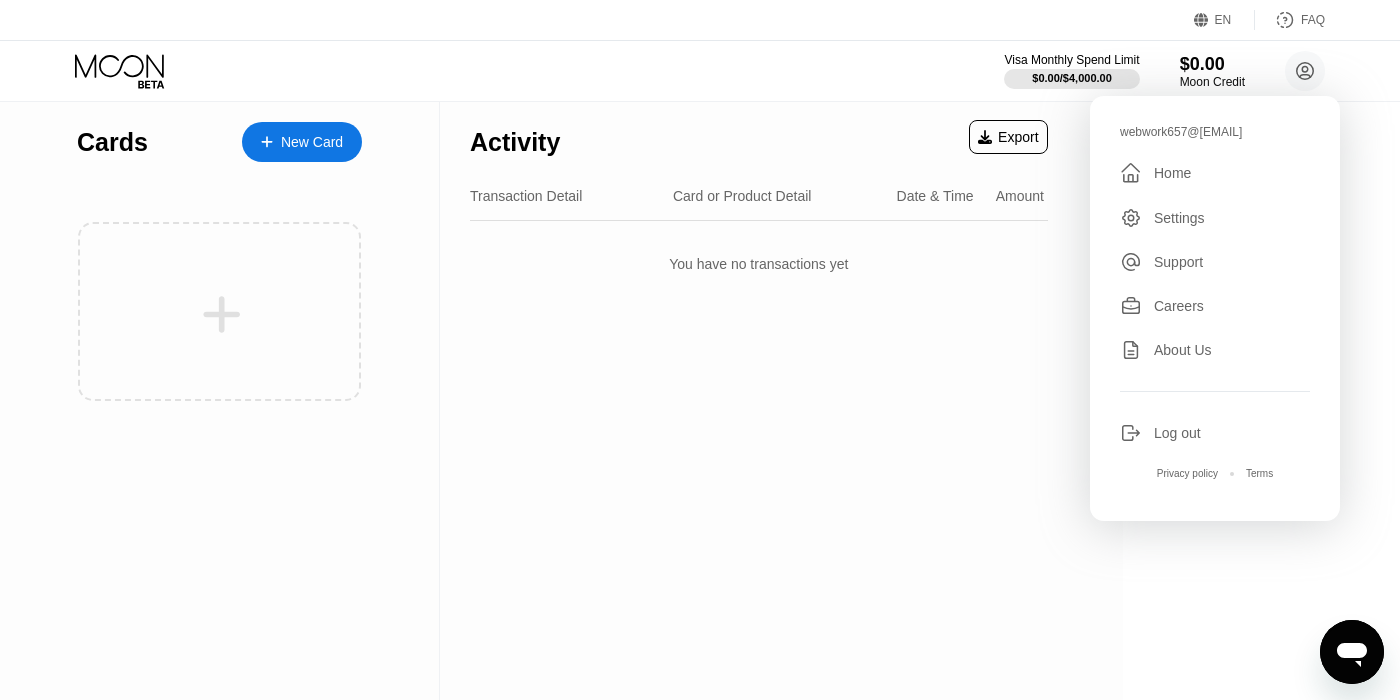 click on "Log out" at bounding box center (1177, 433) 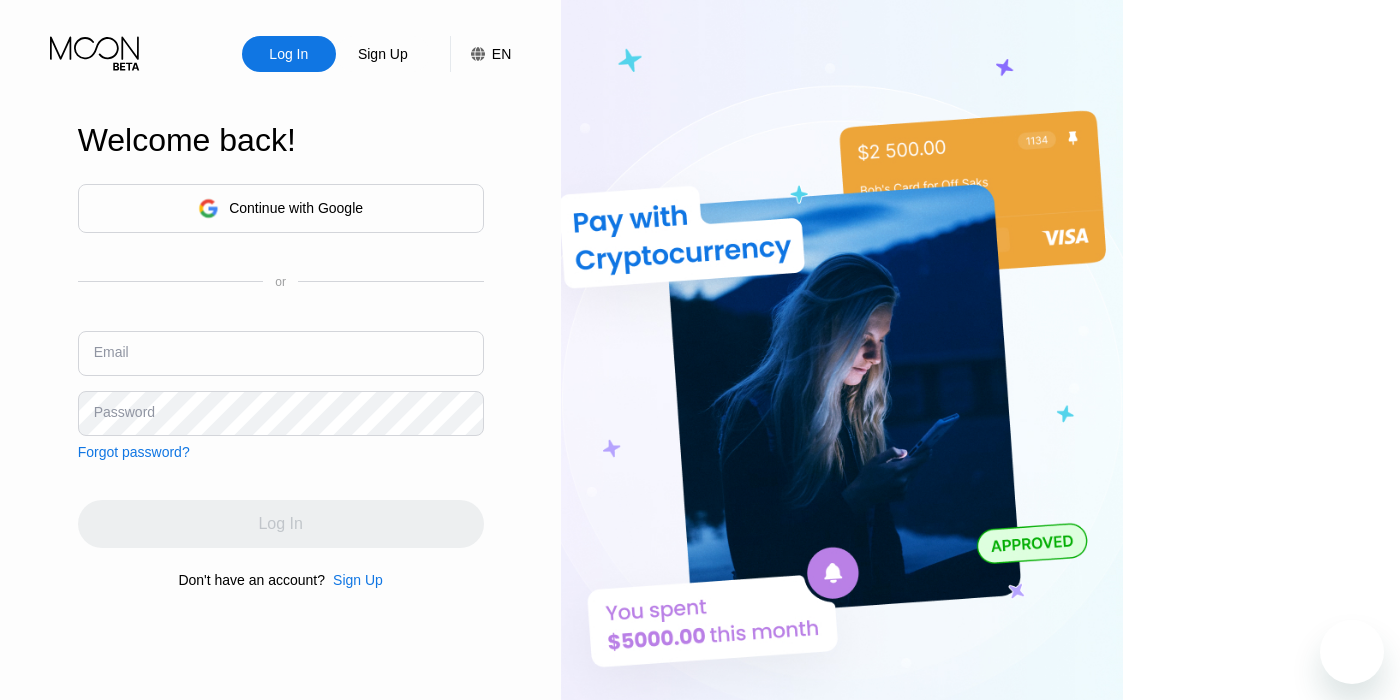 scroll, scrollTop: 0, scrollLeft: 0, axis: both 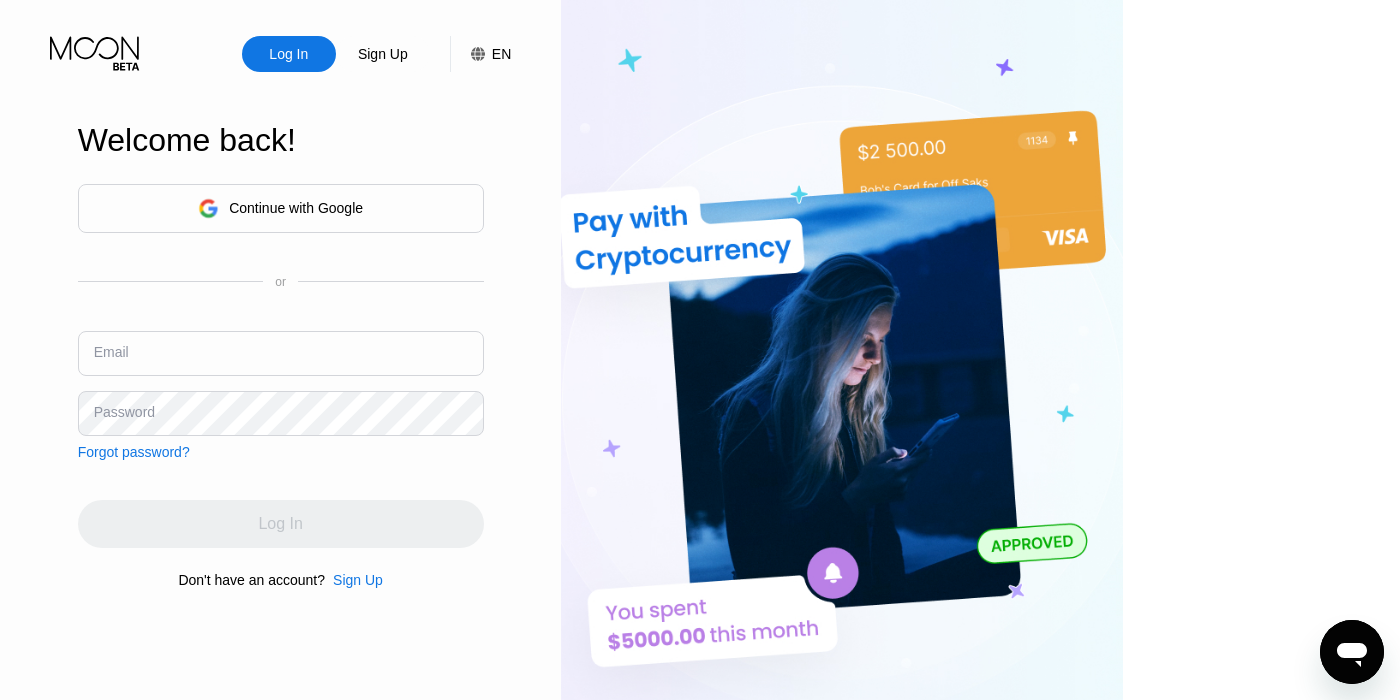 click at bounding box center (281, 353) 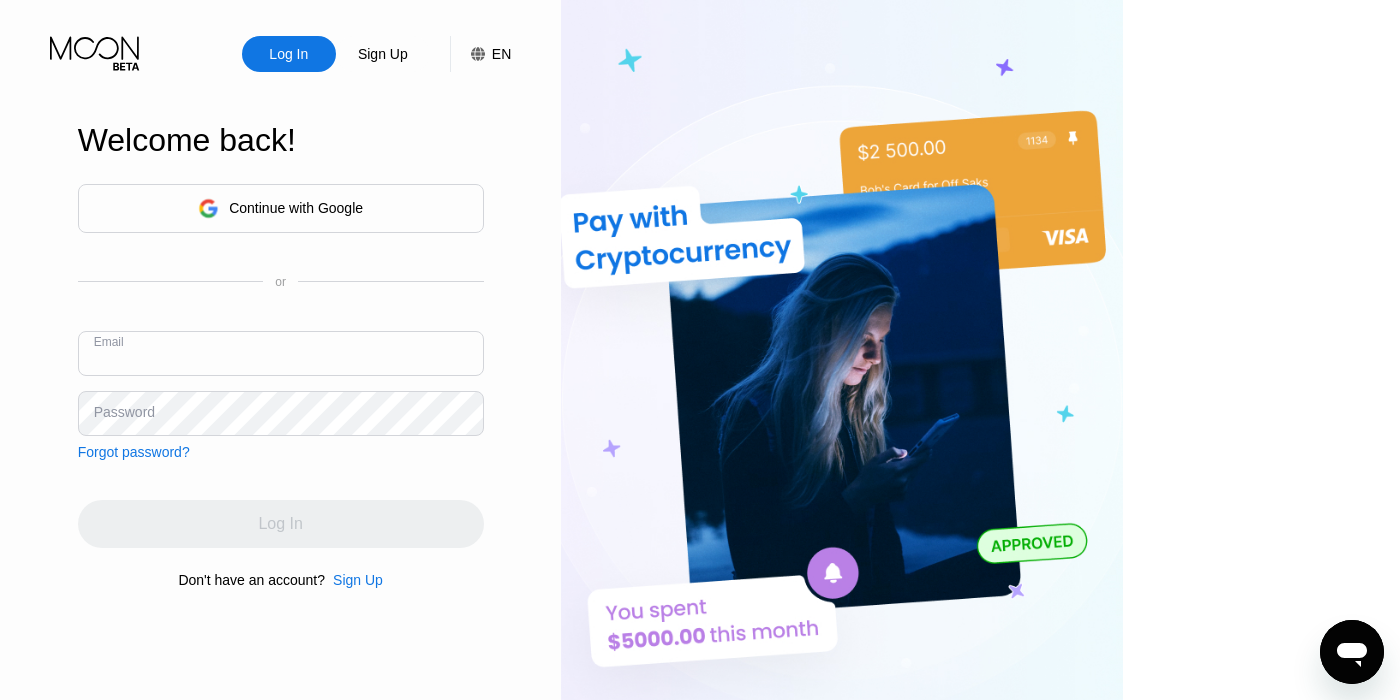 paste on "webwork657@proton.me" 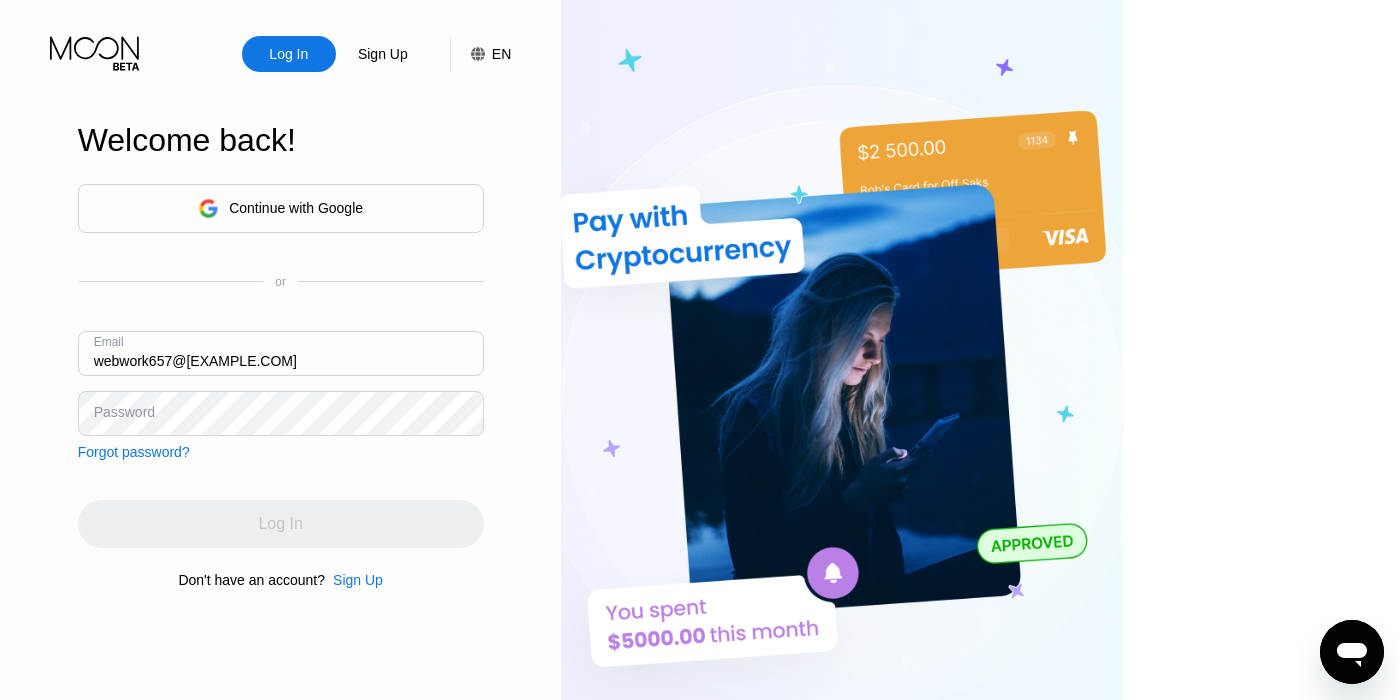click on "webwork657@proton.me" at bounding box center (281, 353) 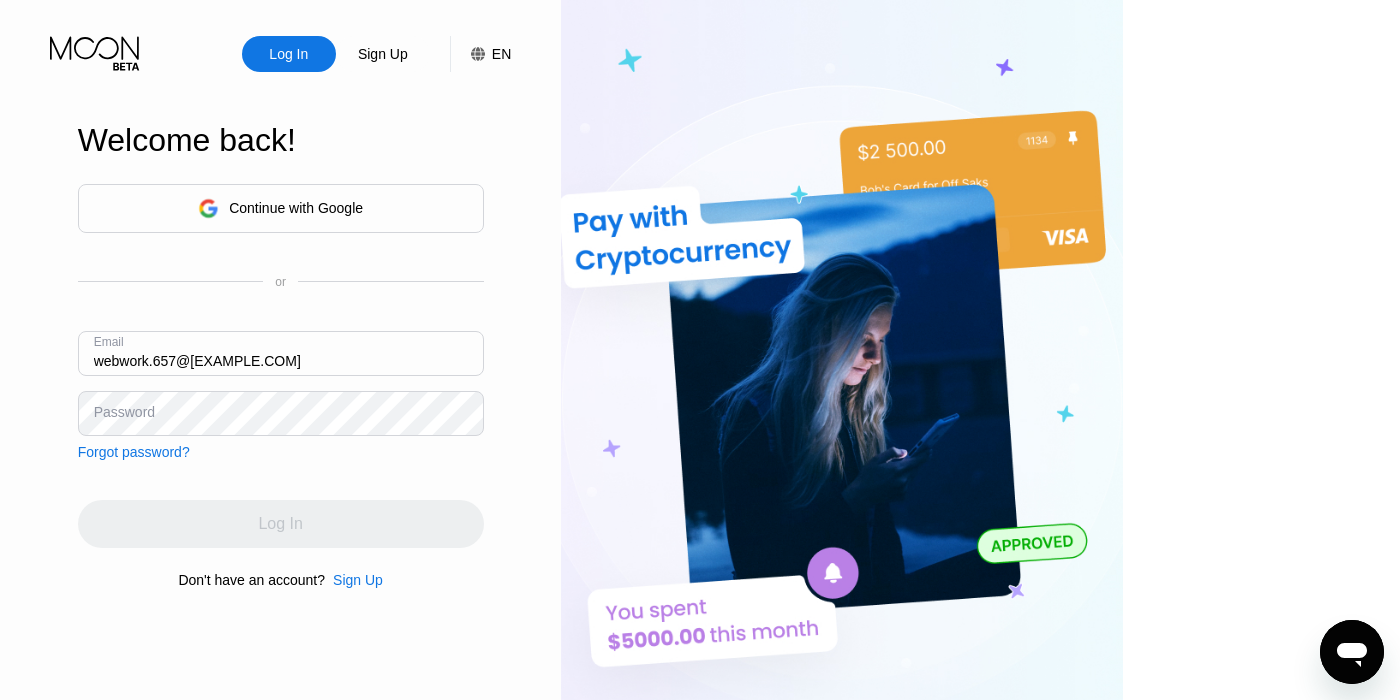 type on "[EMAIL]" 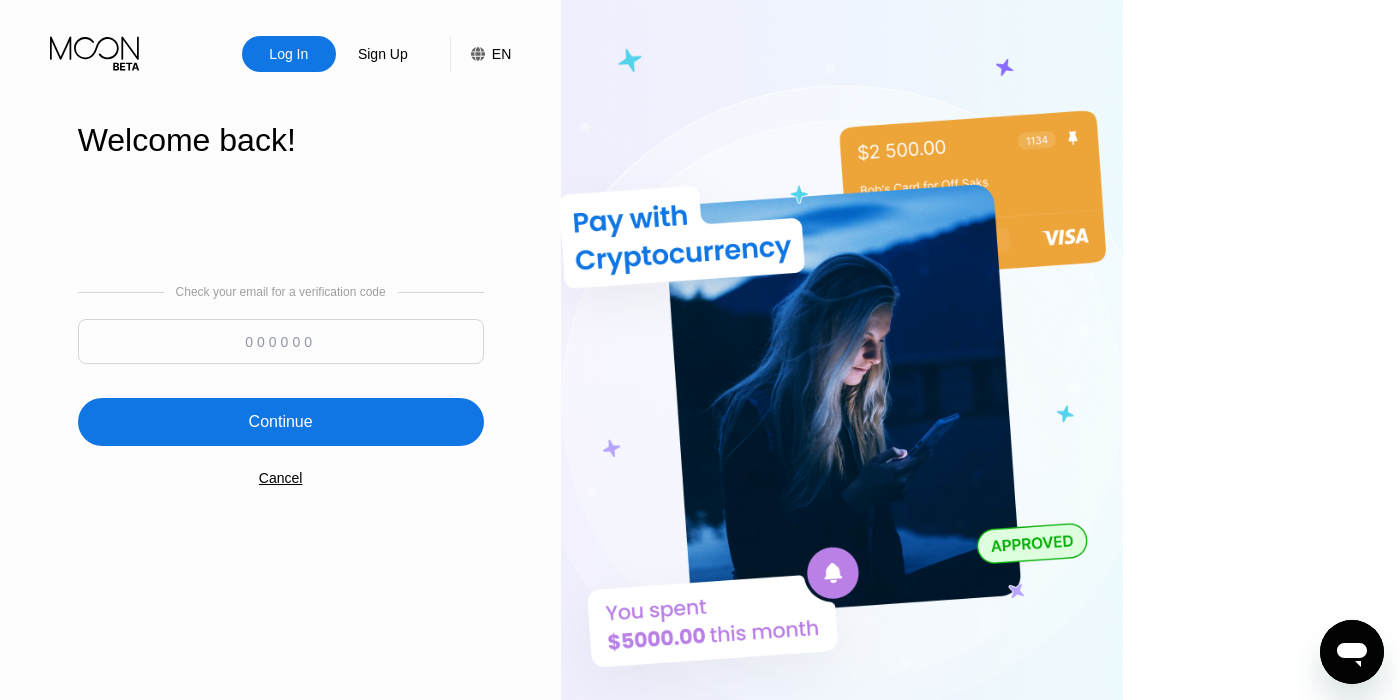 click at bounding box center [281, 341] 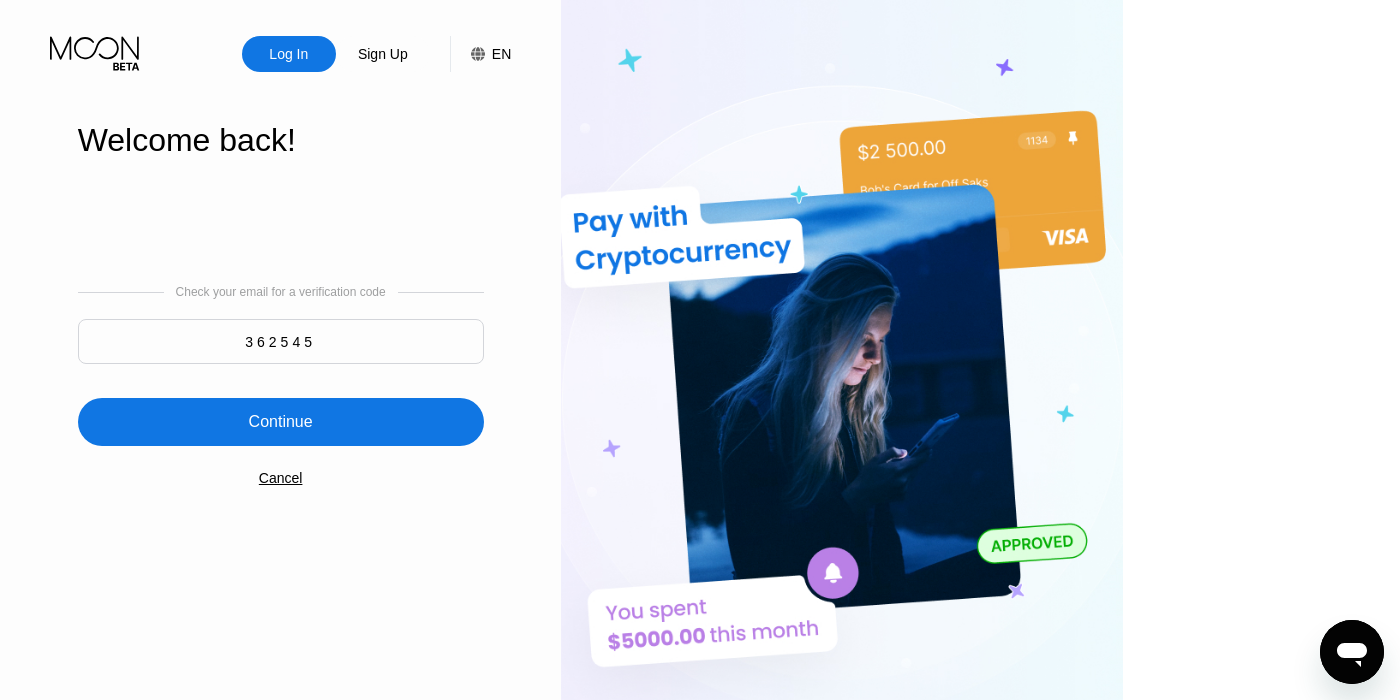 type on "362545" 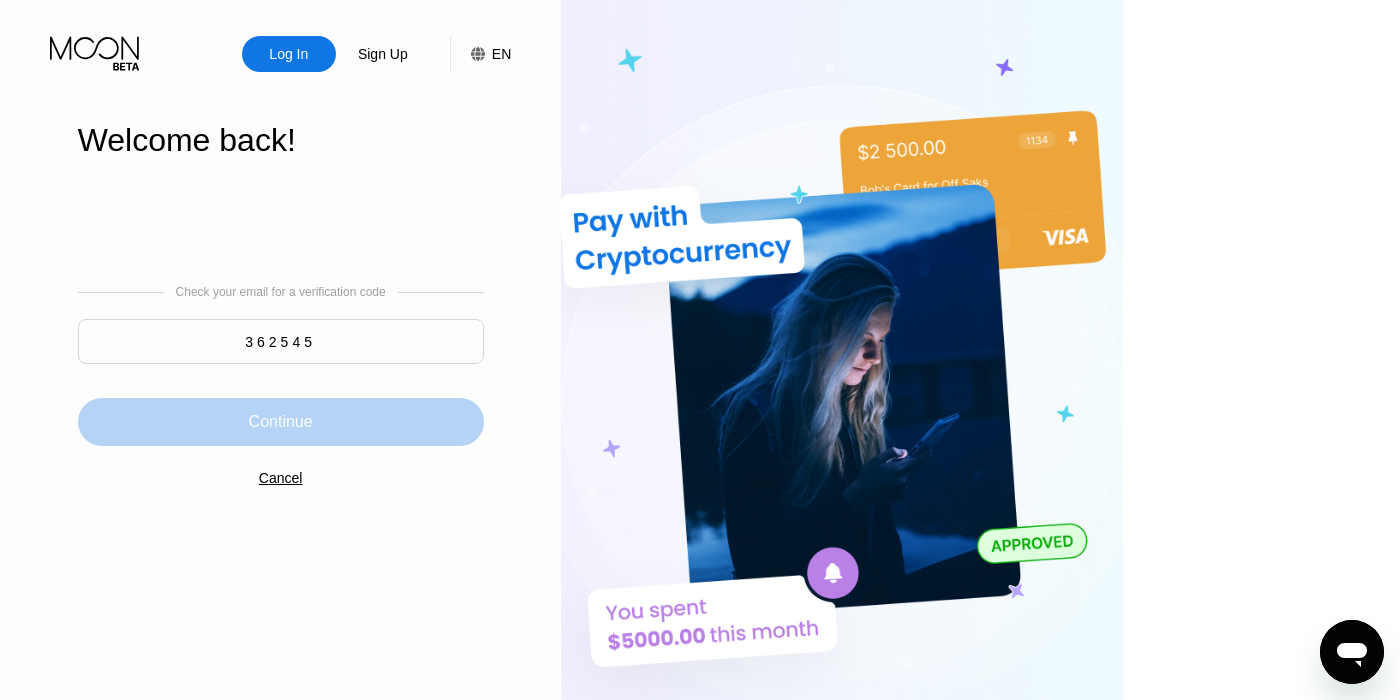 click on "Continue" at bounding box center (281, 422) 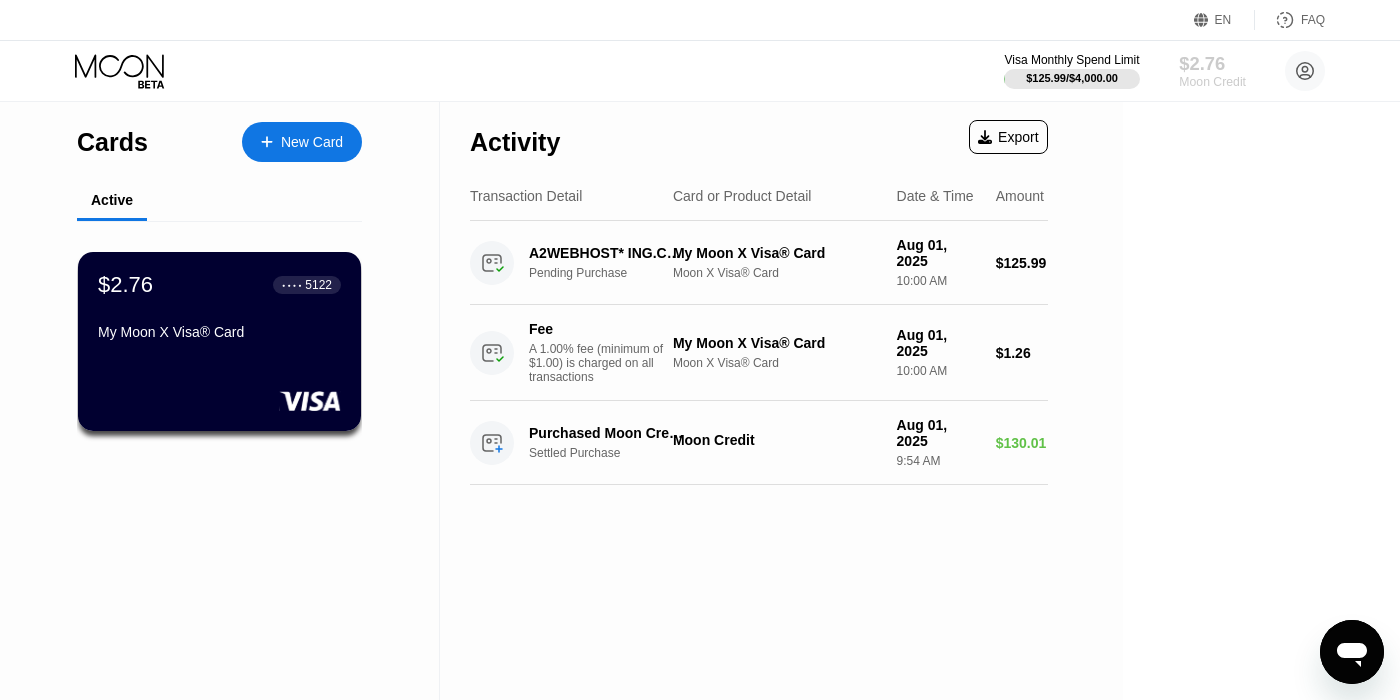 click on "$2.76" at bounding box center (1212, 63) 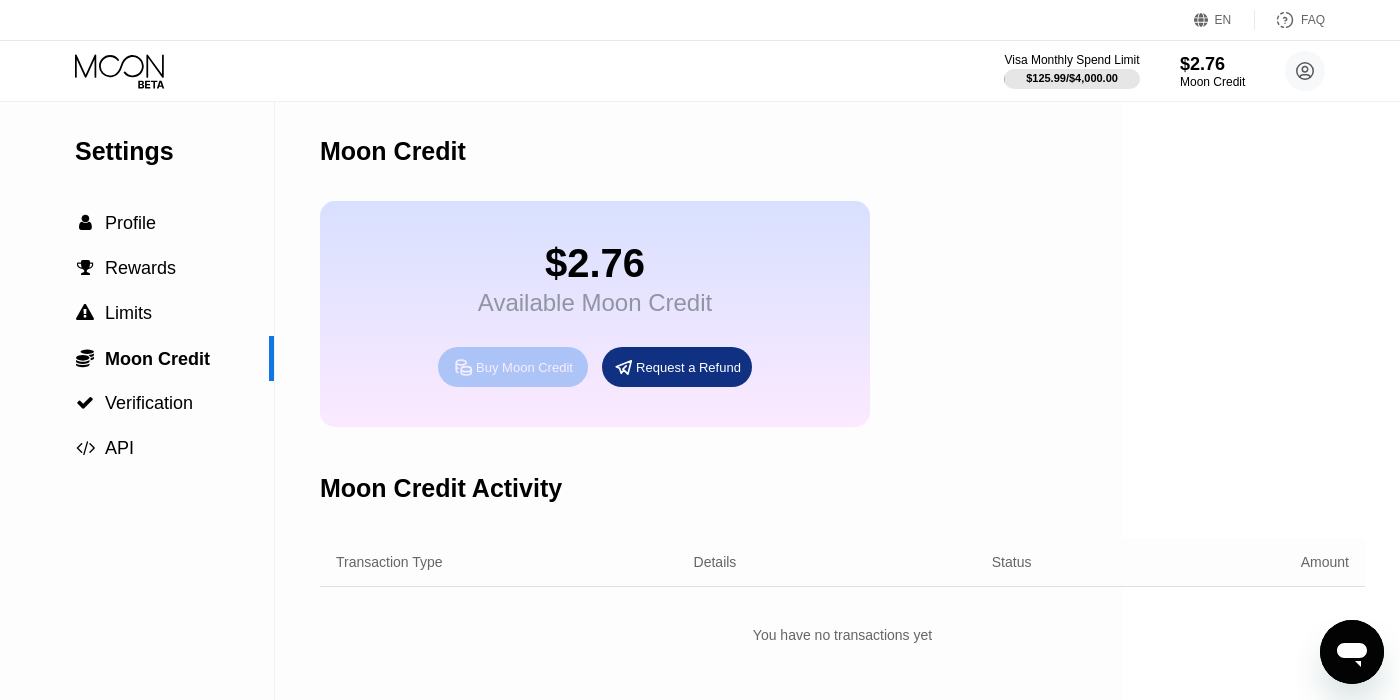 click on "Buy Moon Credit" at bounding box center (524, 367) 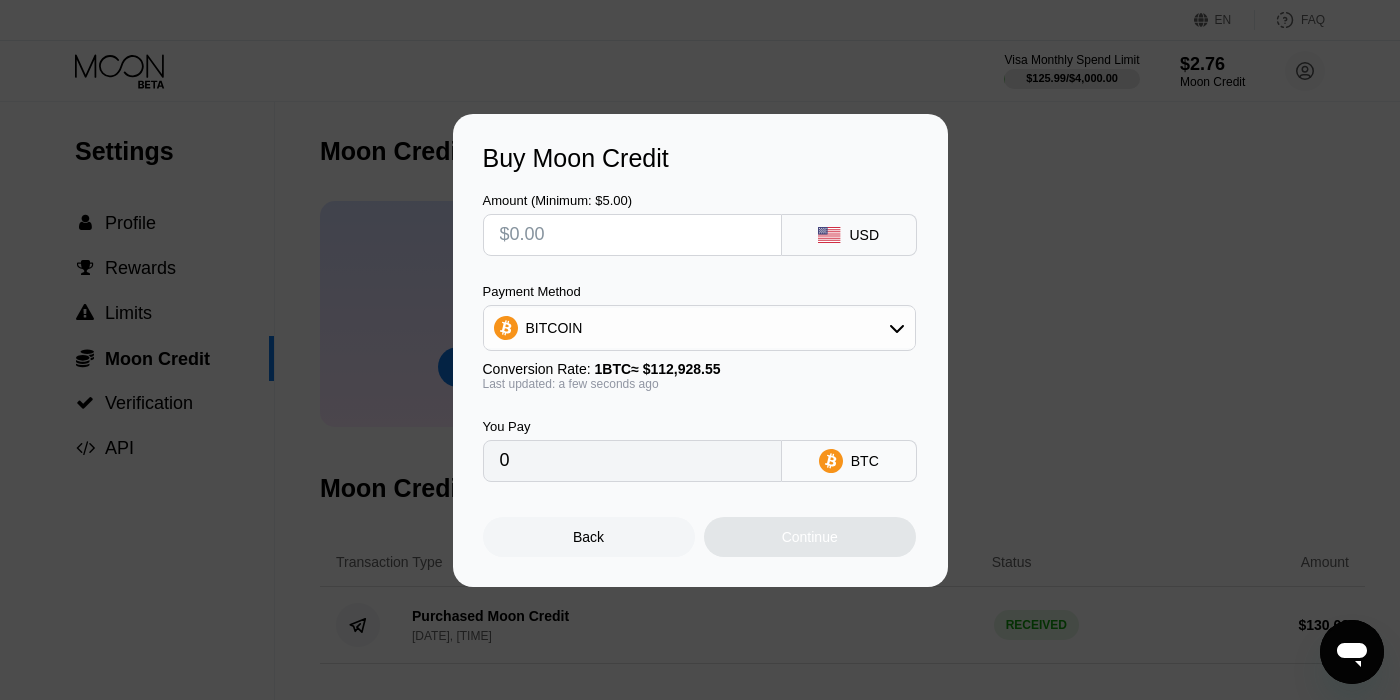 click on "BITCOIN" at bounding box center (699, 328) 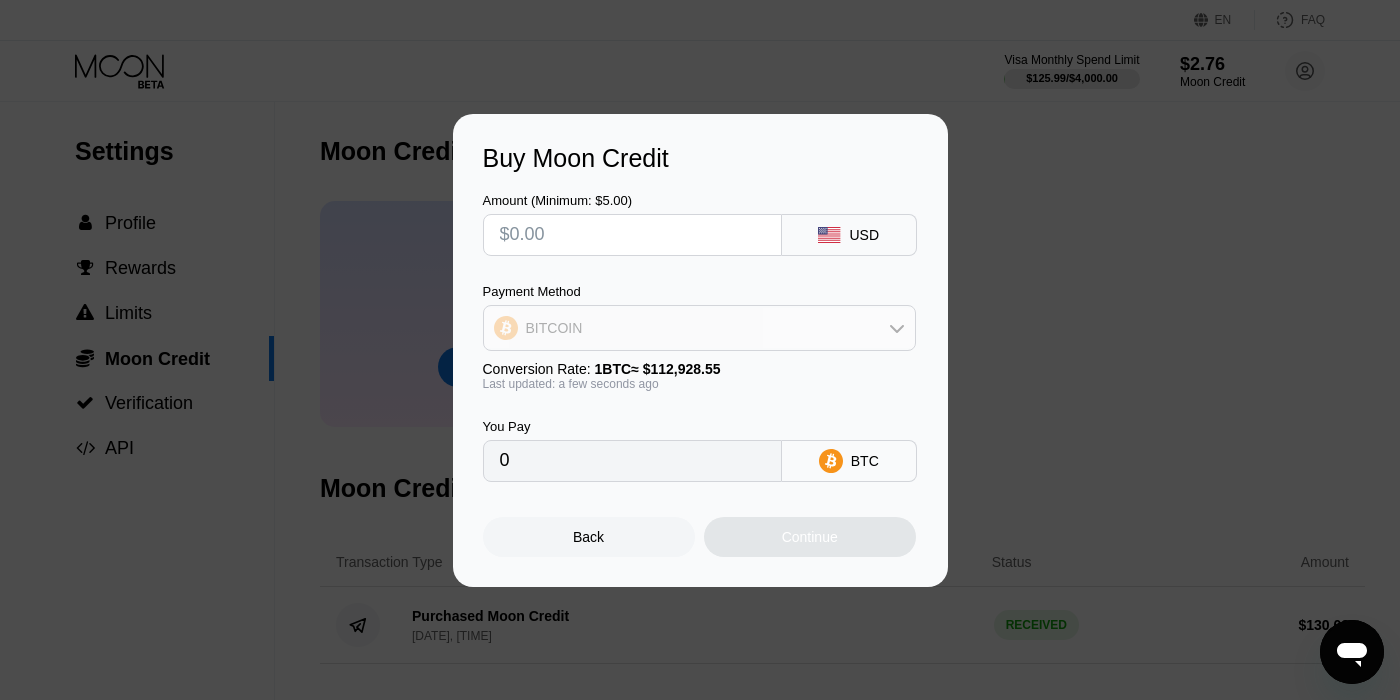 click on "BITCOIN" at bounding box center (699, 328) 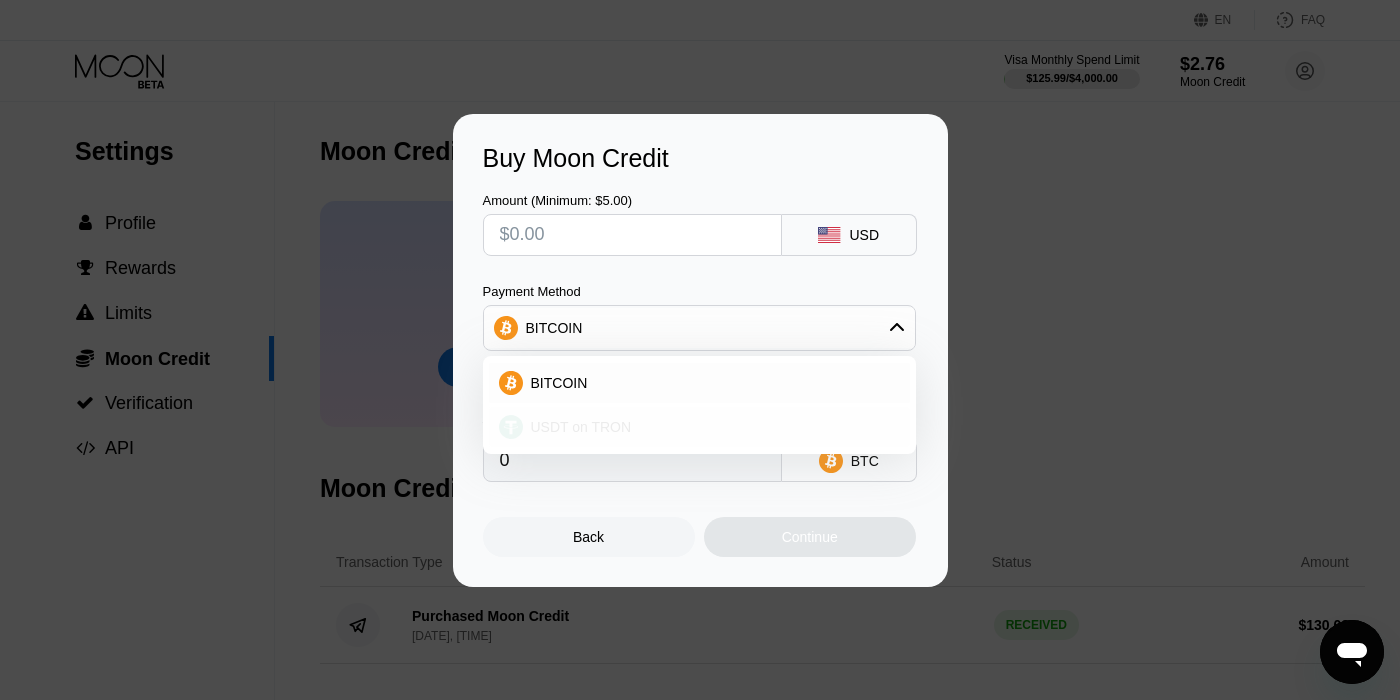 click on "USDT on TRON" at bounding box center [711, 427] 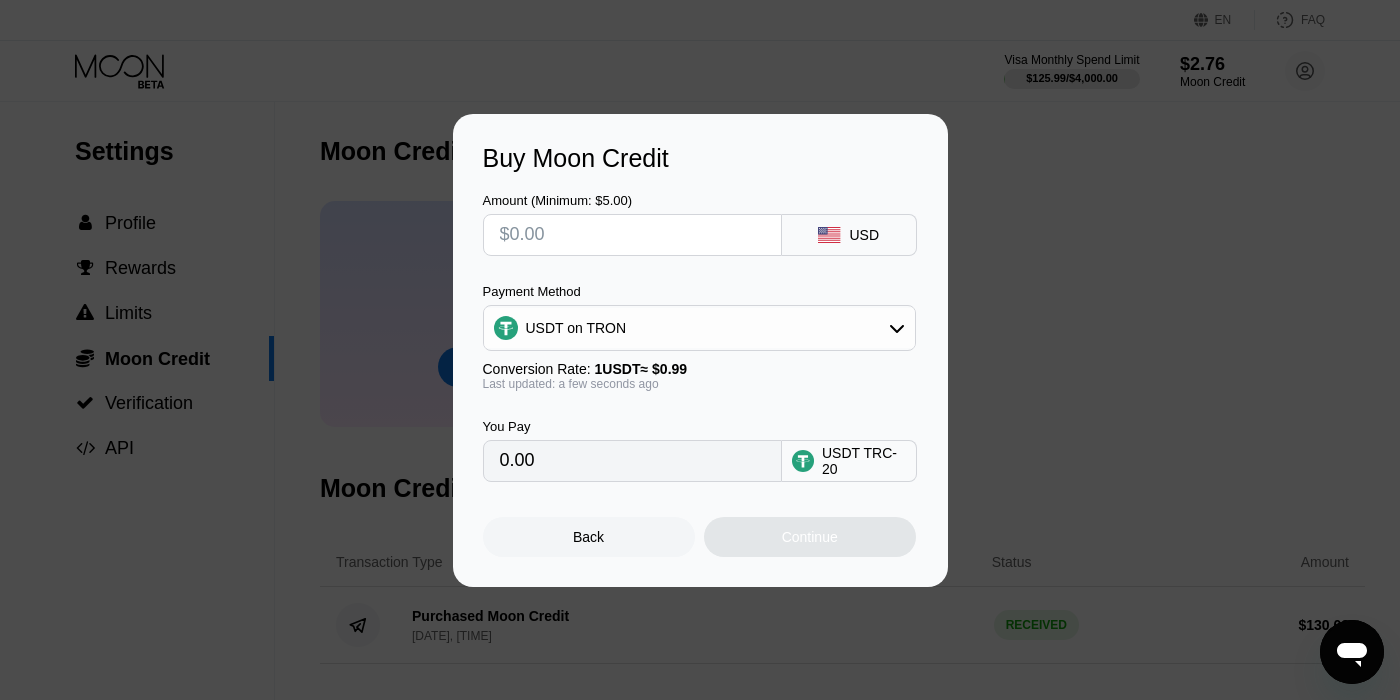 click at bounding box center (632, 235) 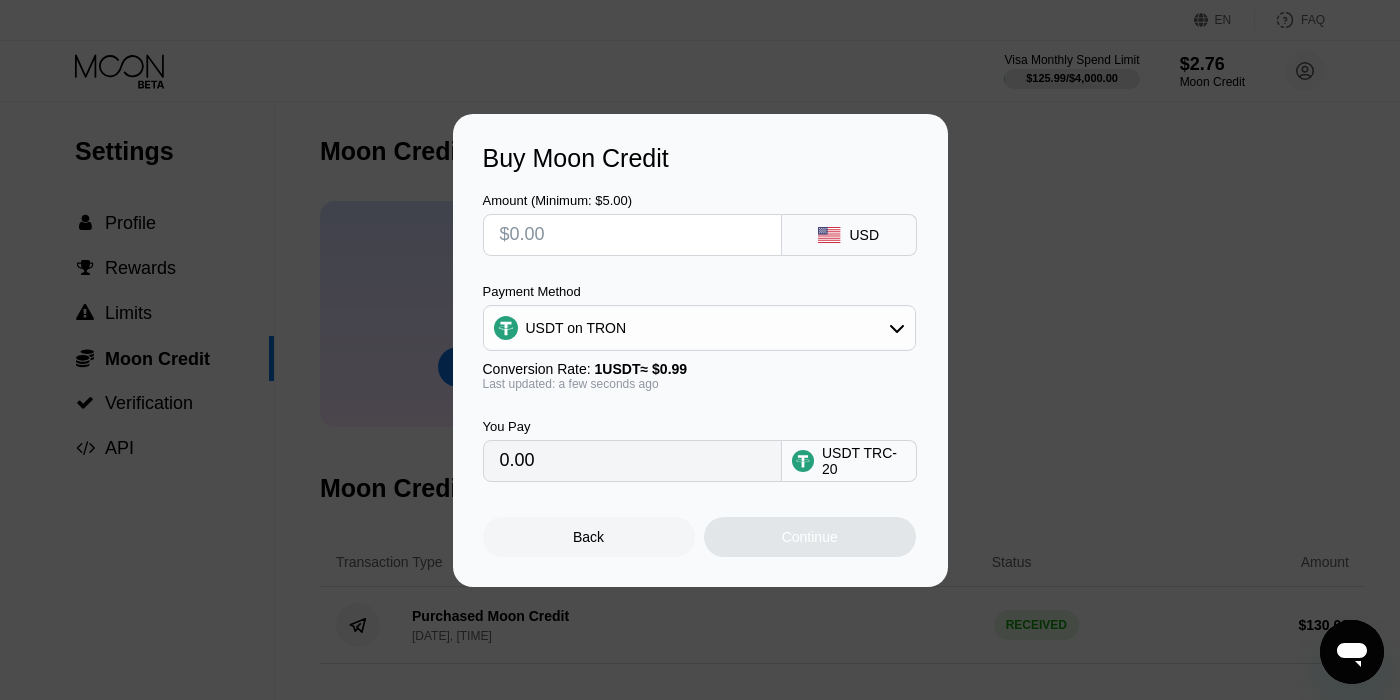 click at bounding box center [632, 235] 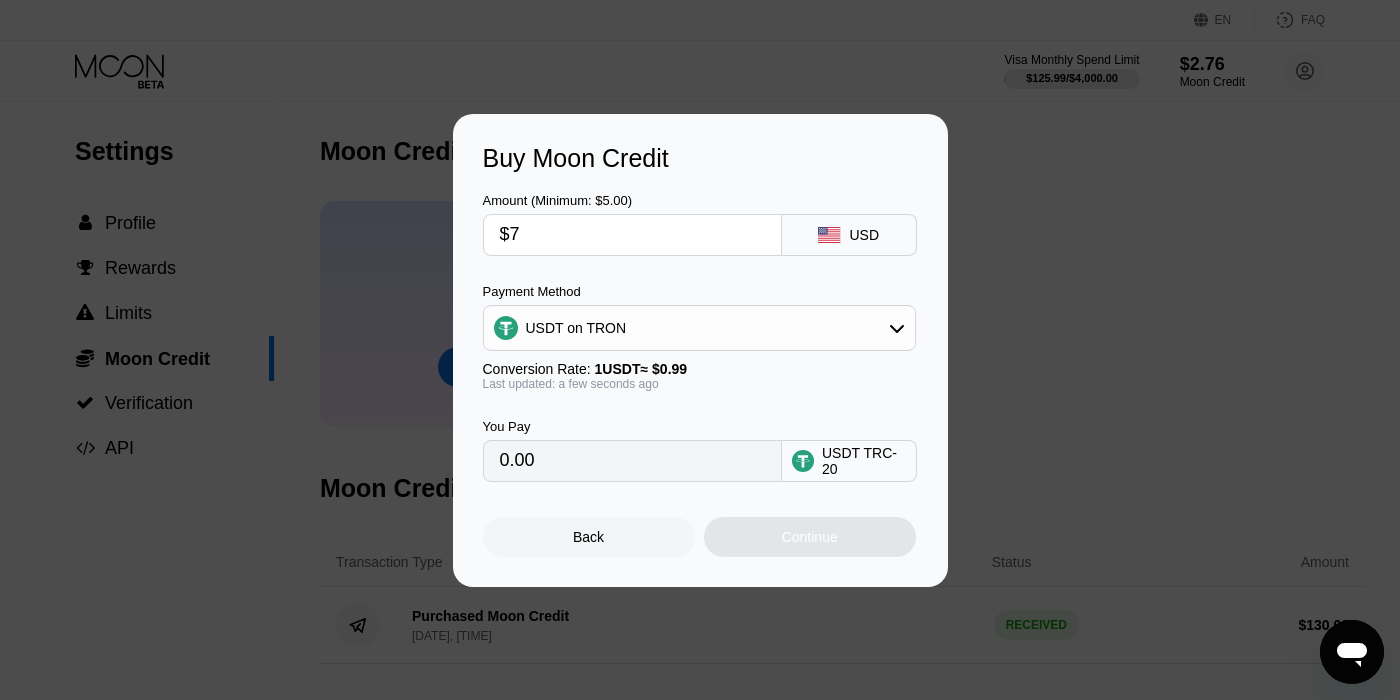 type on "7.07" 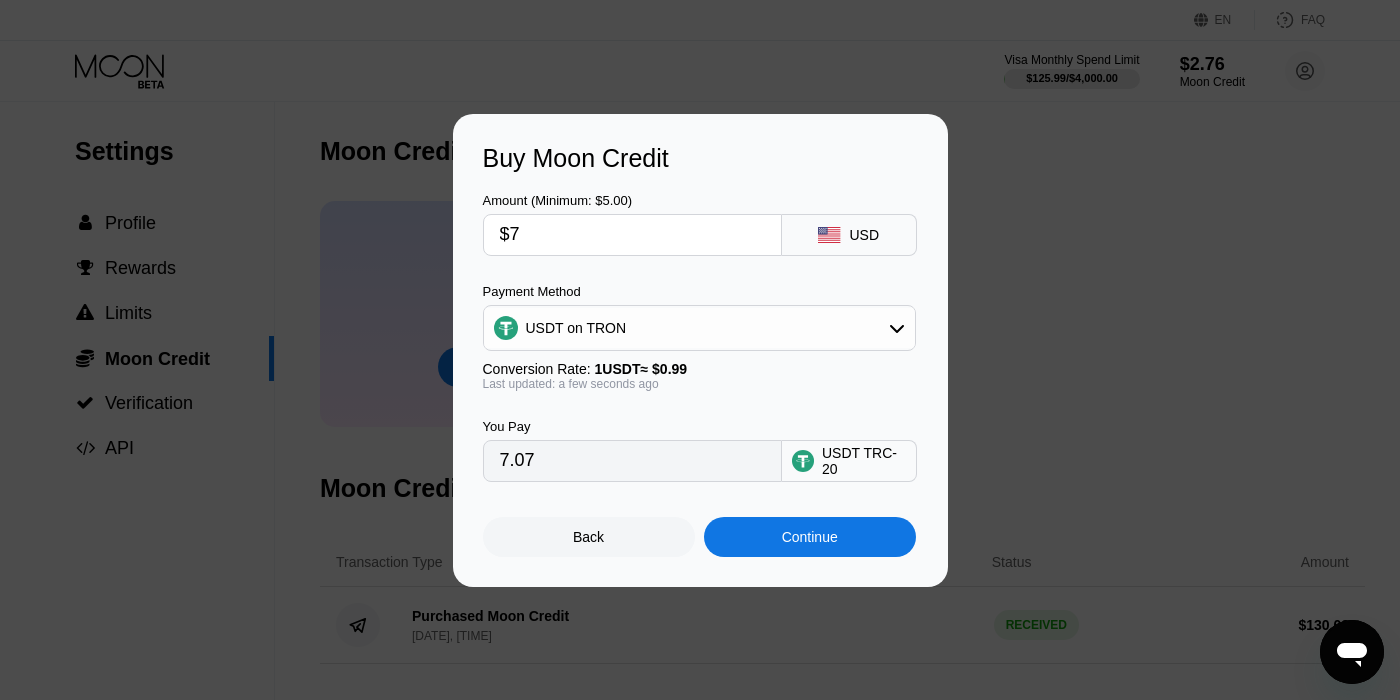 type on "$74" 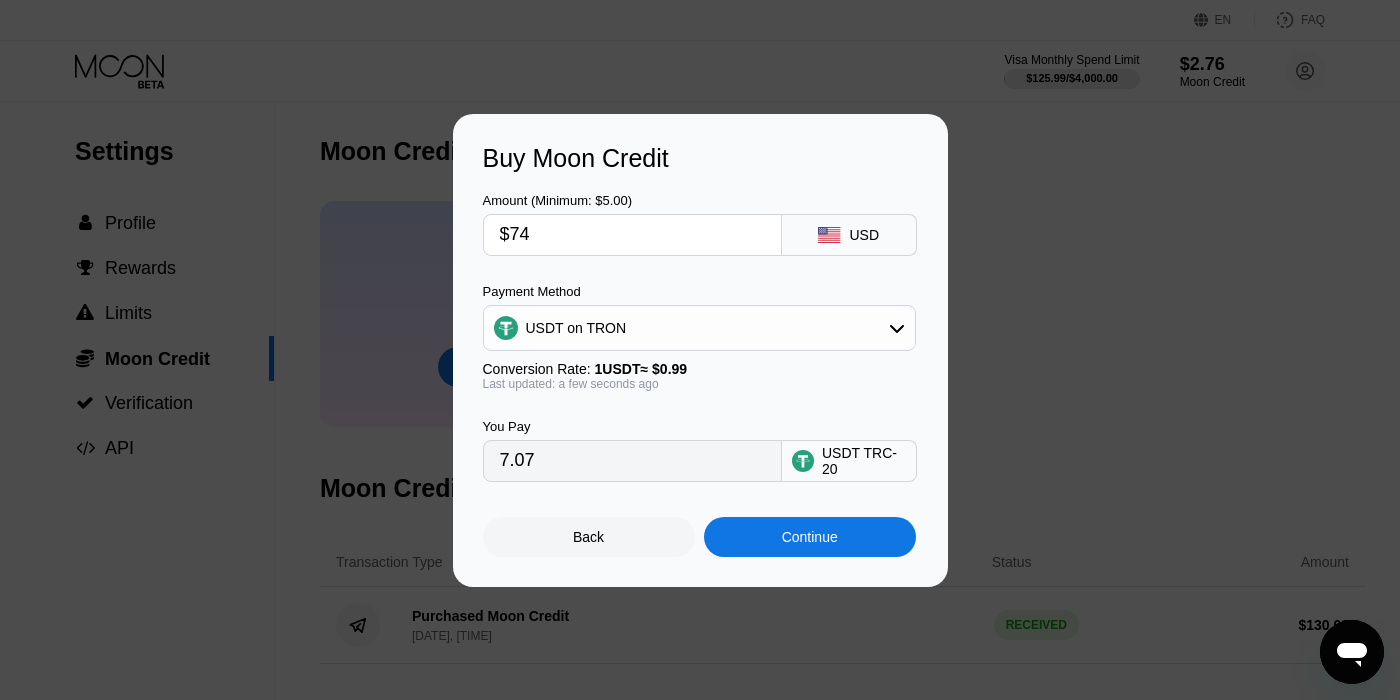 type on "74.75" 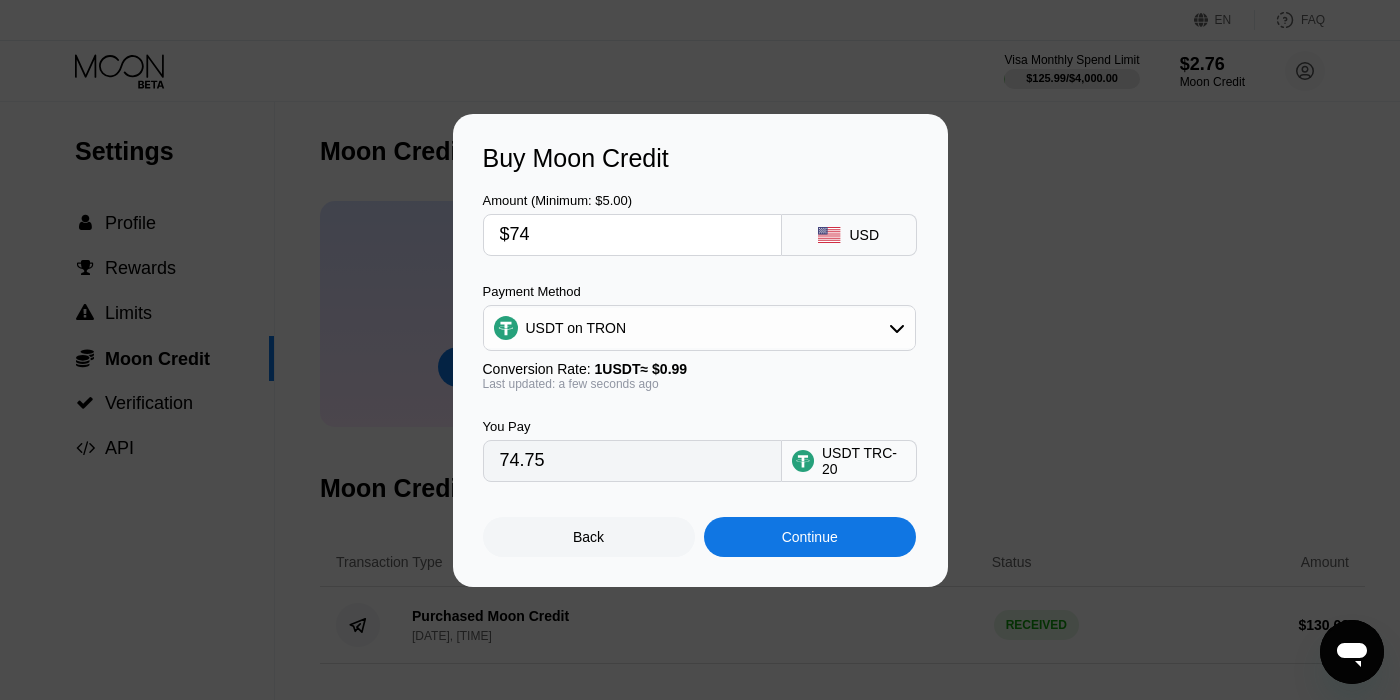 type on "$7" 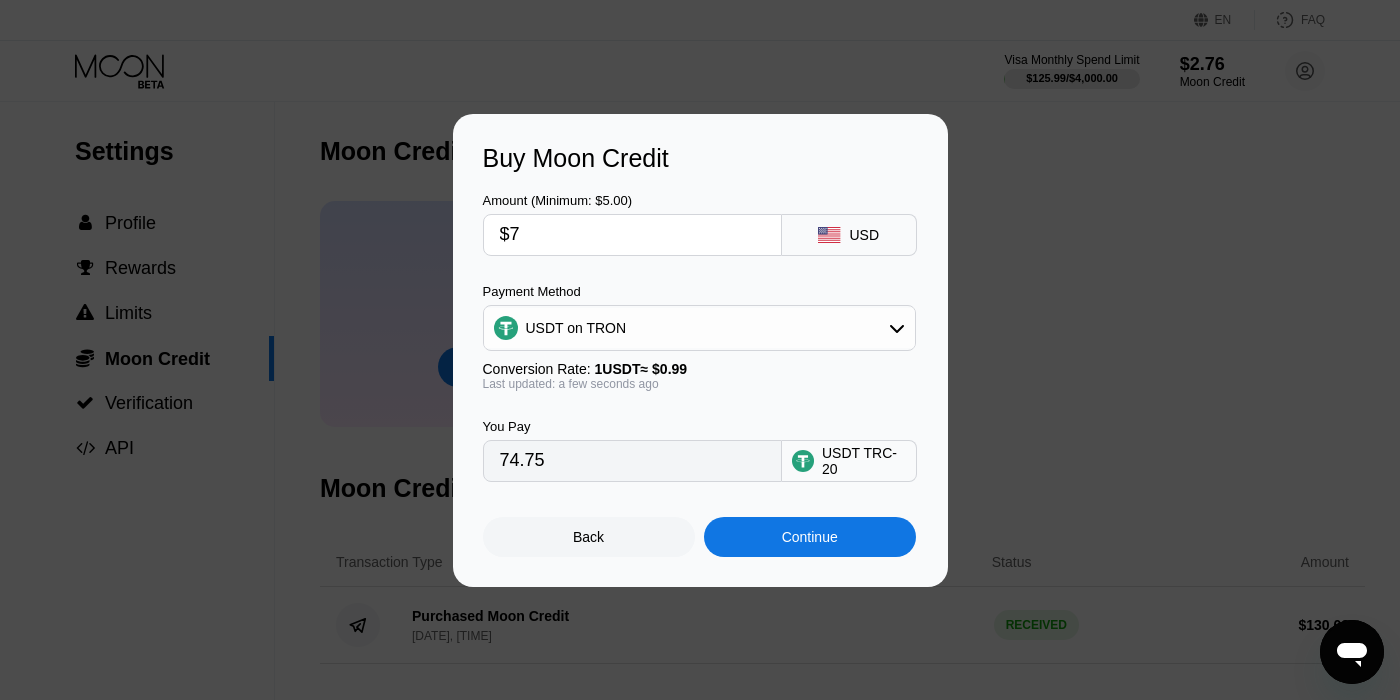 type on "7.07" 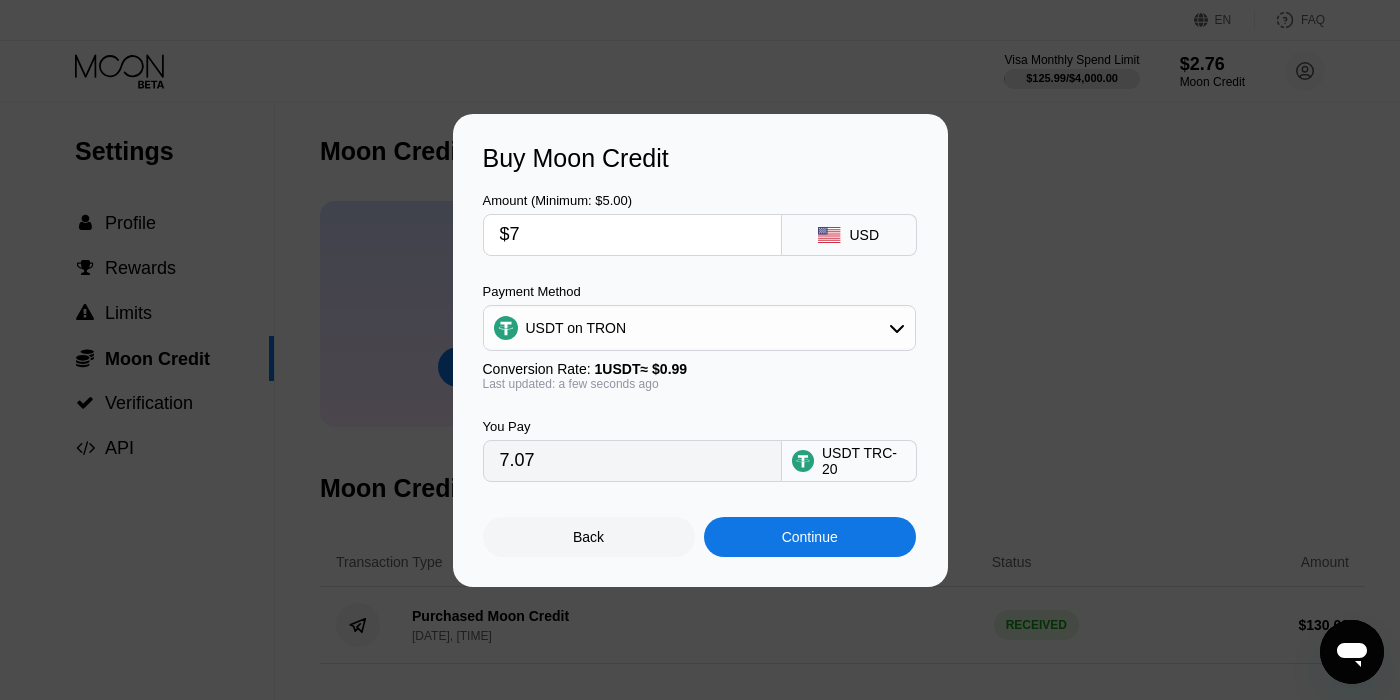 type on "$73" 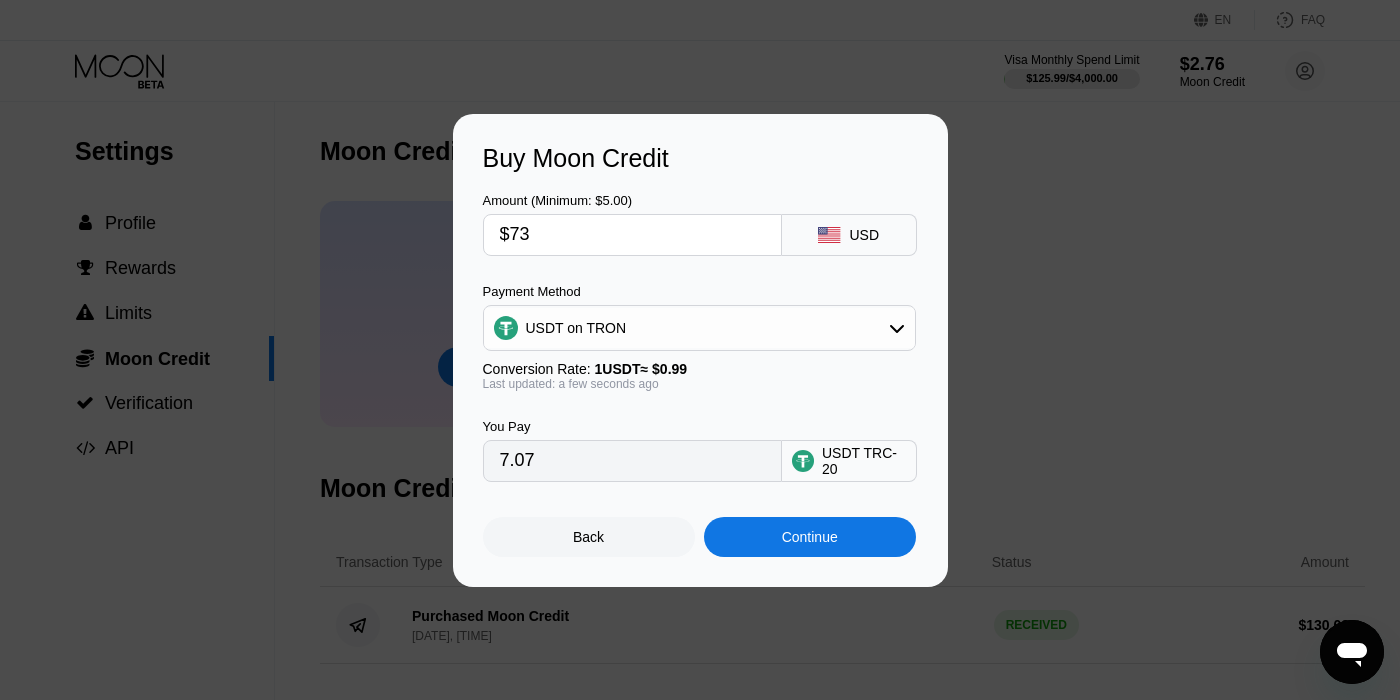type on "73.74" 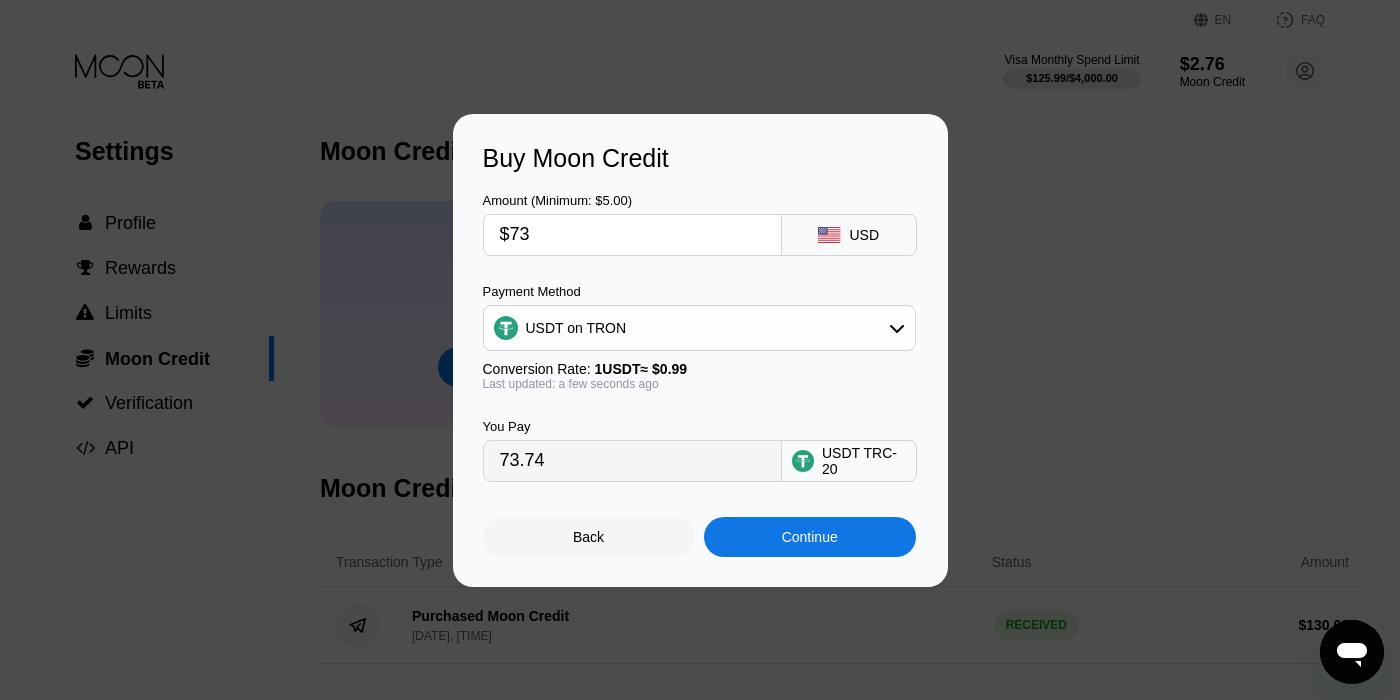 type on "$7" 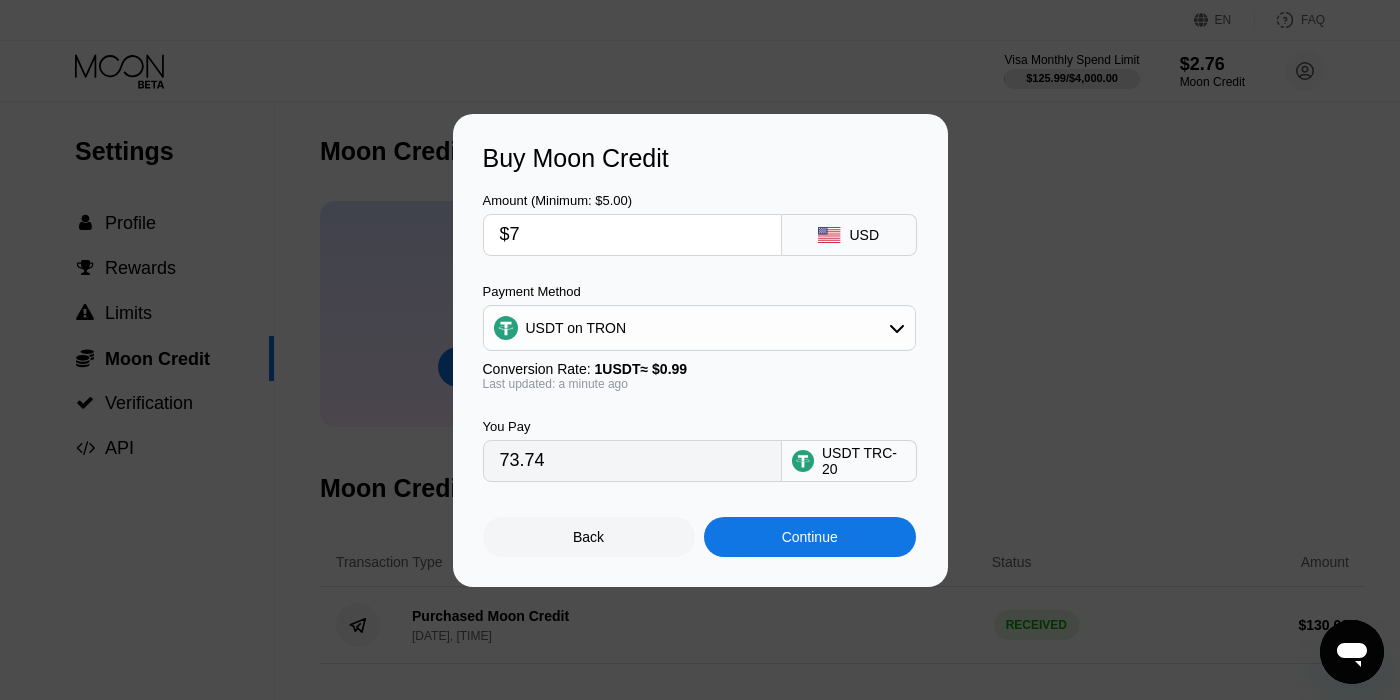 type on "7.07" 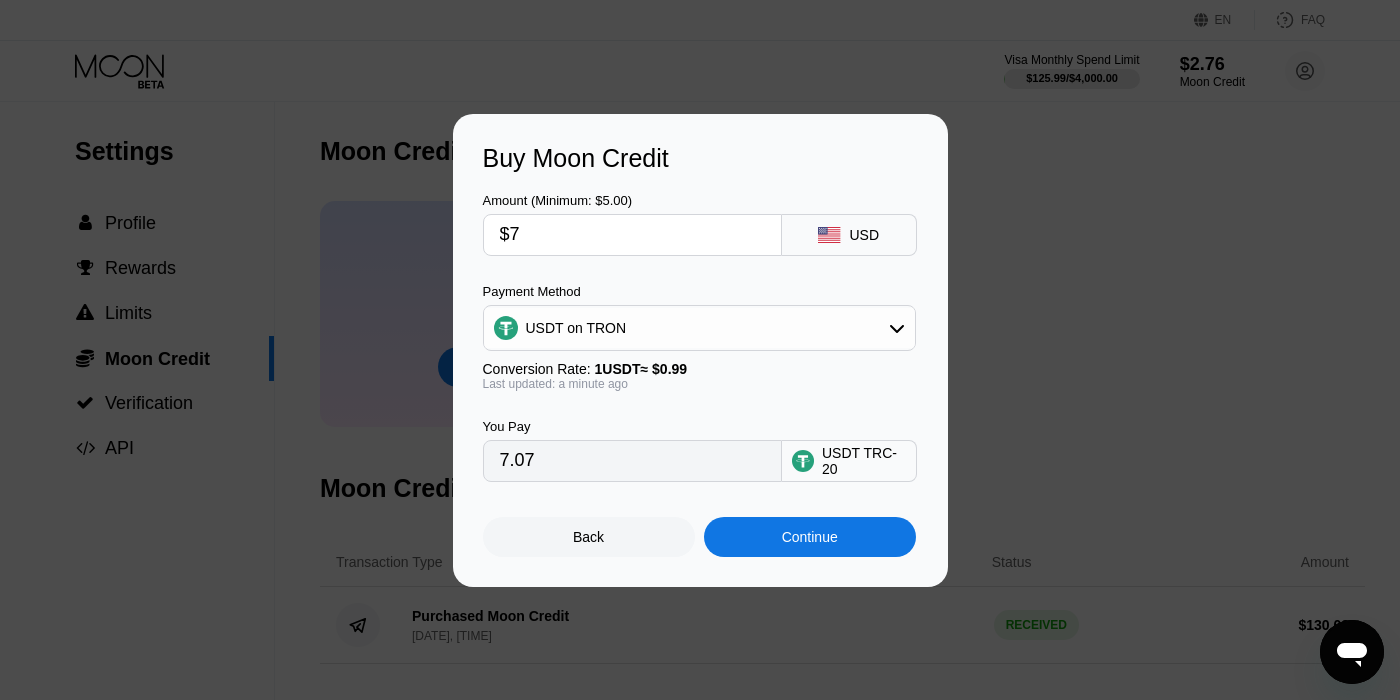 type on "$73" 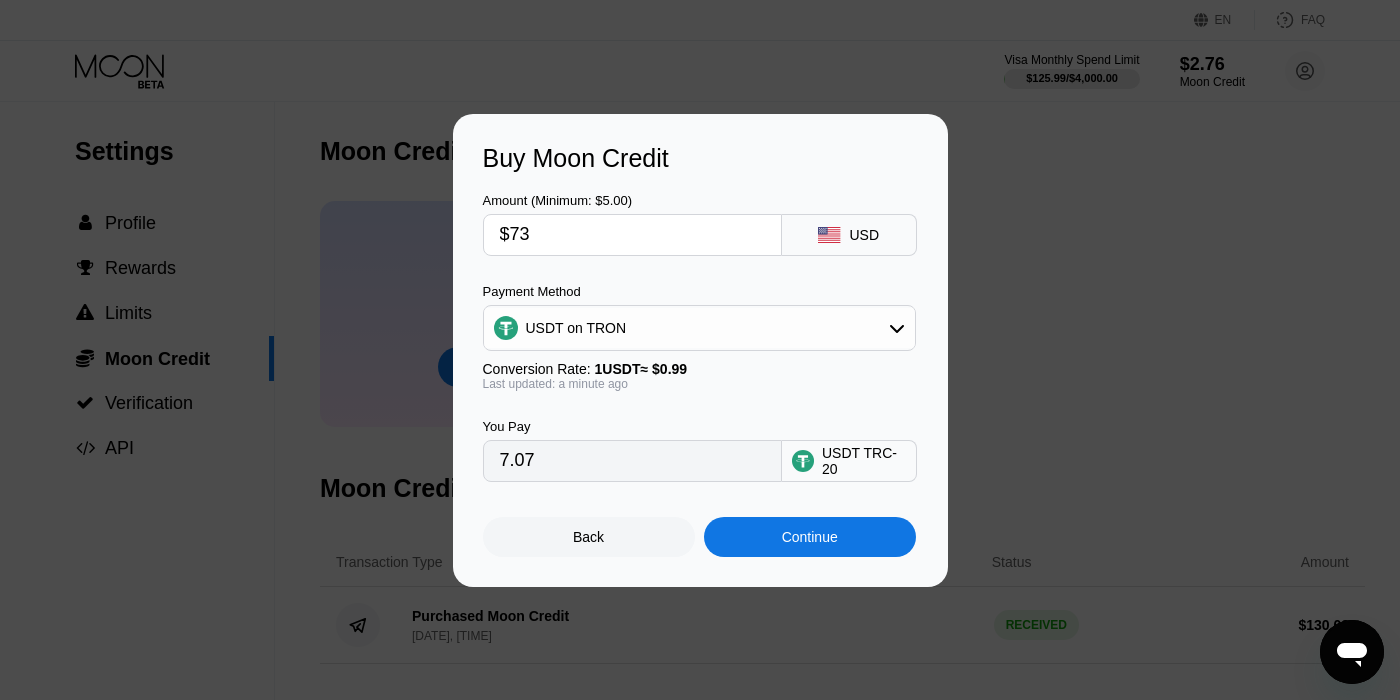 type on "73.74" 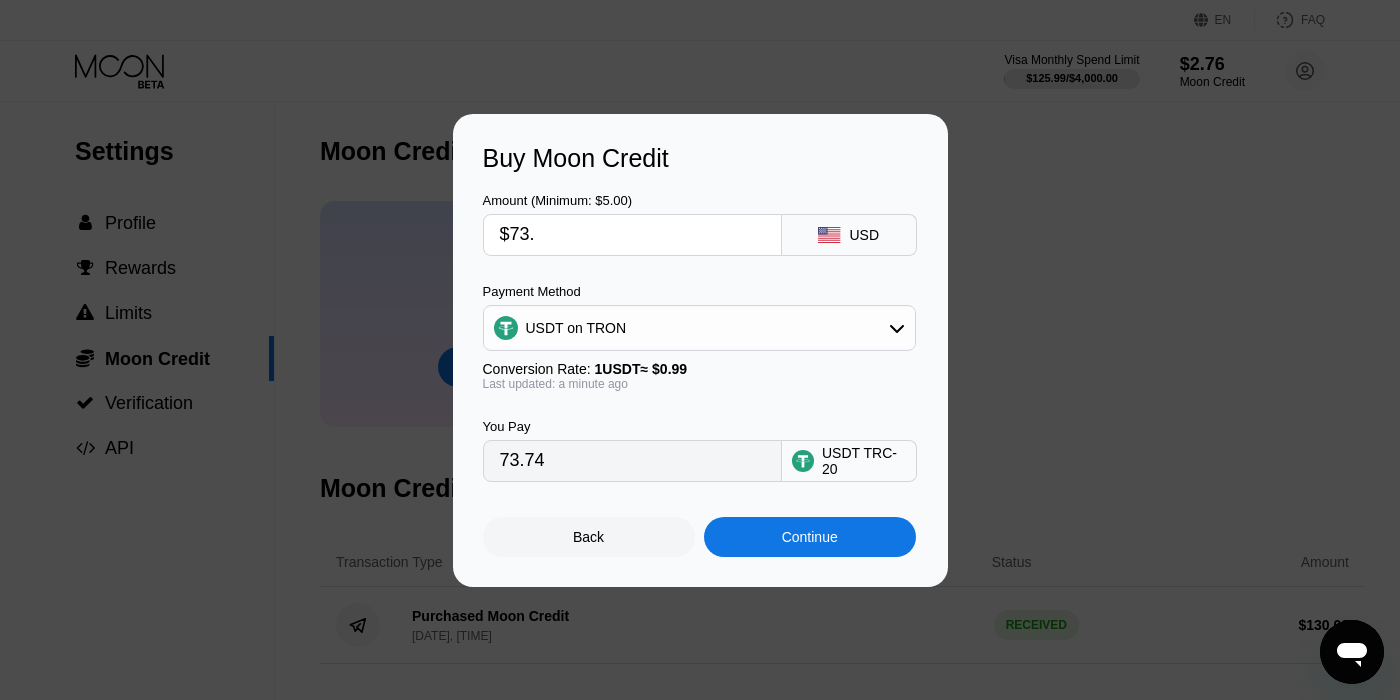 type on "$73.2" 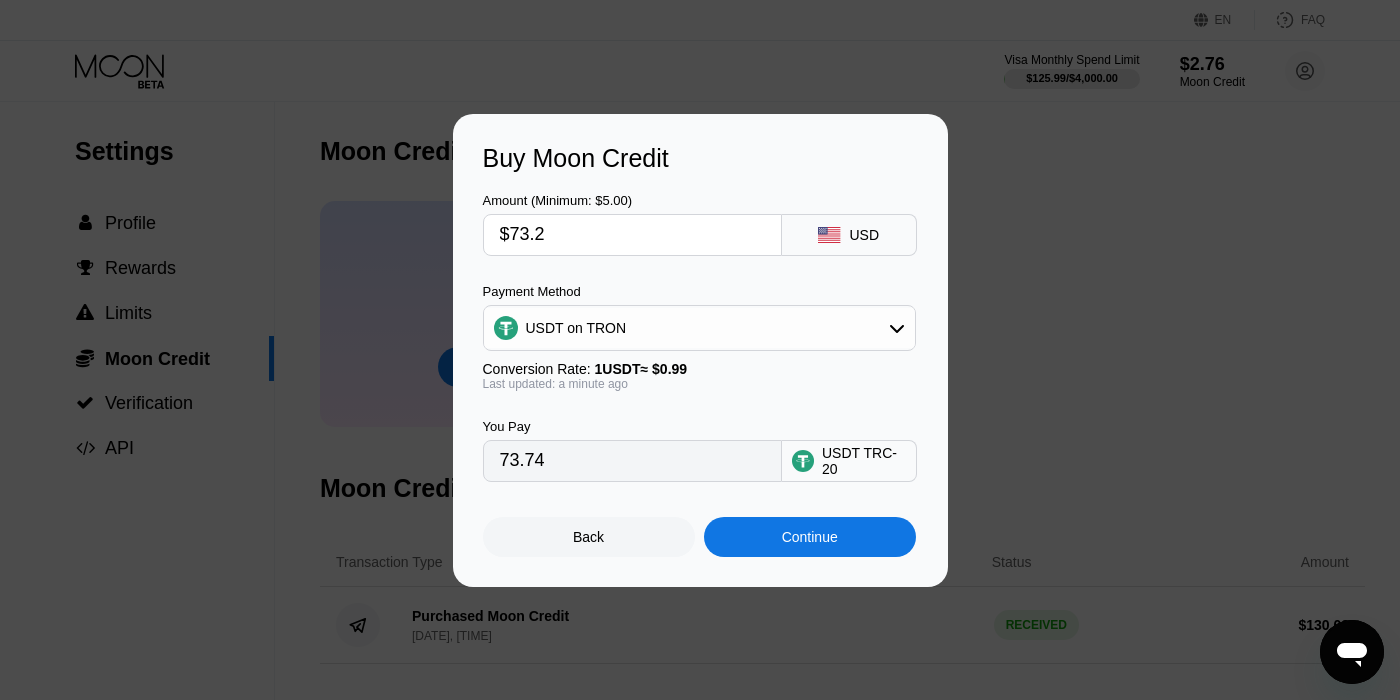 type on "73.94" 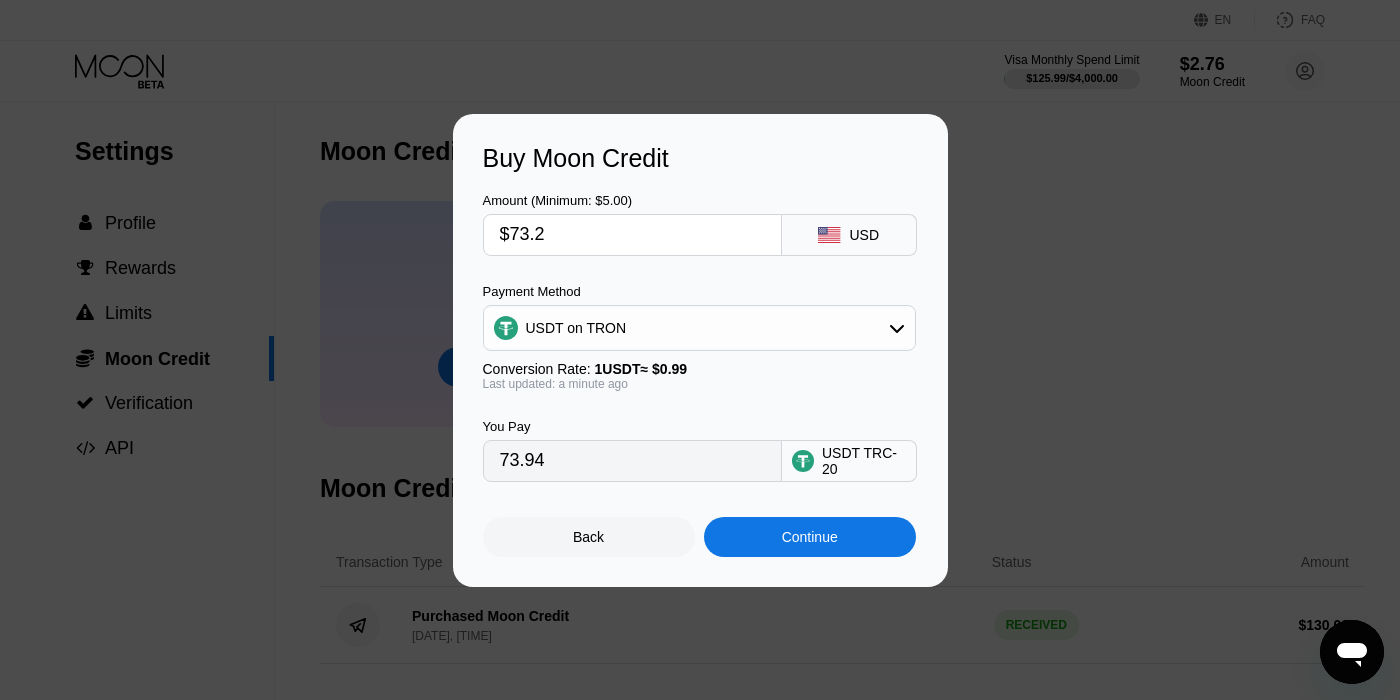 type on "$73.23" 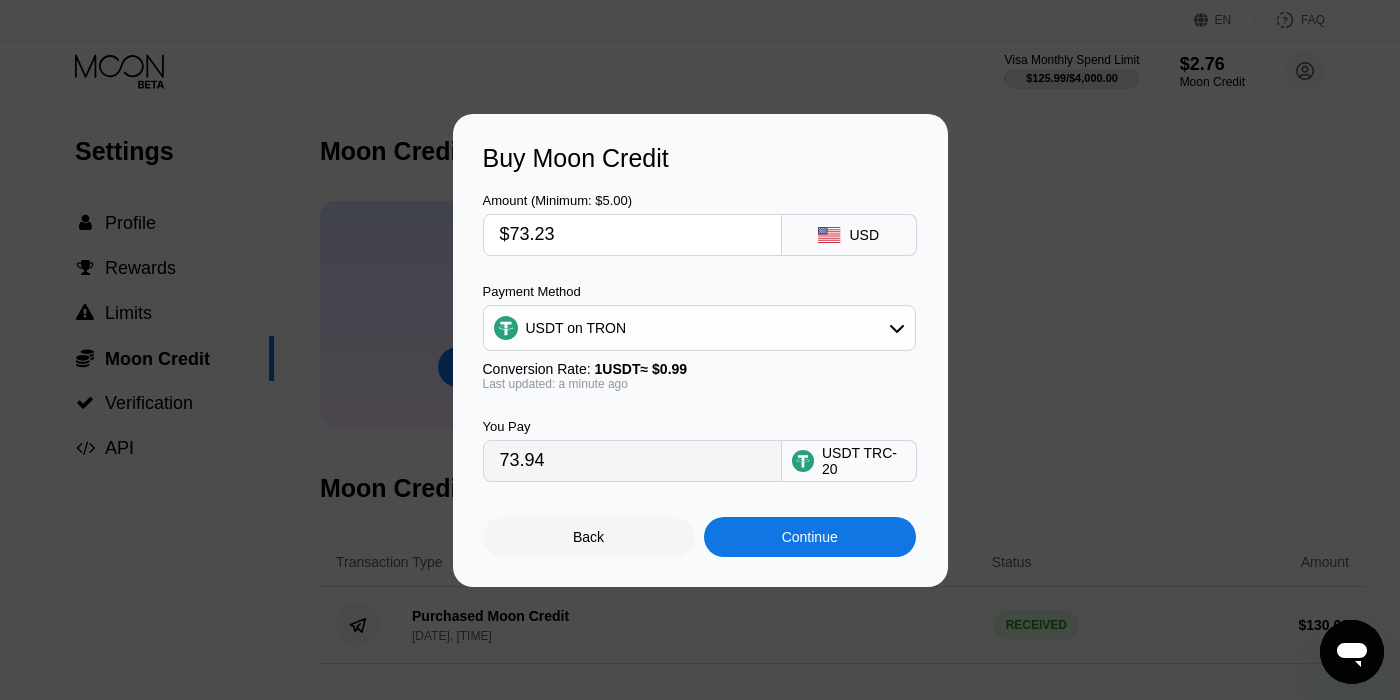 type on "73.97" 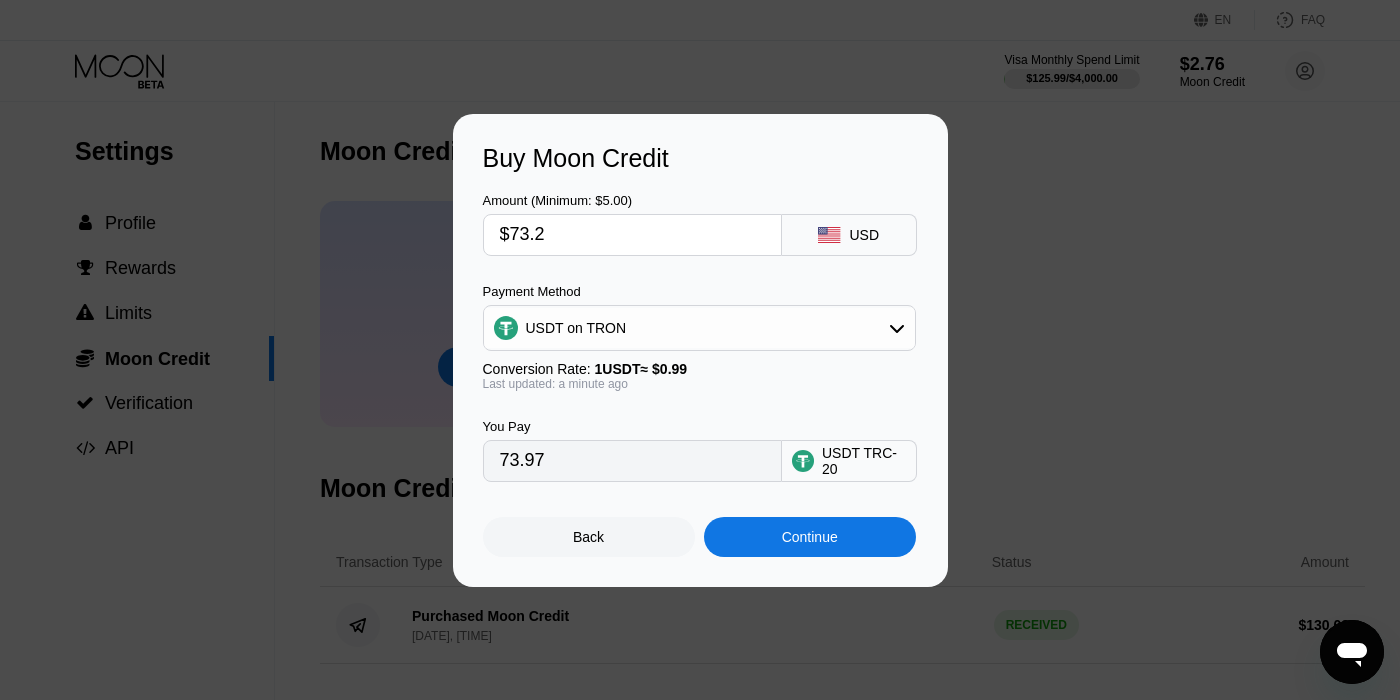 type on "$73." 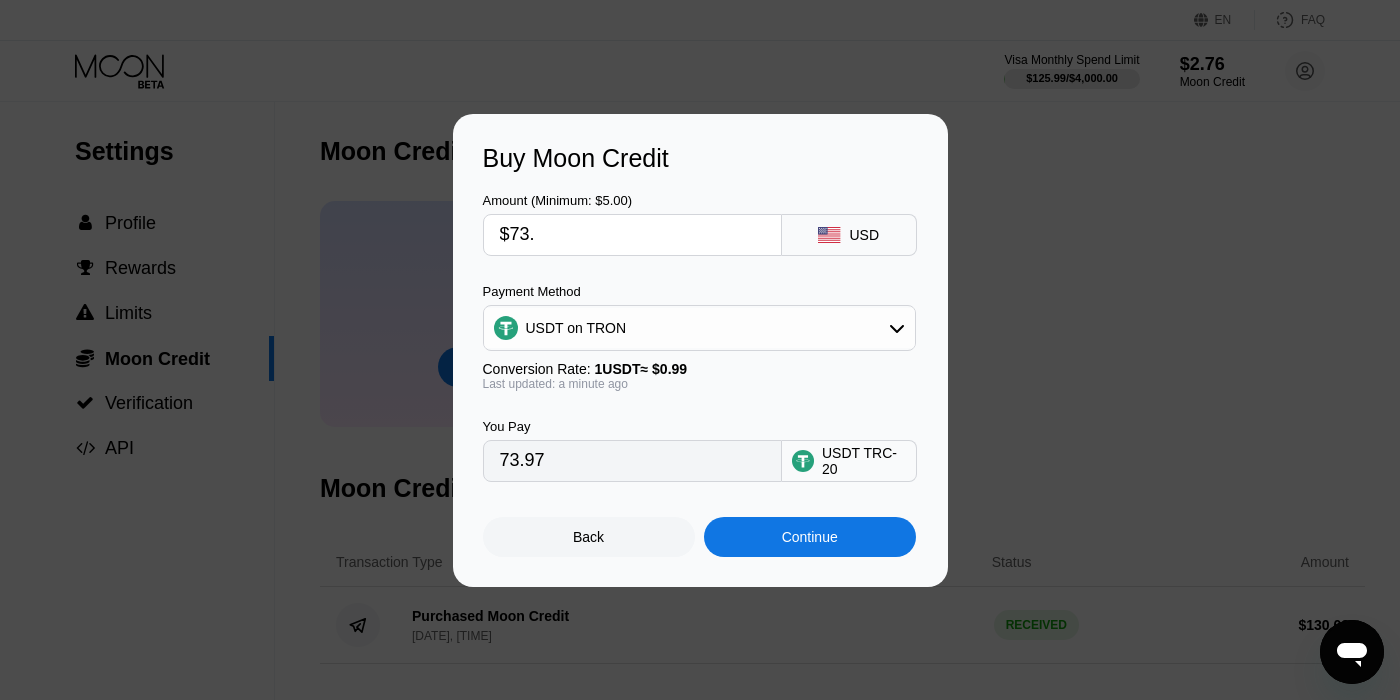 type on "73.74" 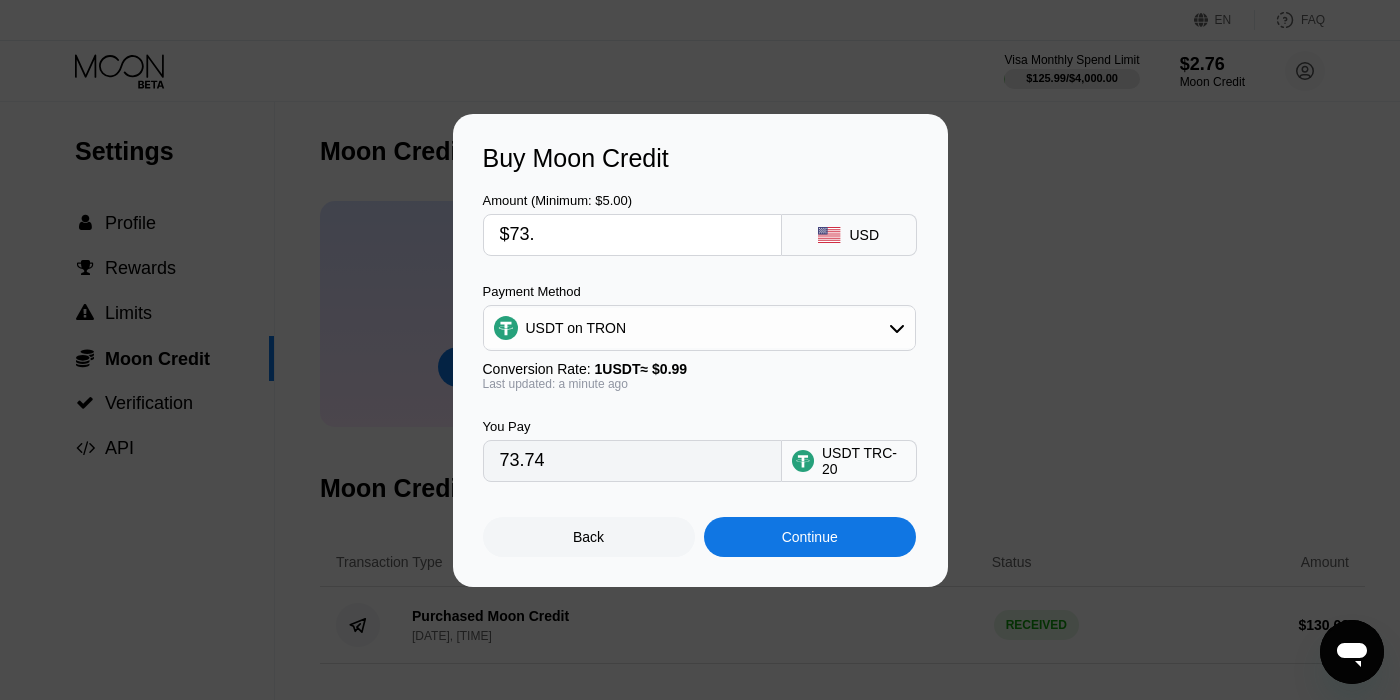 type on "$73.6" 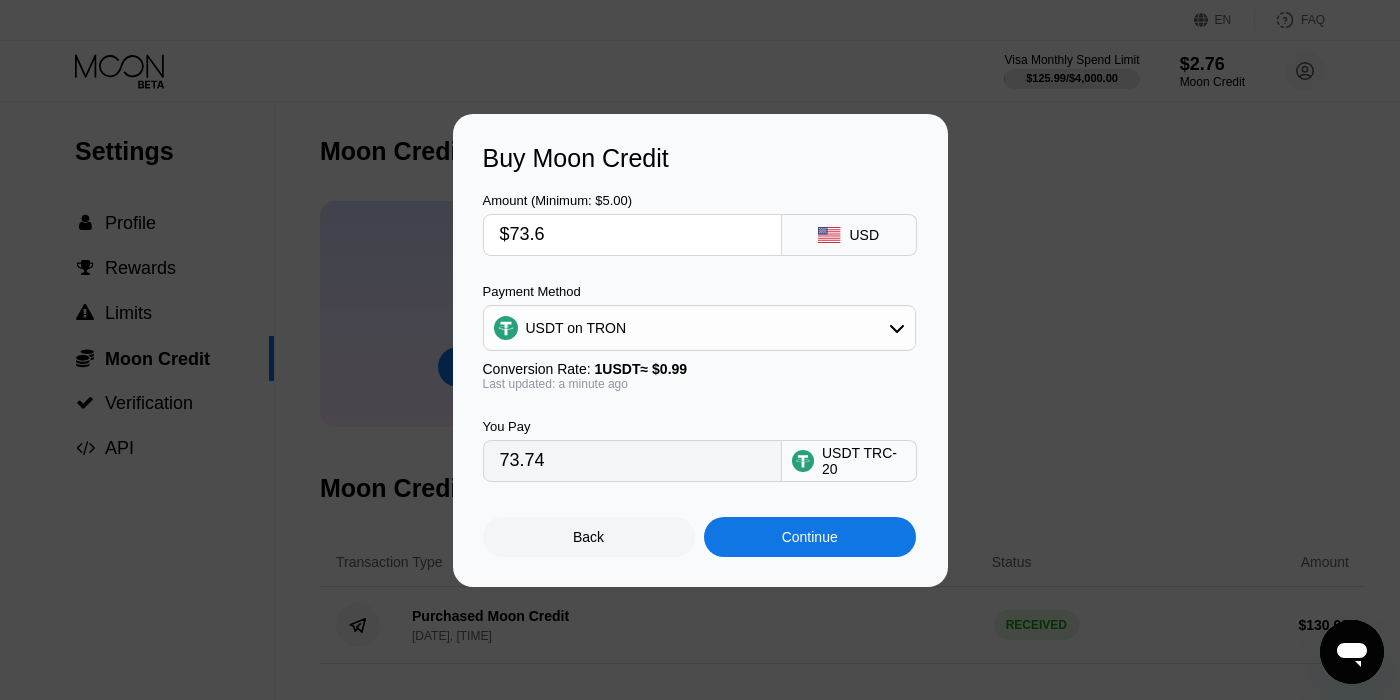 type on "74.34" 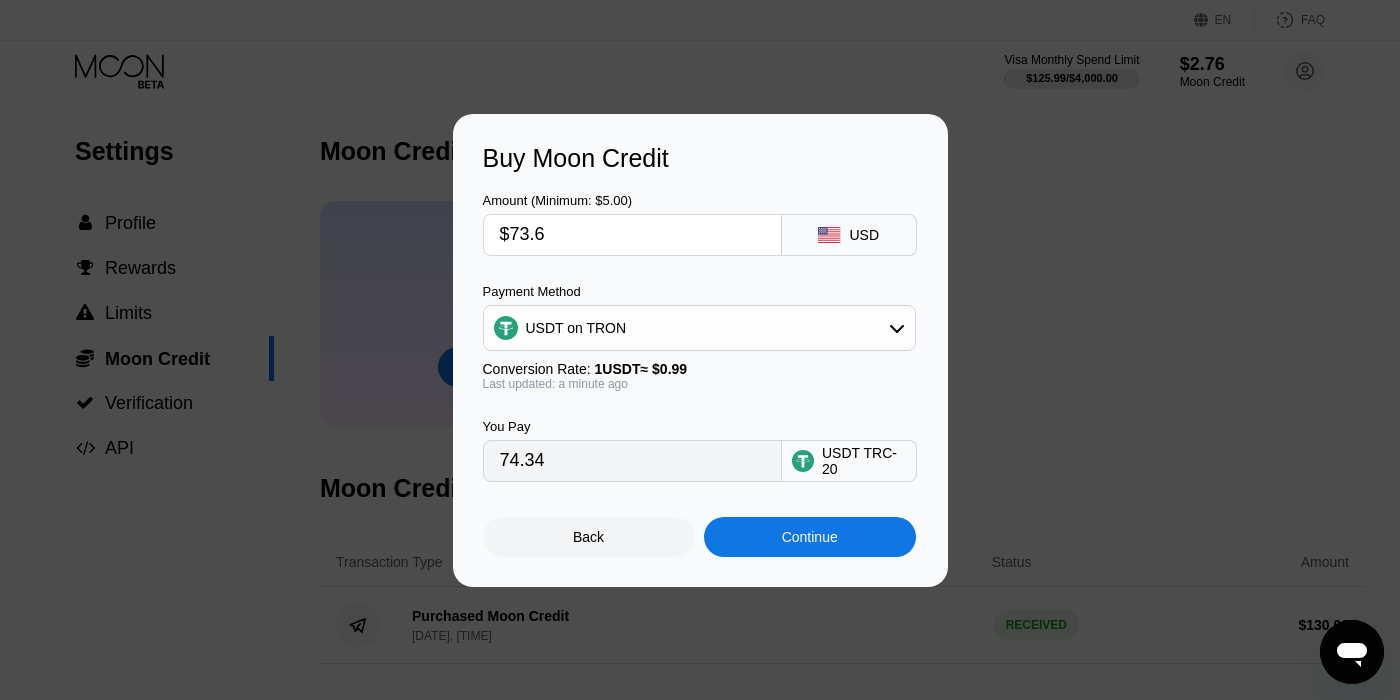 type on "$73." 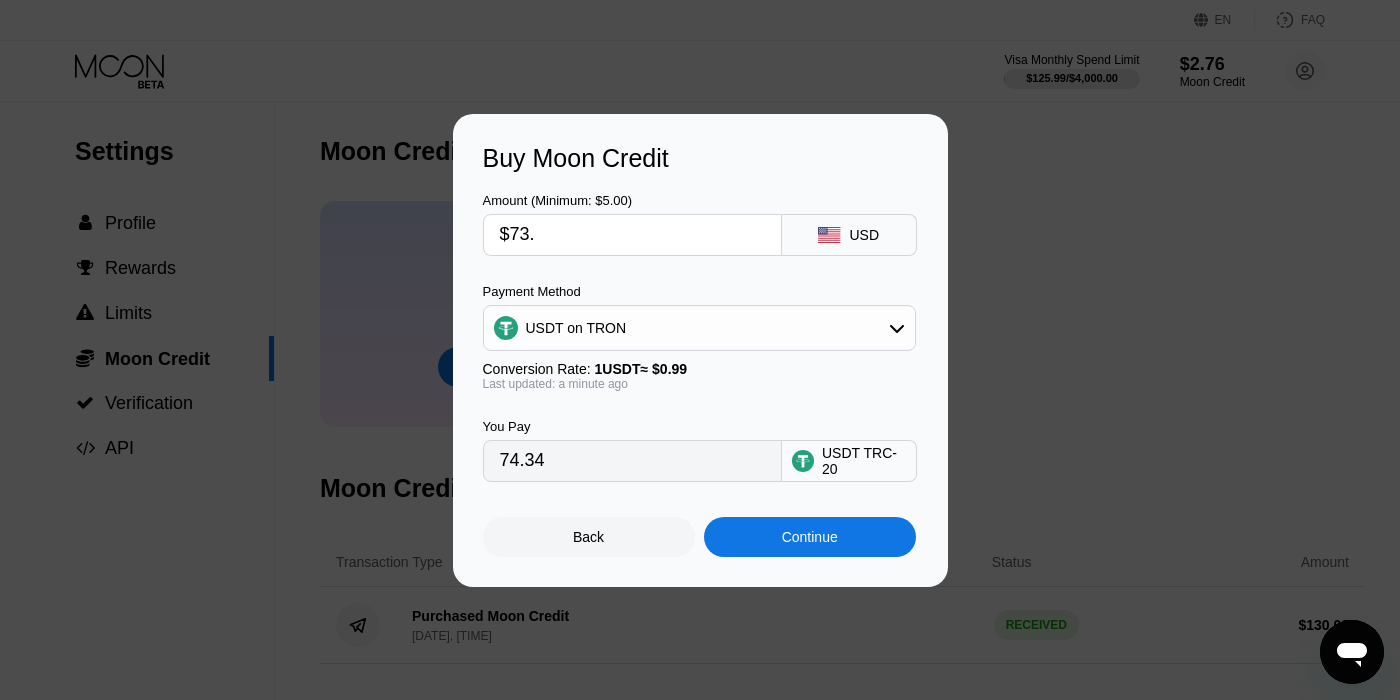 type on "73.74" 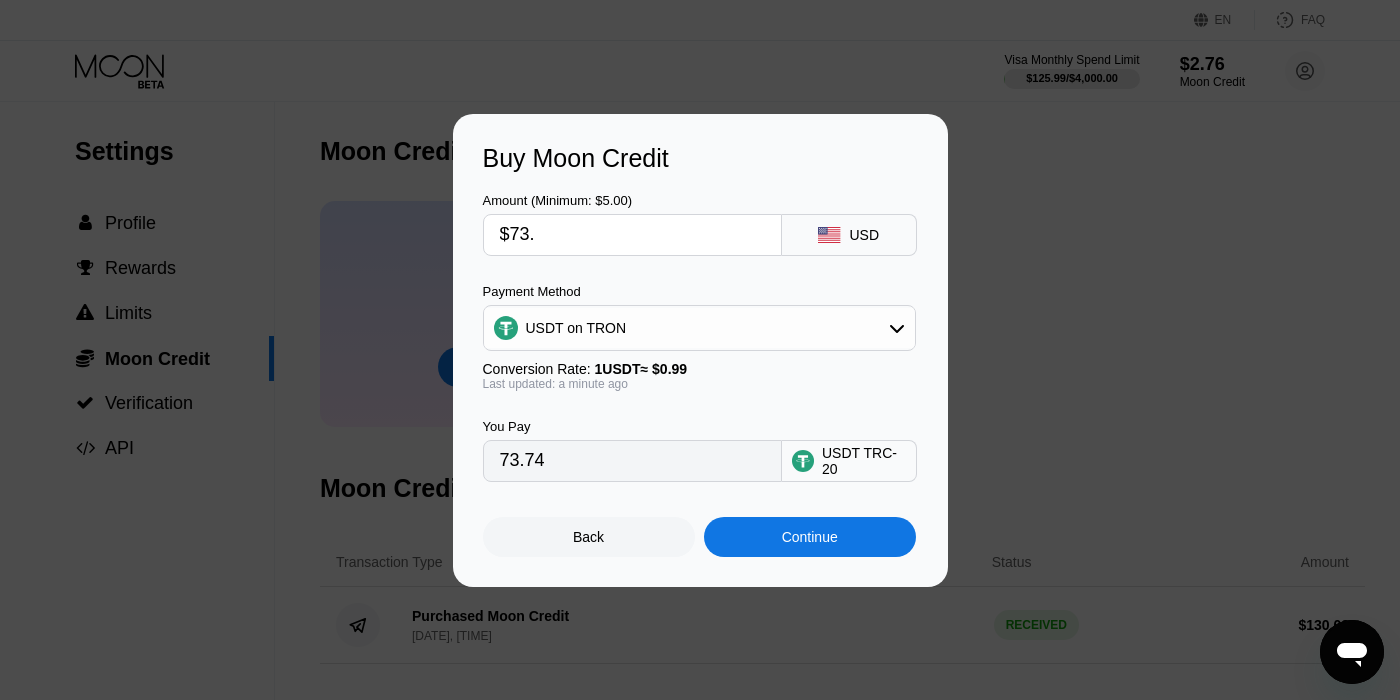 type on "$73.4" 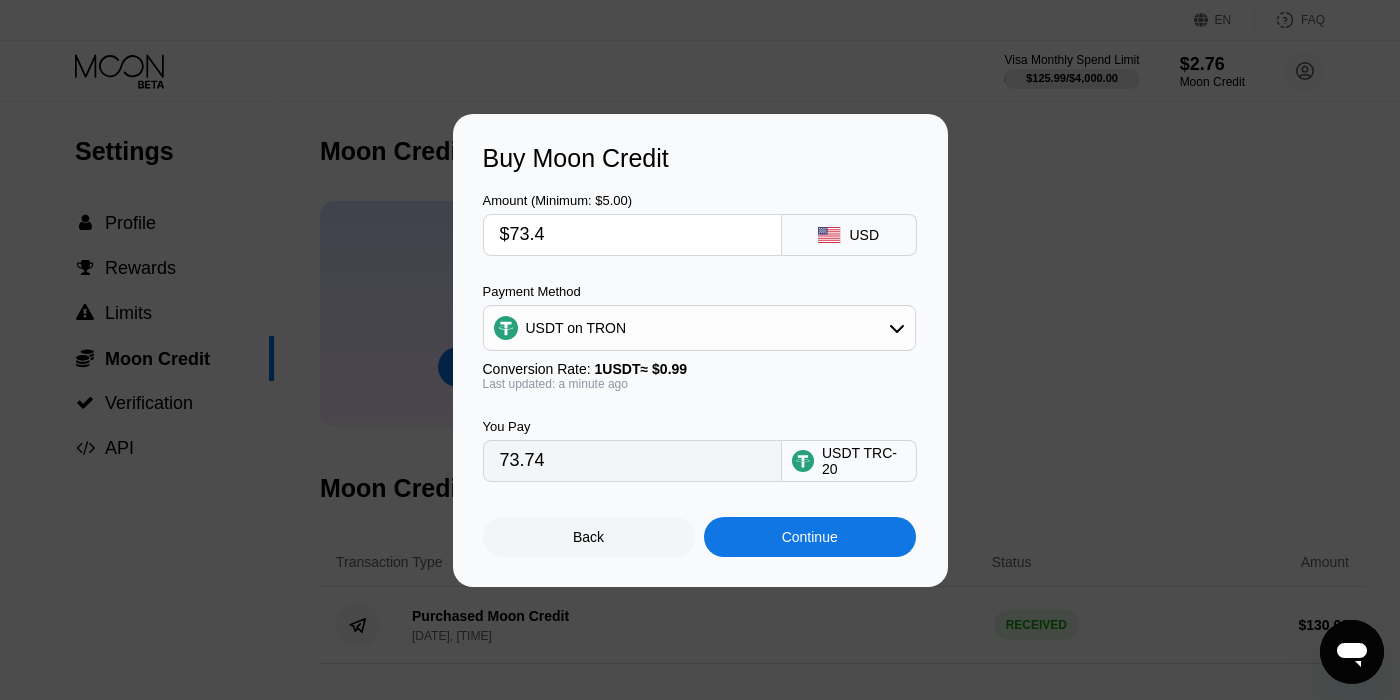 type on "74.14" 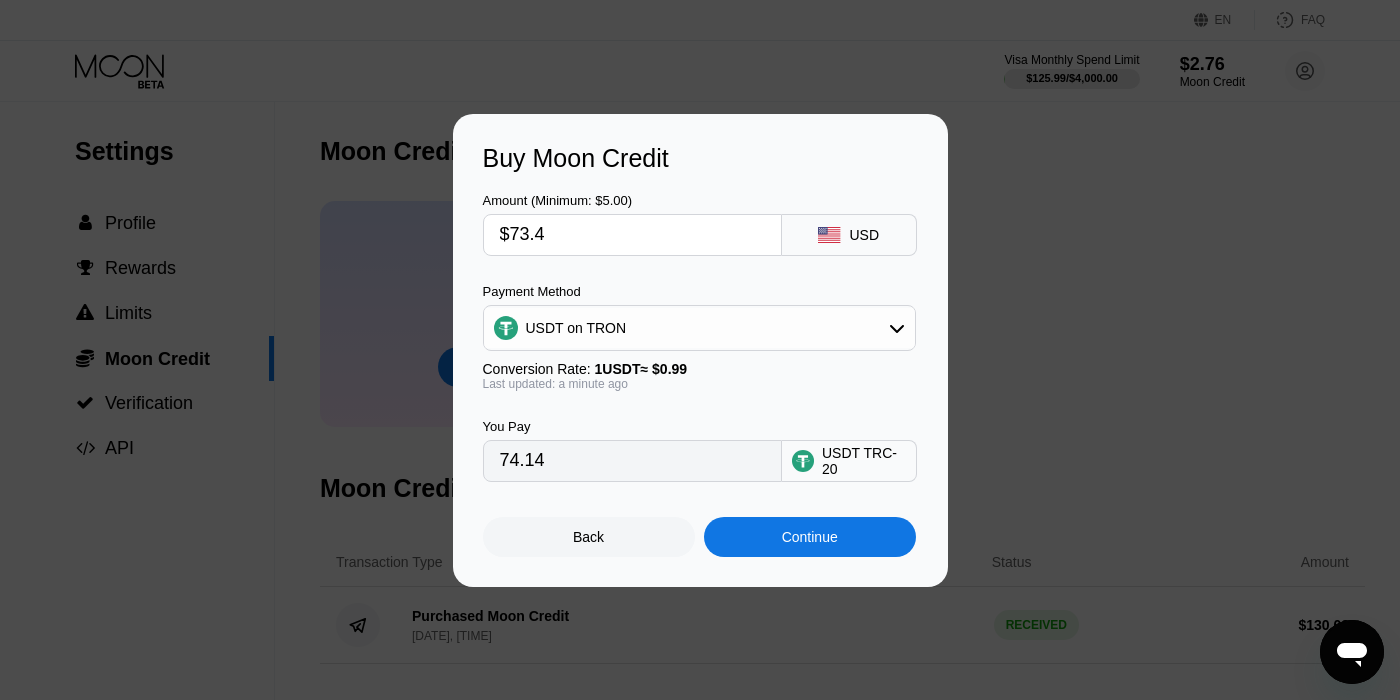 type on "$73." 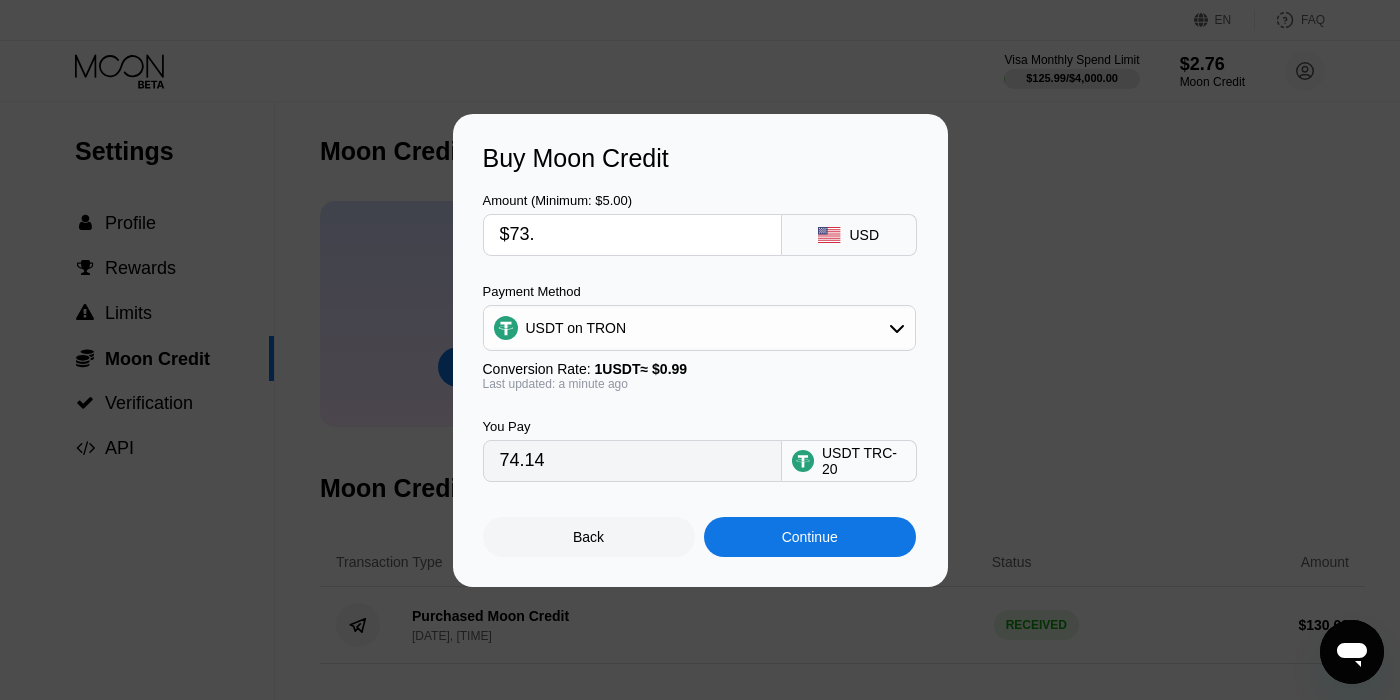 type on "73.74" 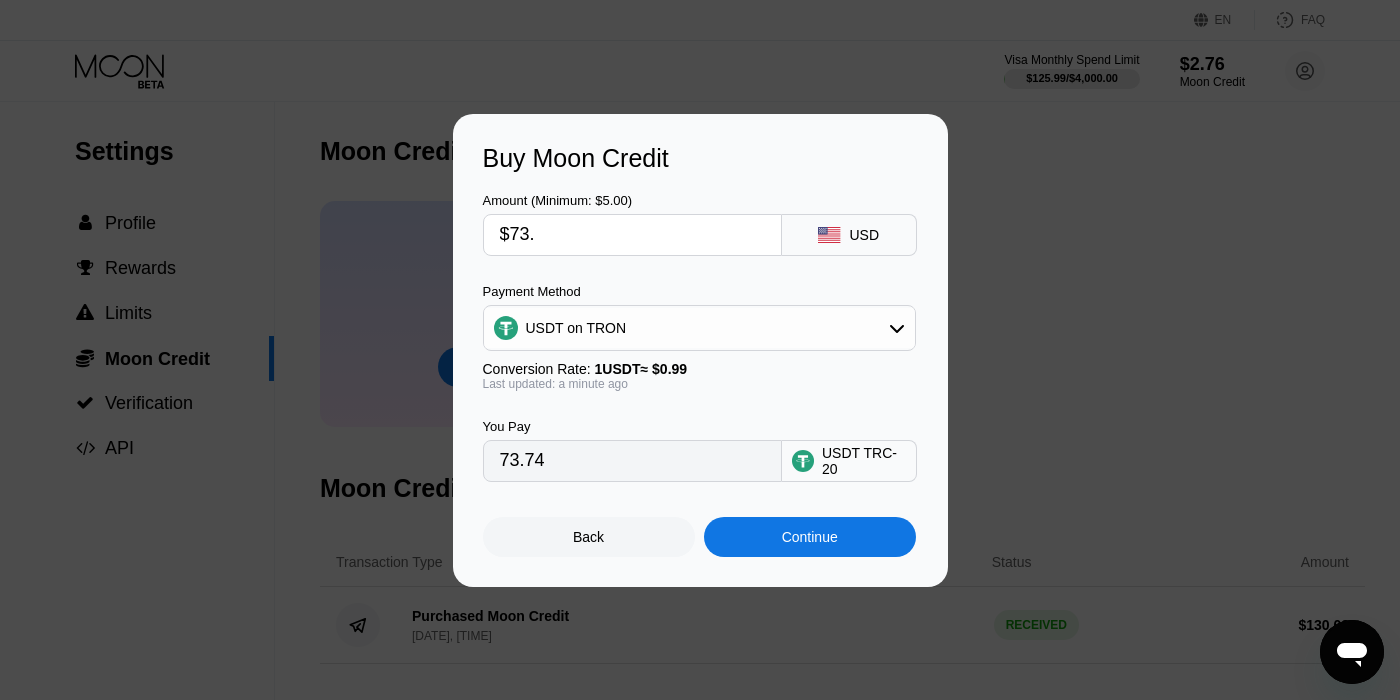 type on "$73.5" 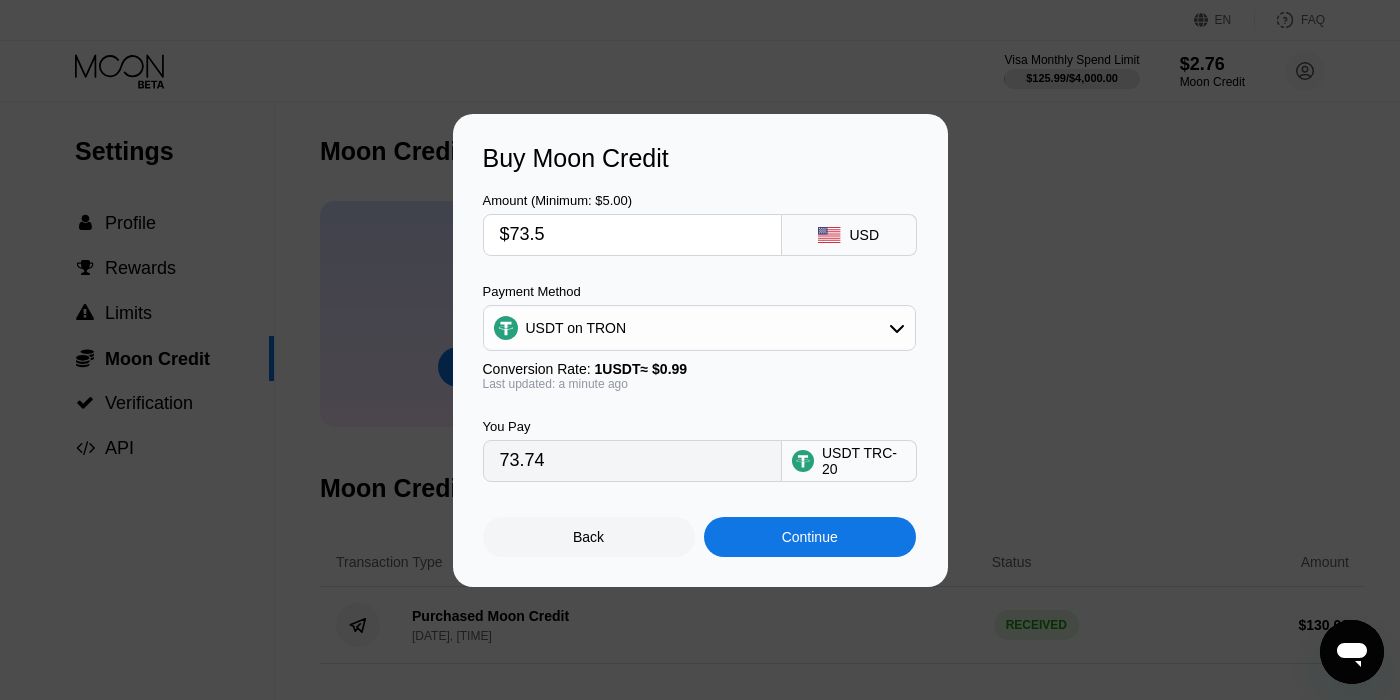type on "74.24" 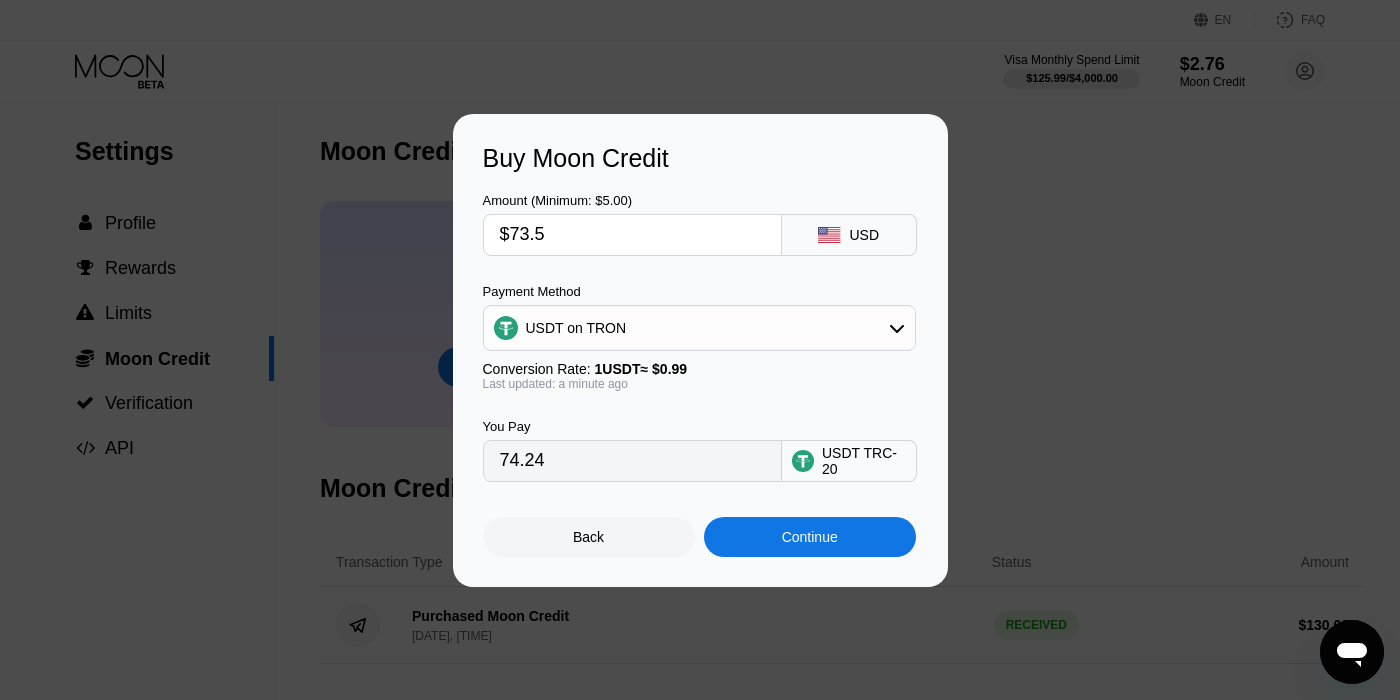 type on "$73." 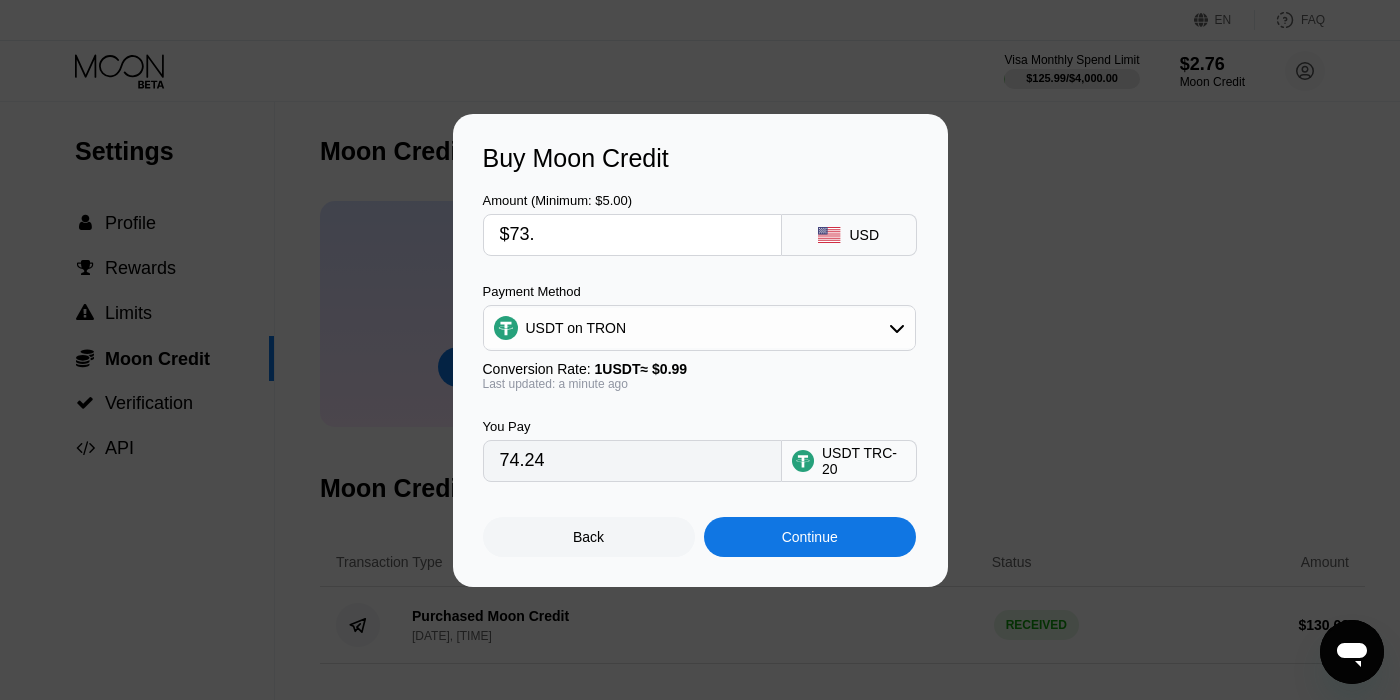 type on "73.74" 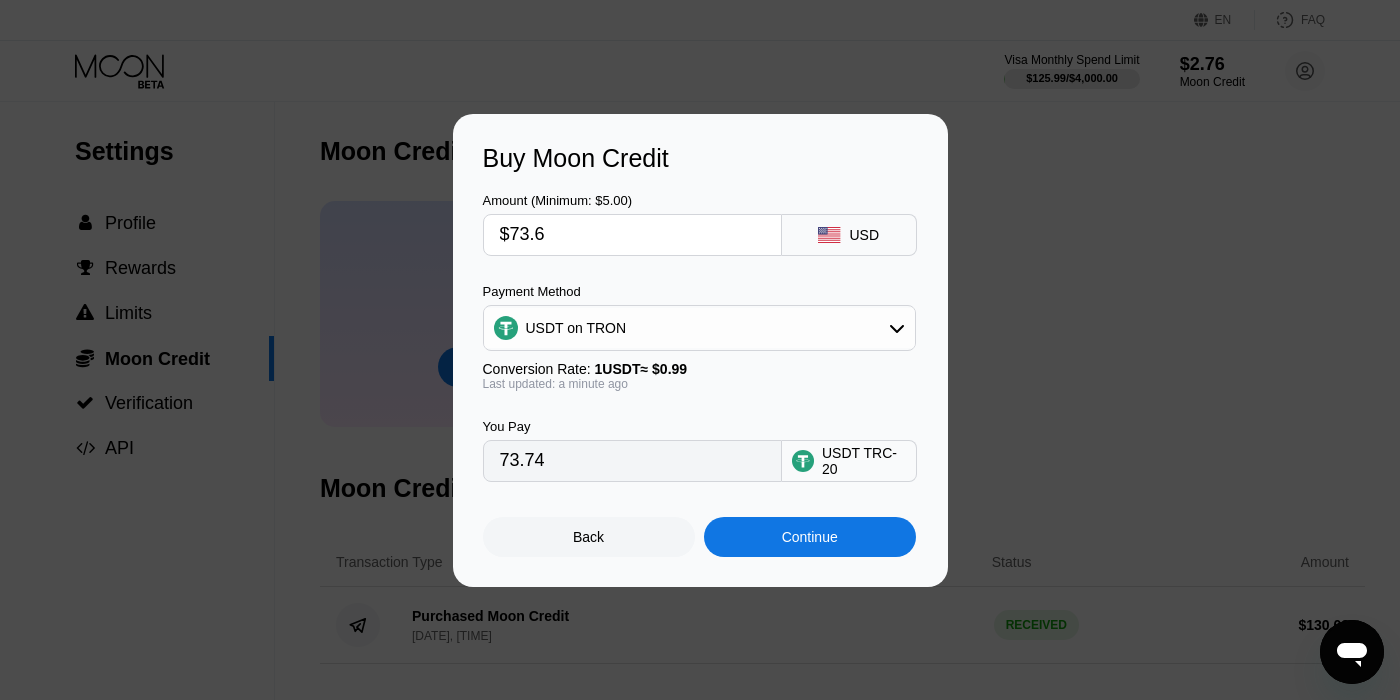 type on "$73.65" 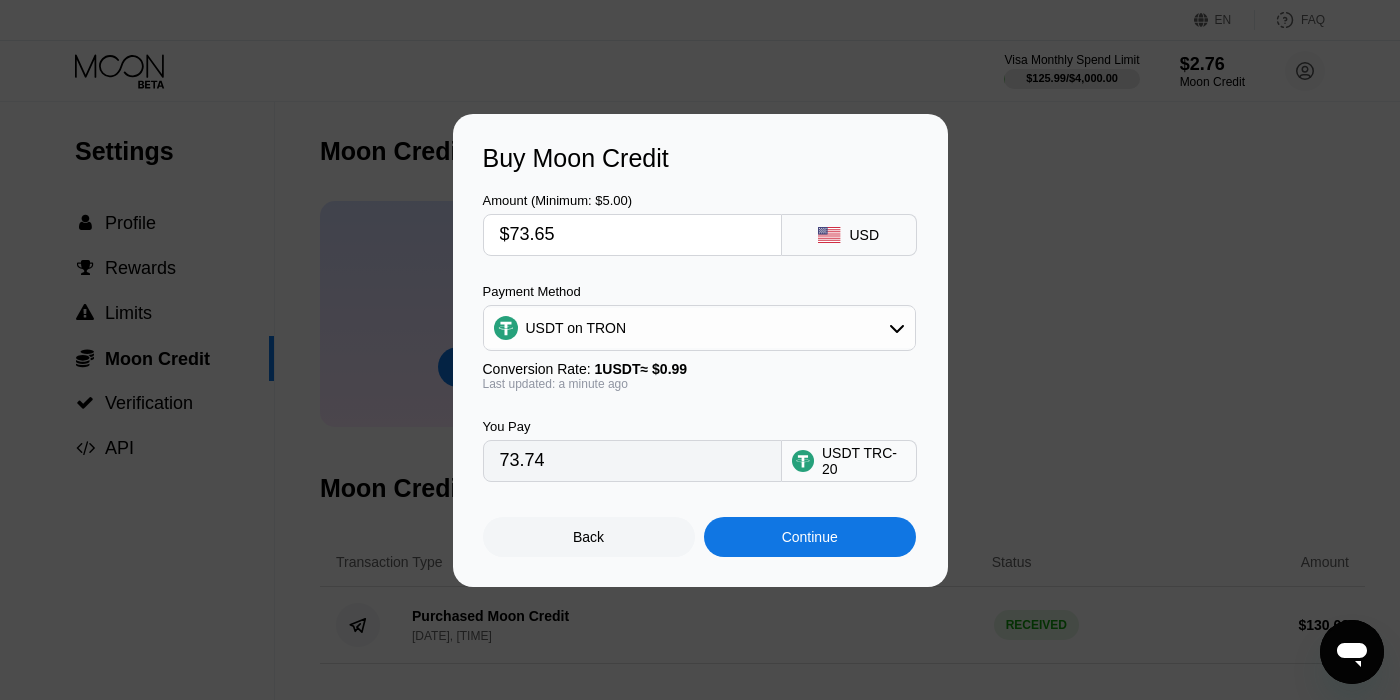 type on "74.39" 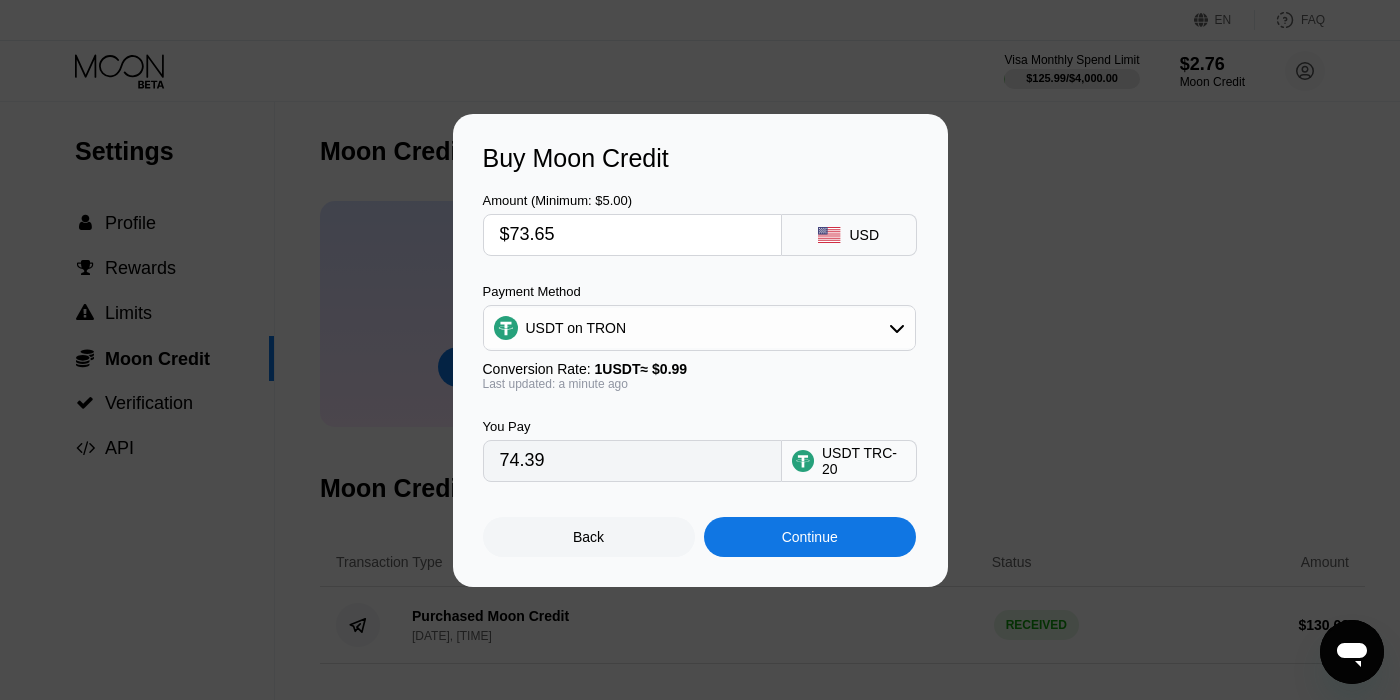 type on "$73.6" 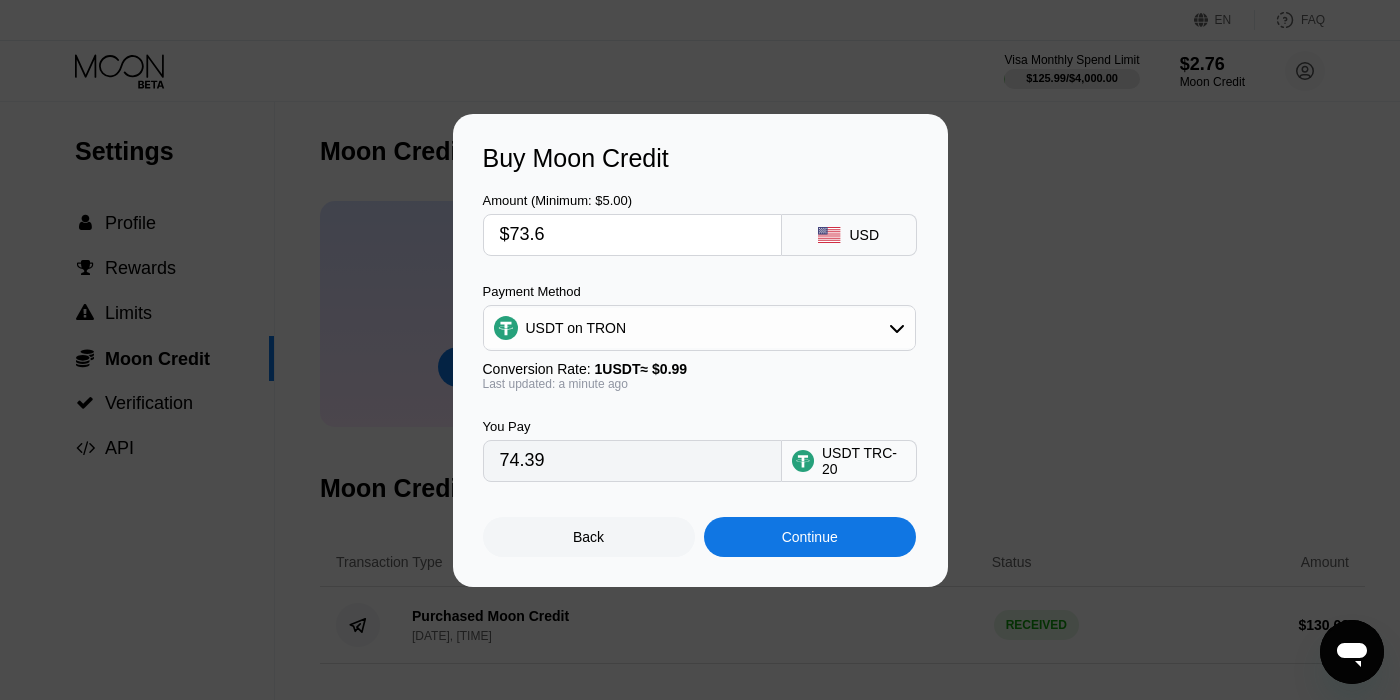 type on "74.34" 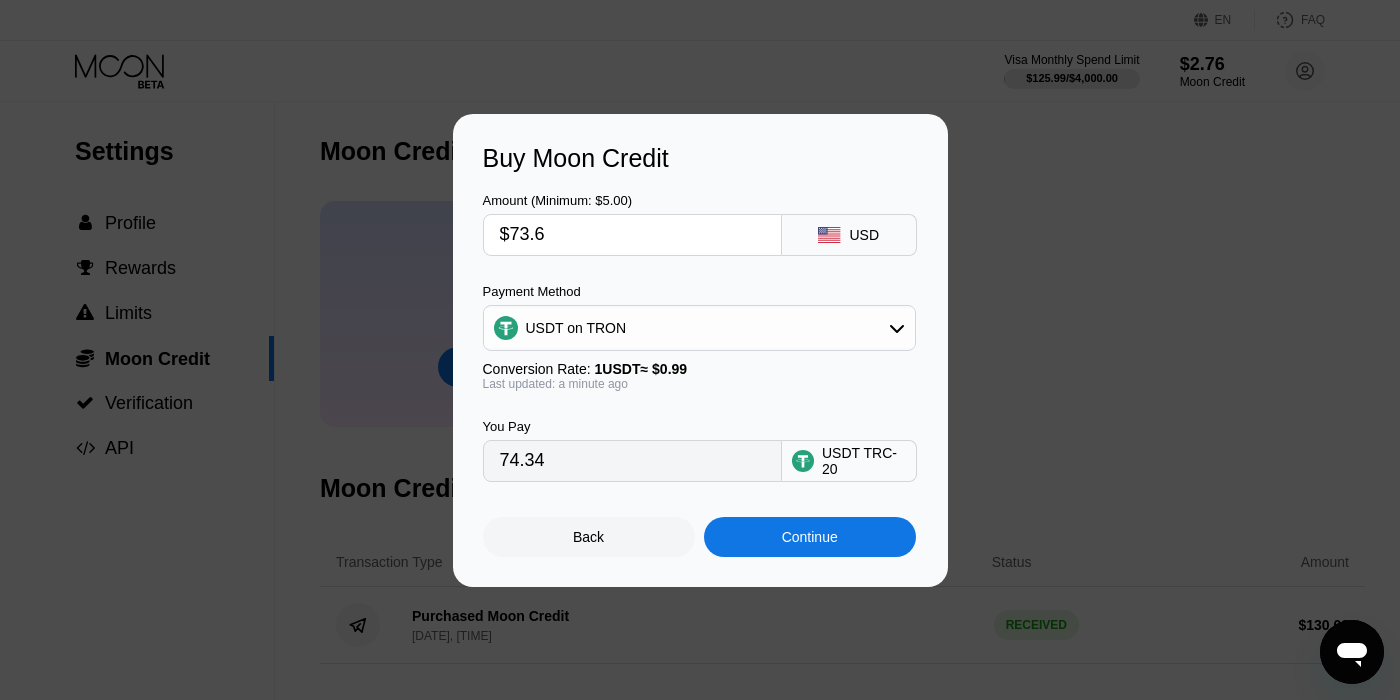 type on "$73.63" 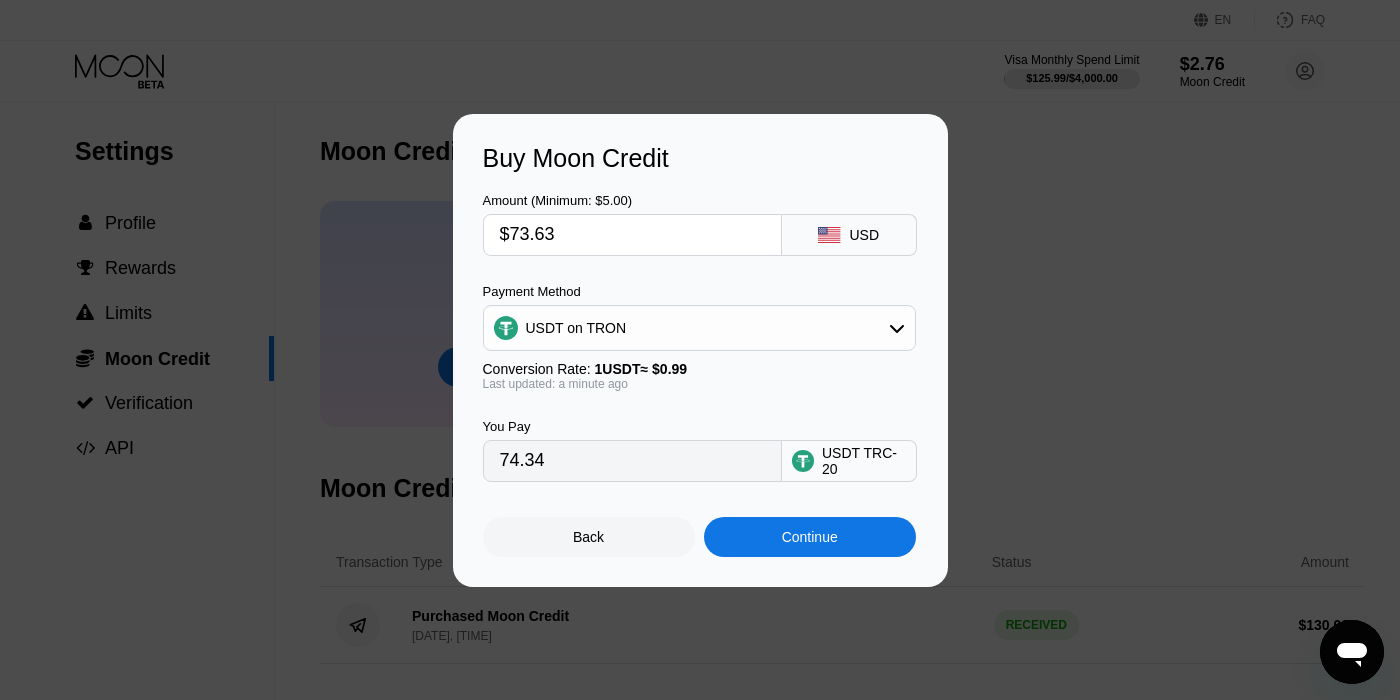 type on "74.37" 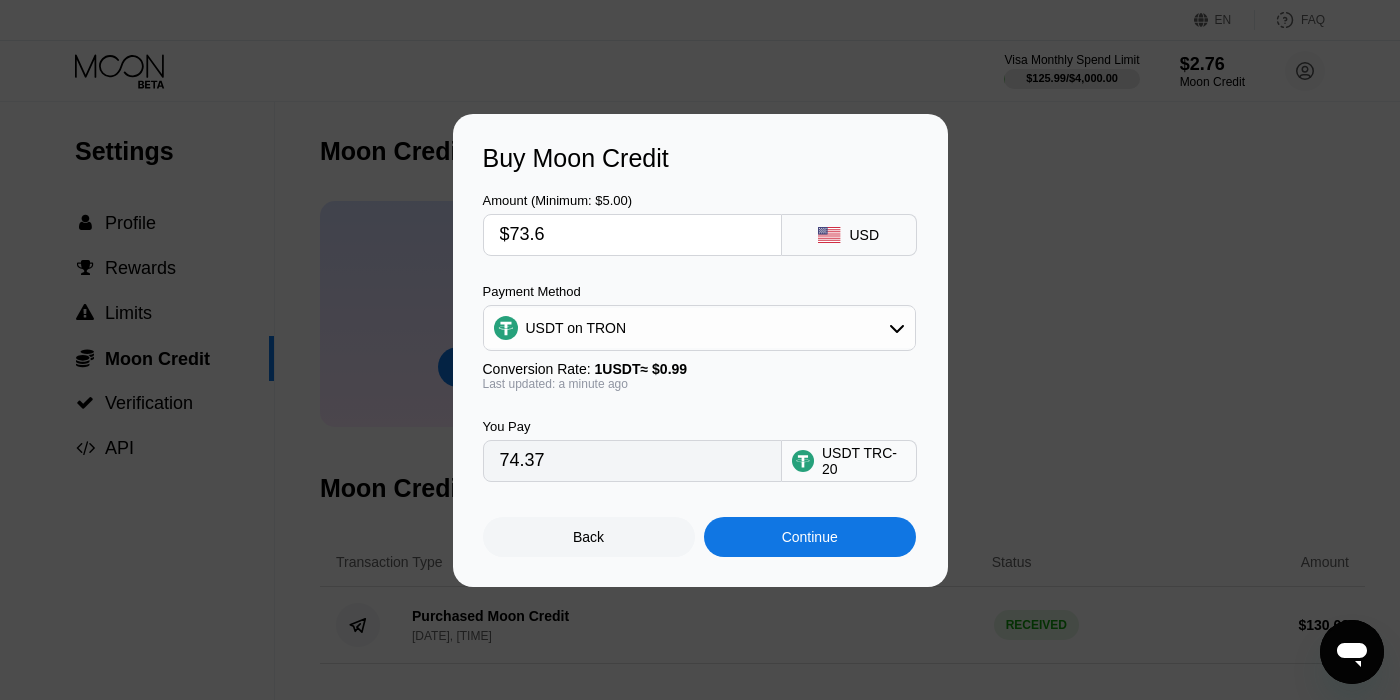 type on "$73.62" 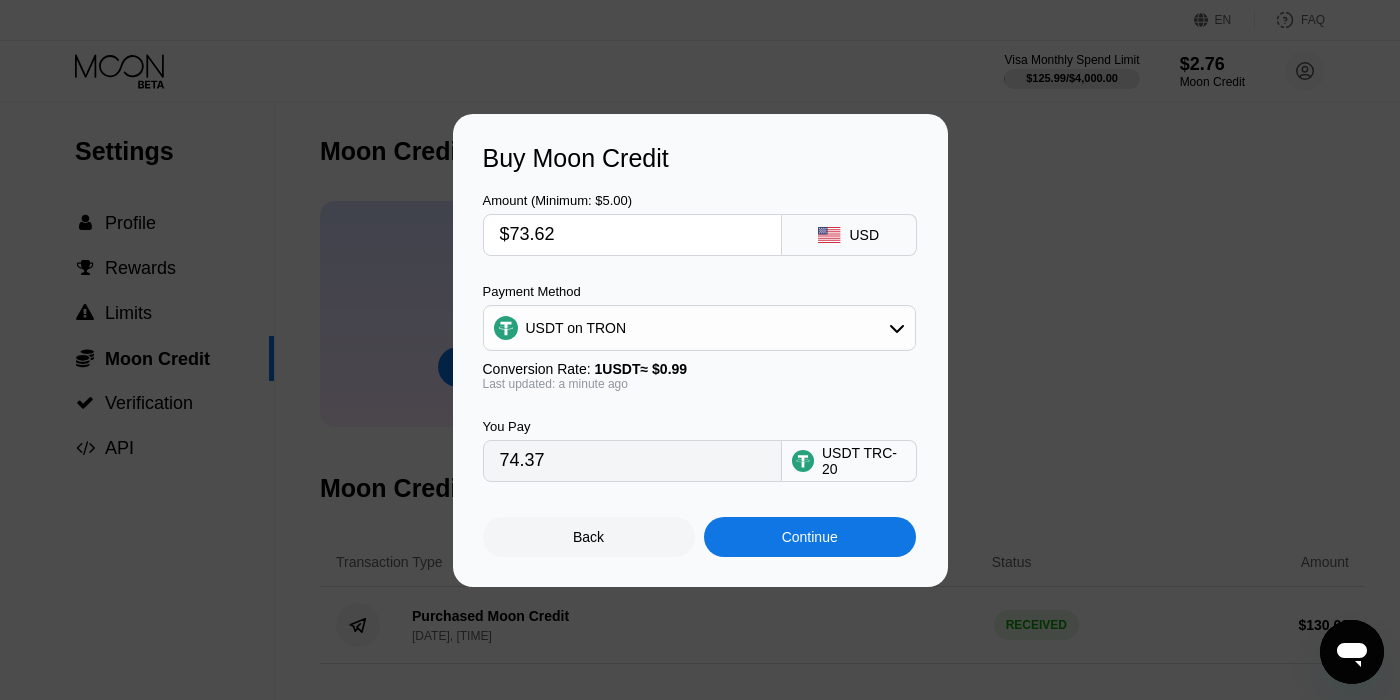type on "74.36" 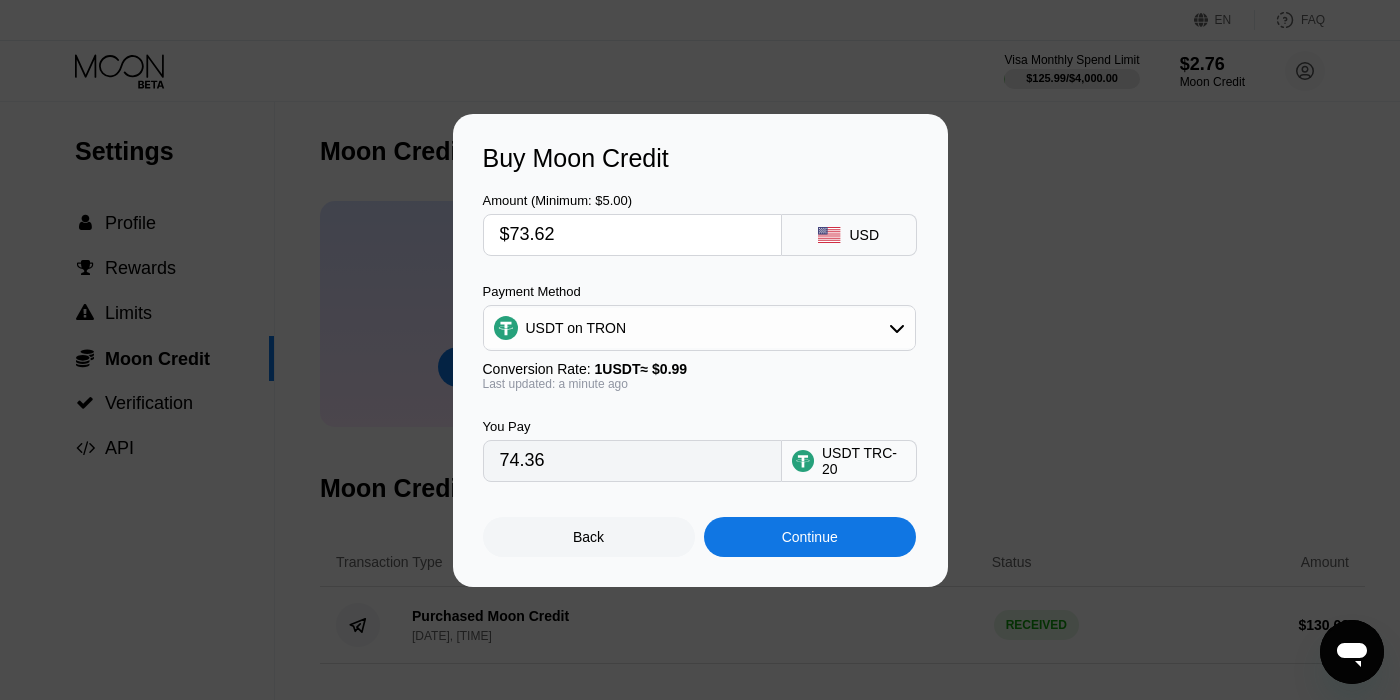 type on "$73.6" 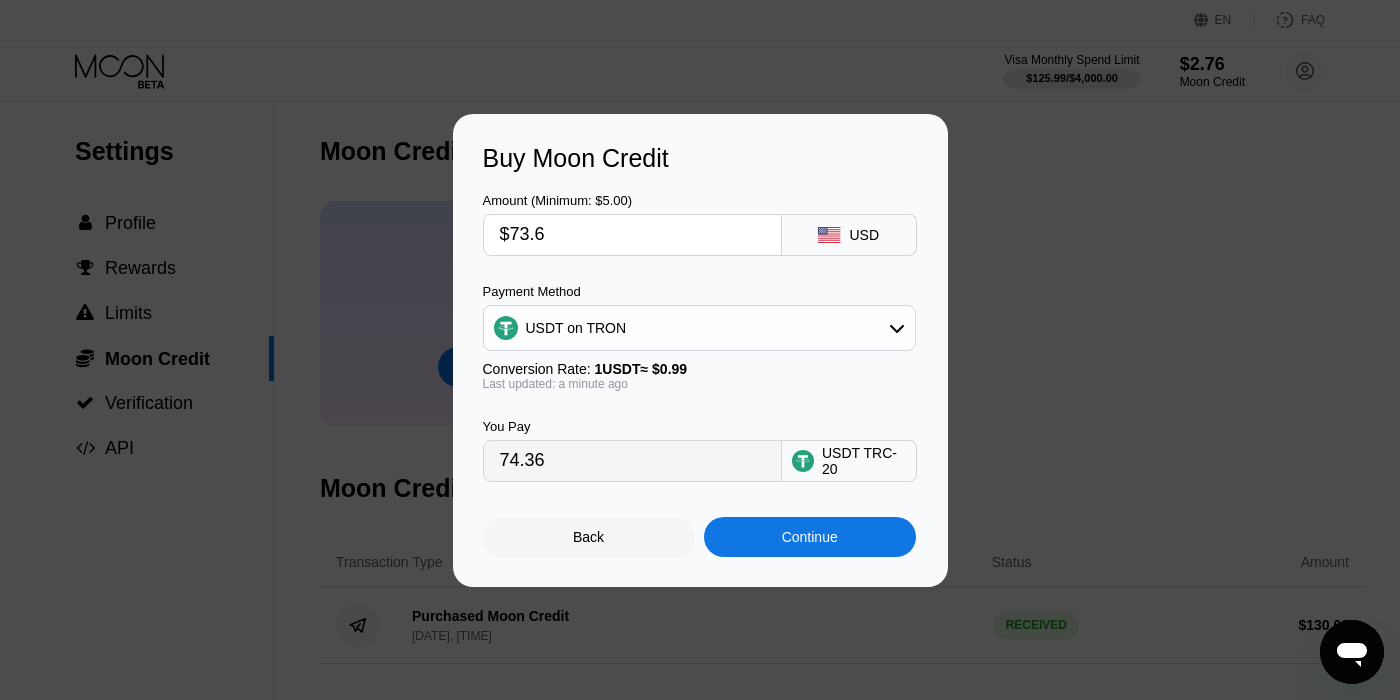 type on "74.34" 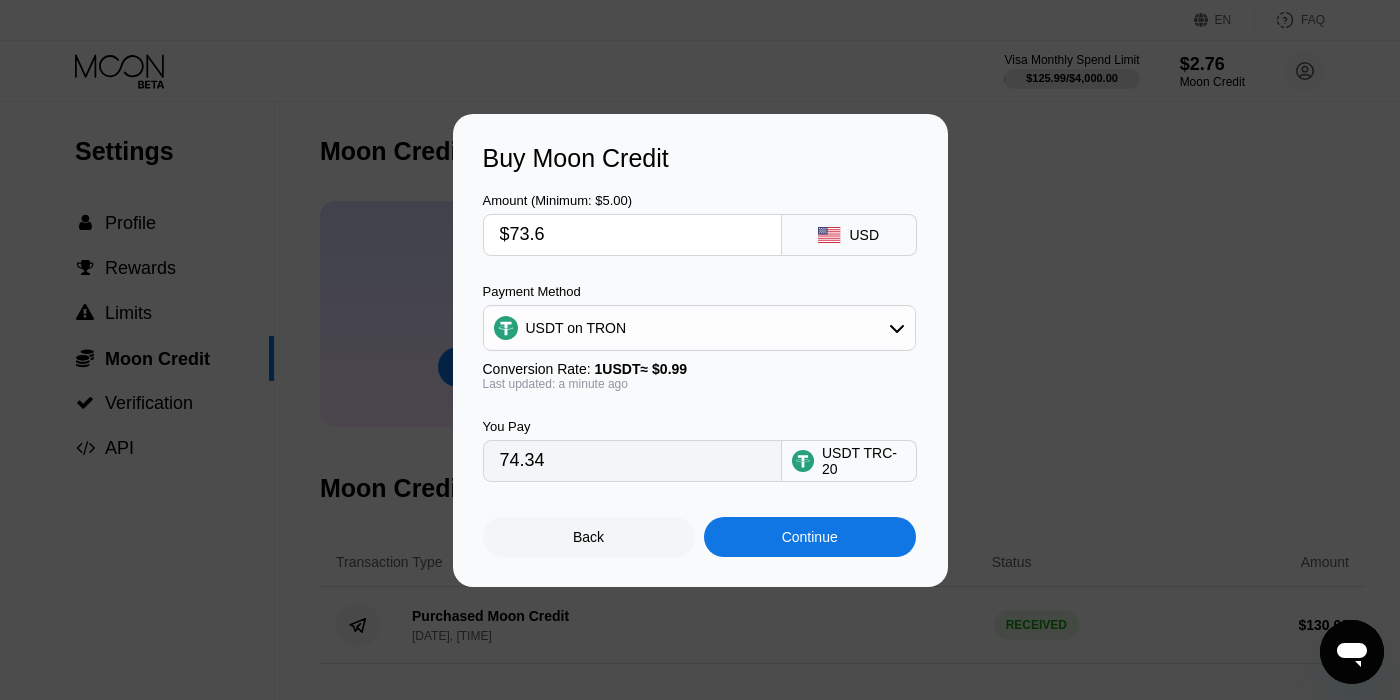 type on "$73." 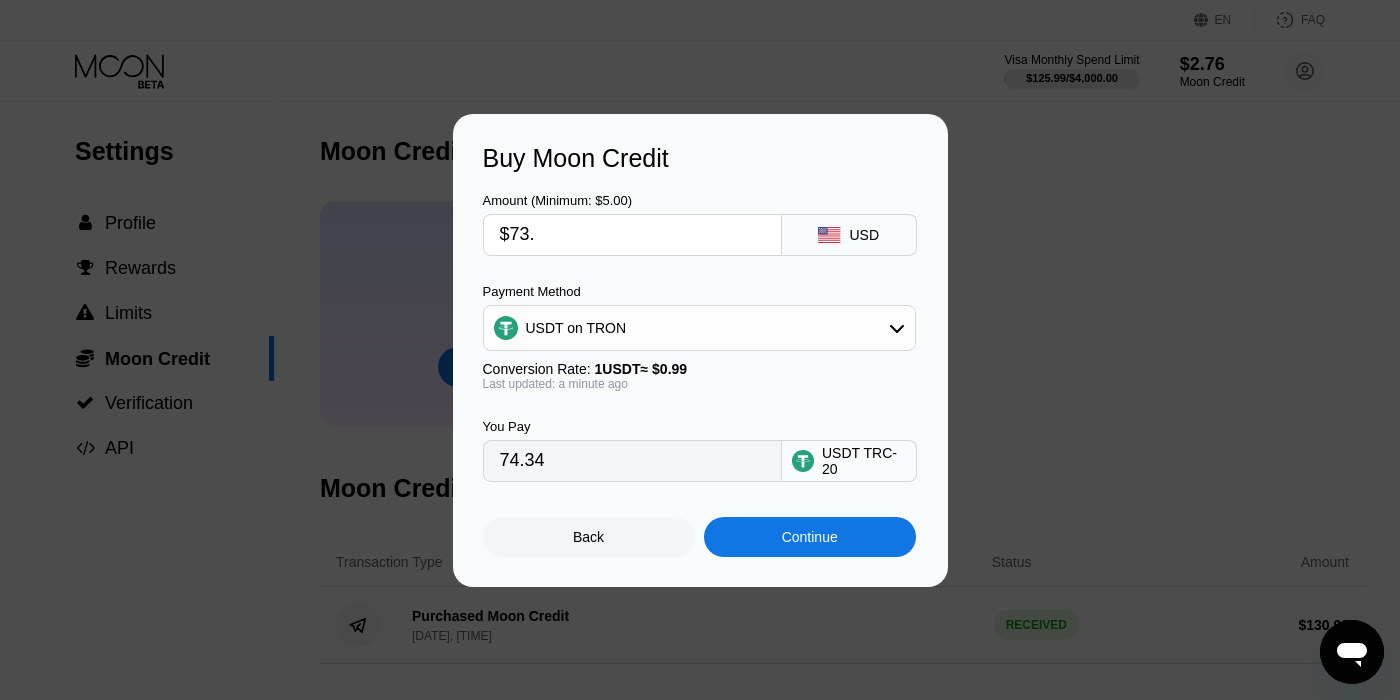 type on "73.74" 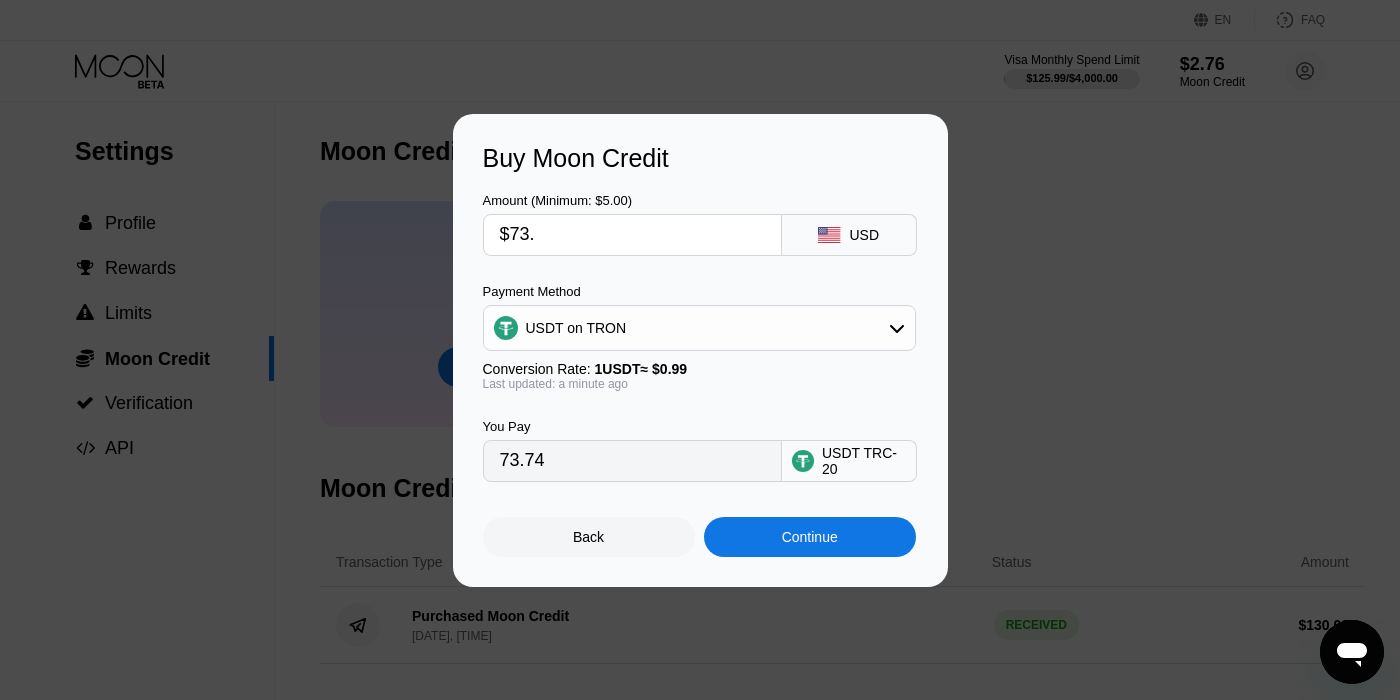 type on "$73.5" 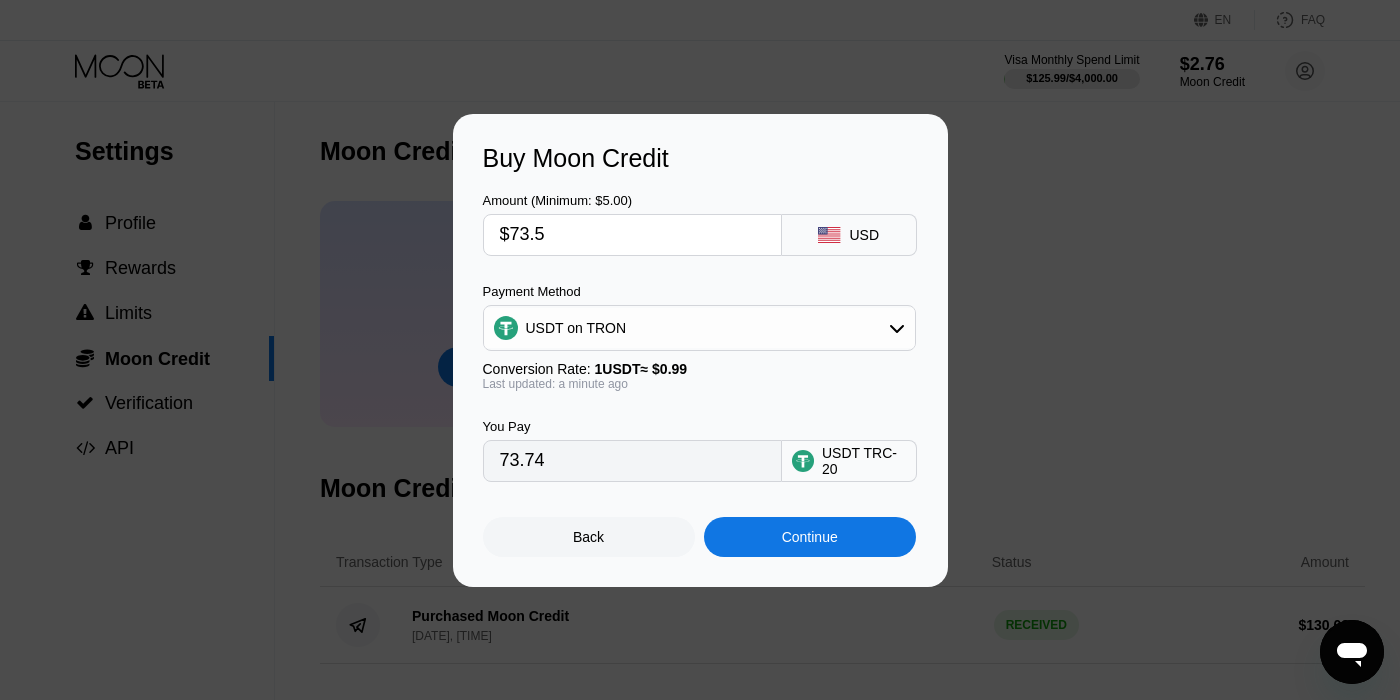 type on "74.24" 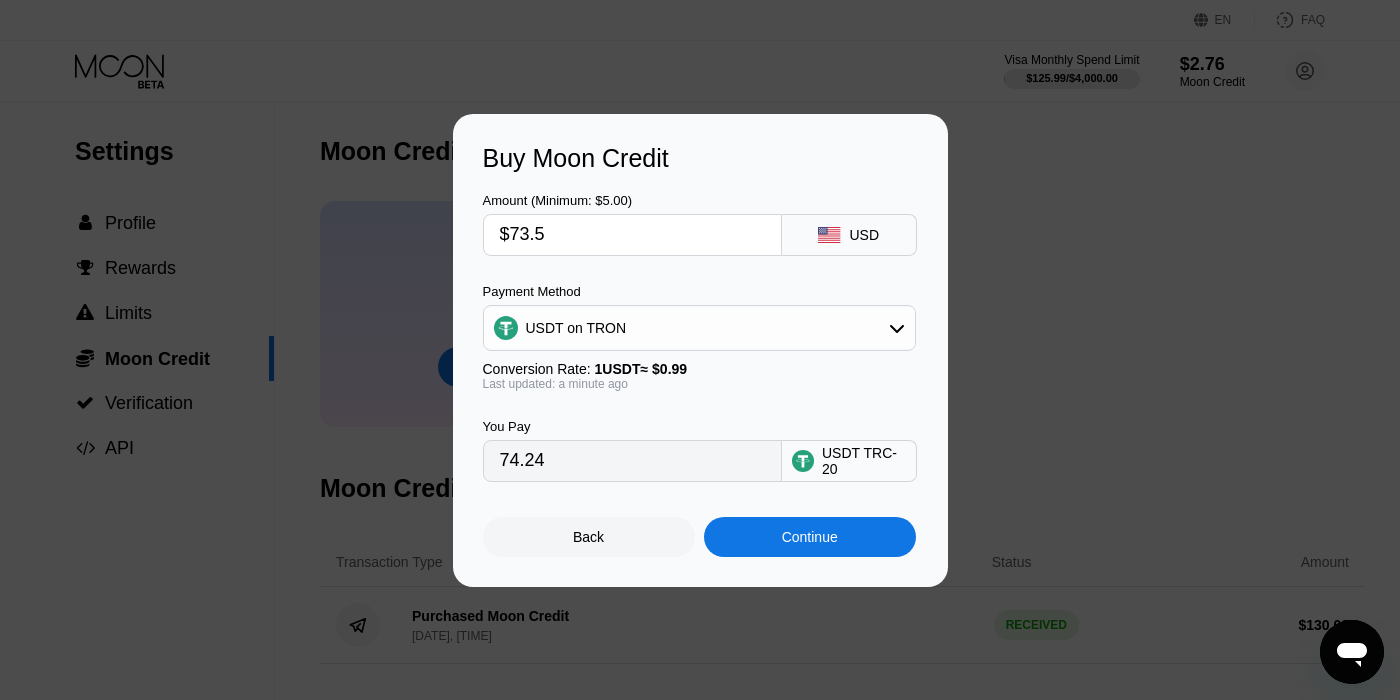 type on "$73." 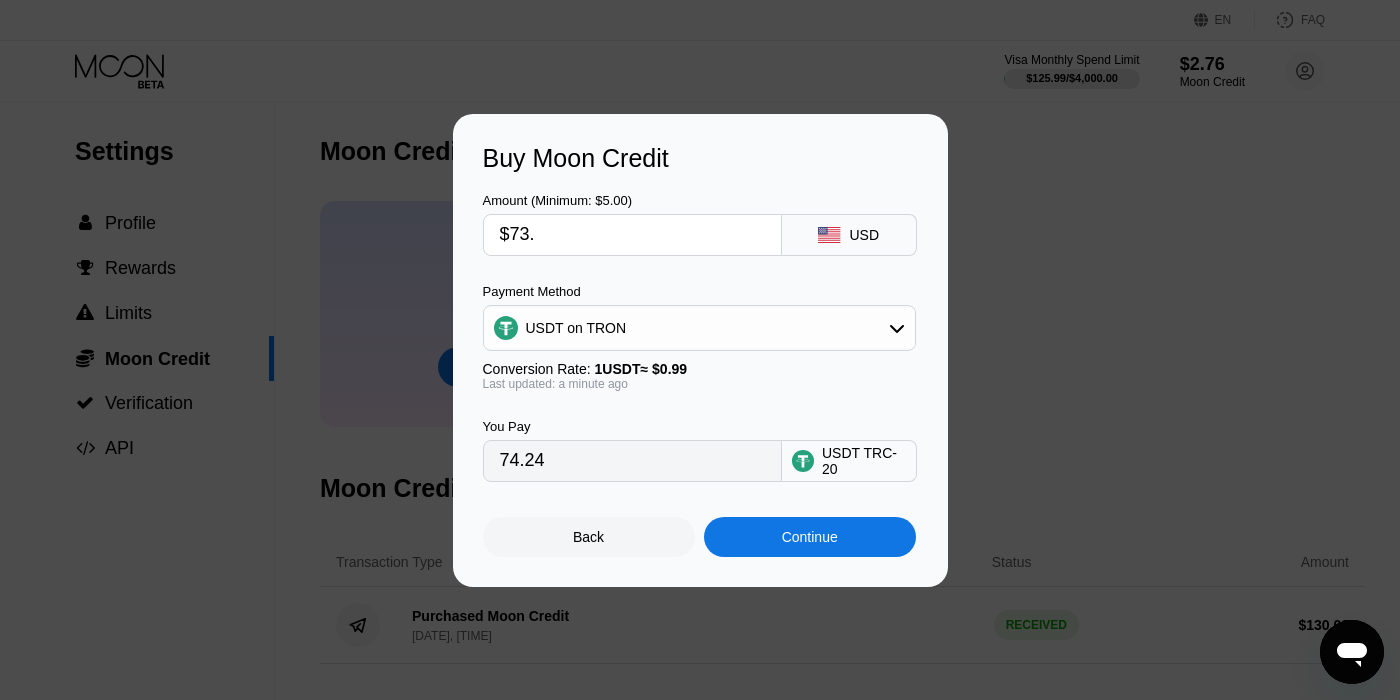 type on "73.74" 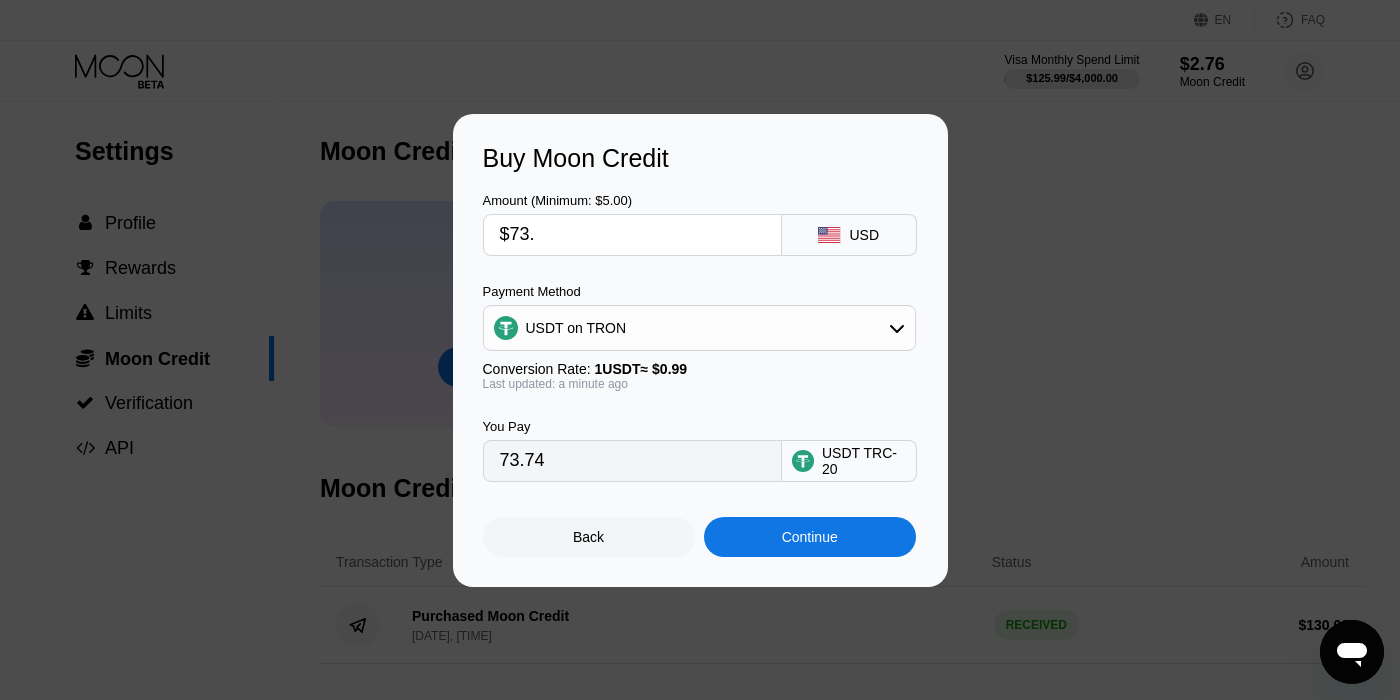 type on "$73.5" 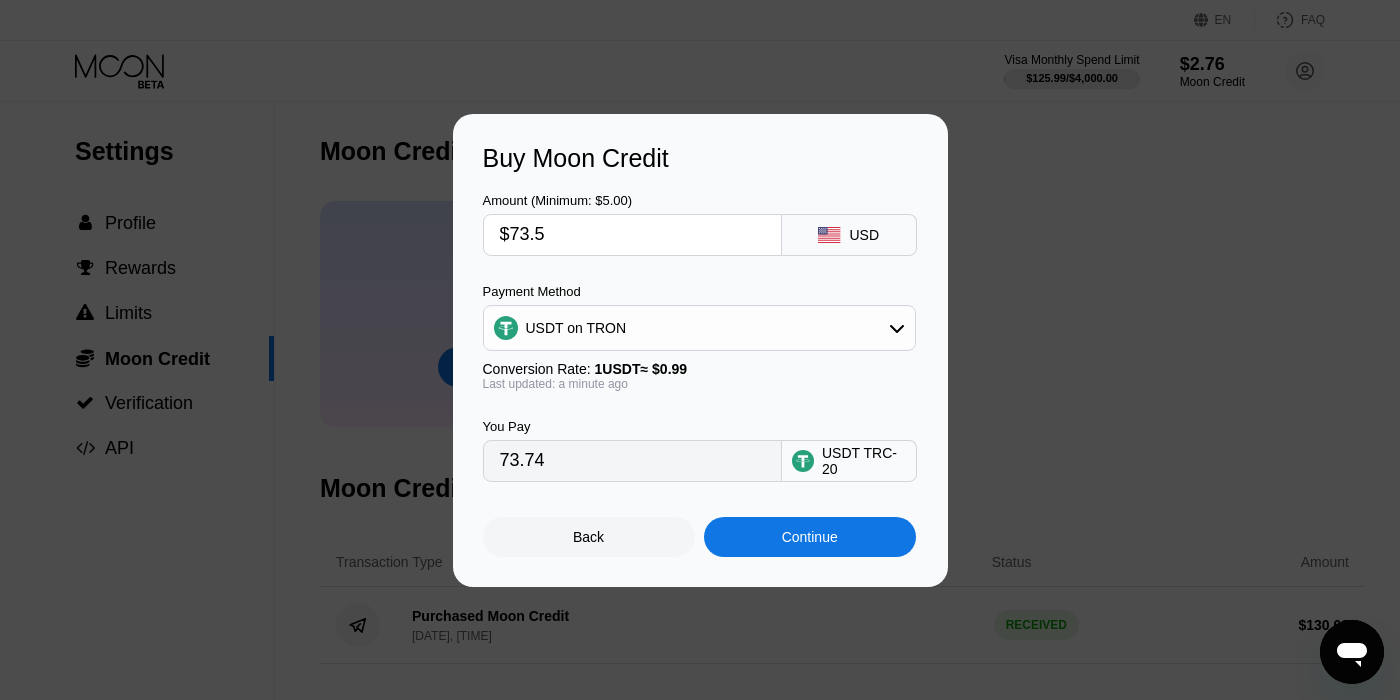 type on "74.24" 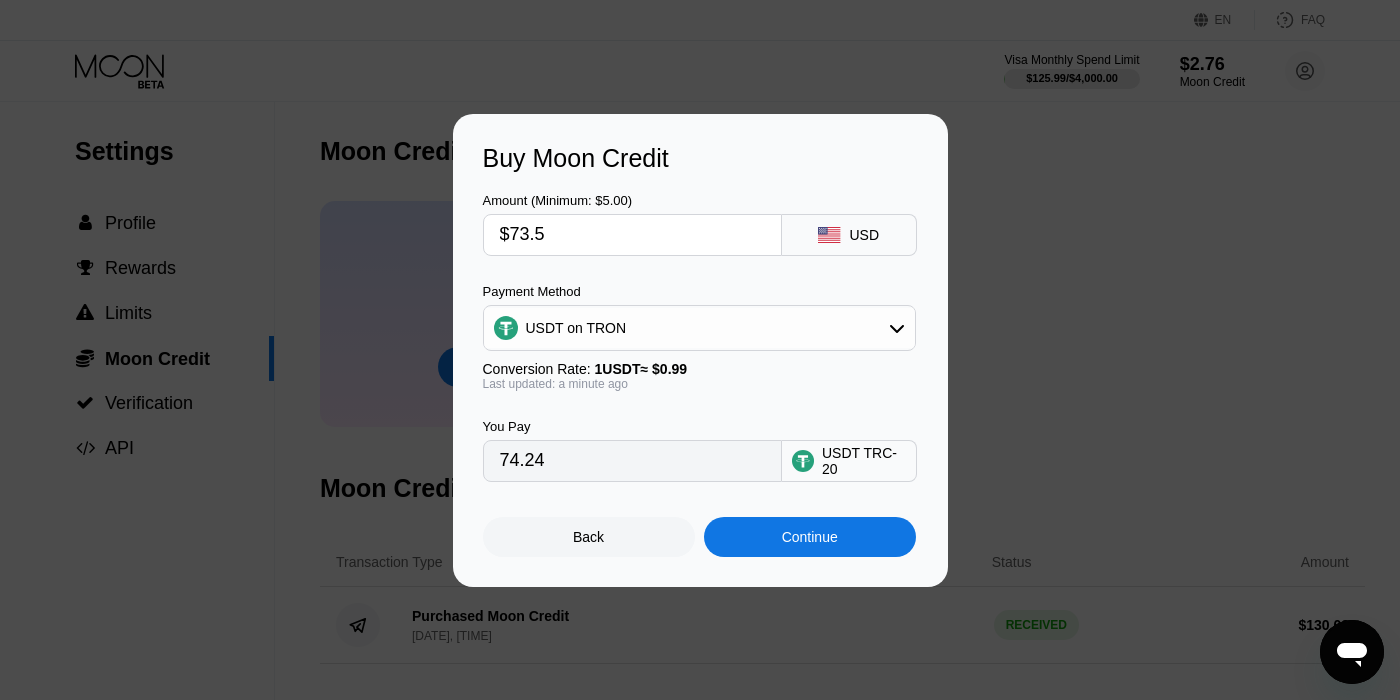 type on "$73." 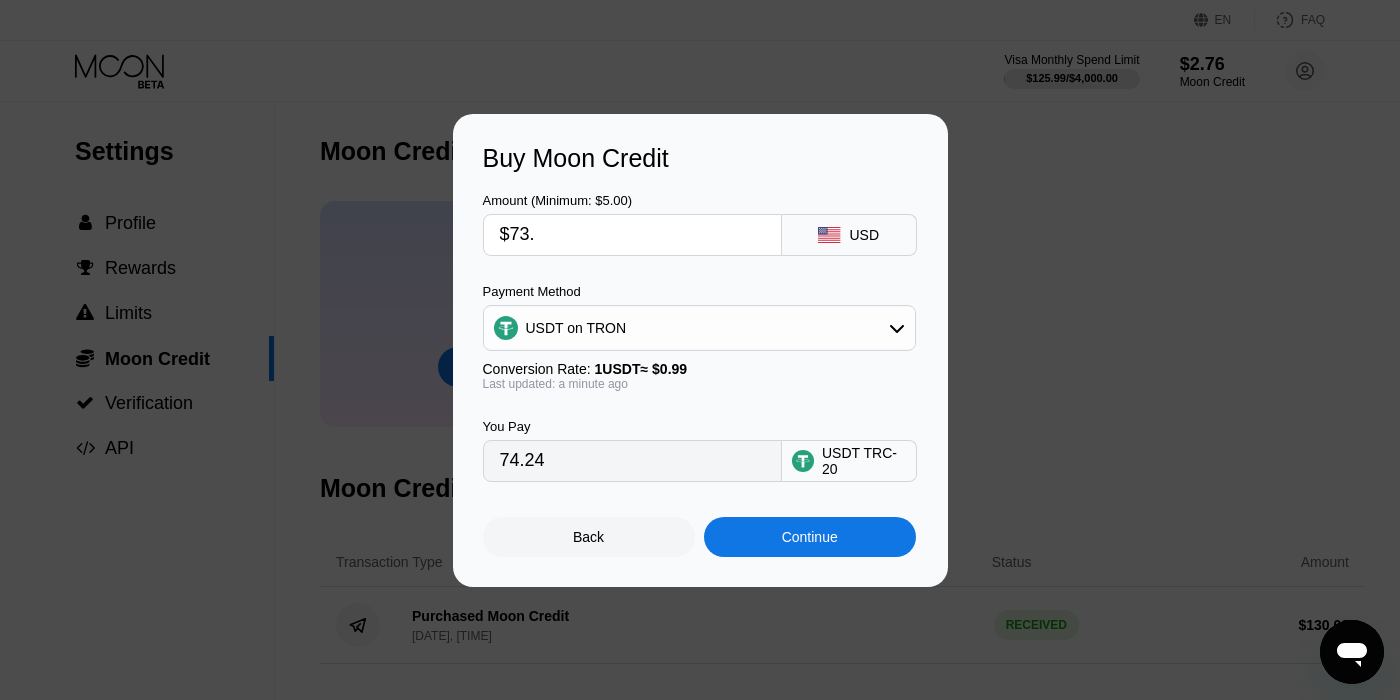 type on "73.74" 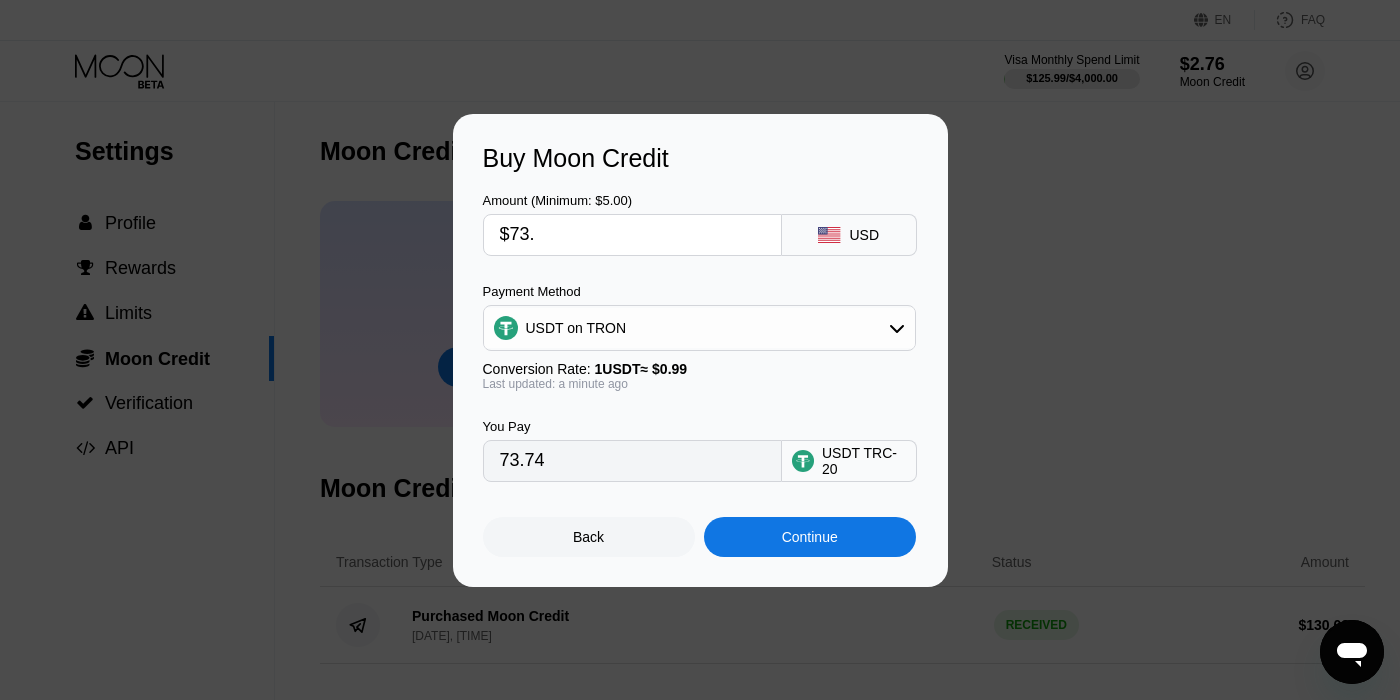type on "$73.5" 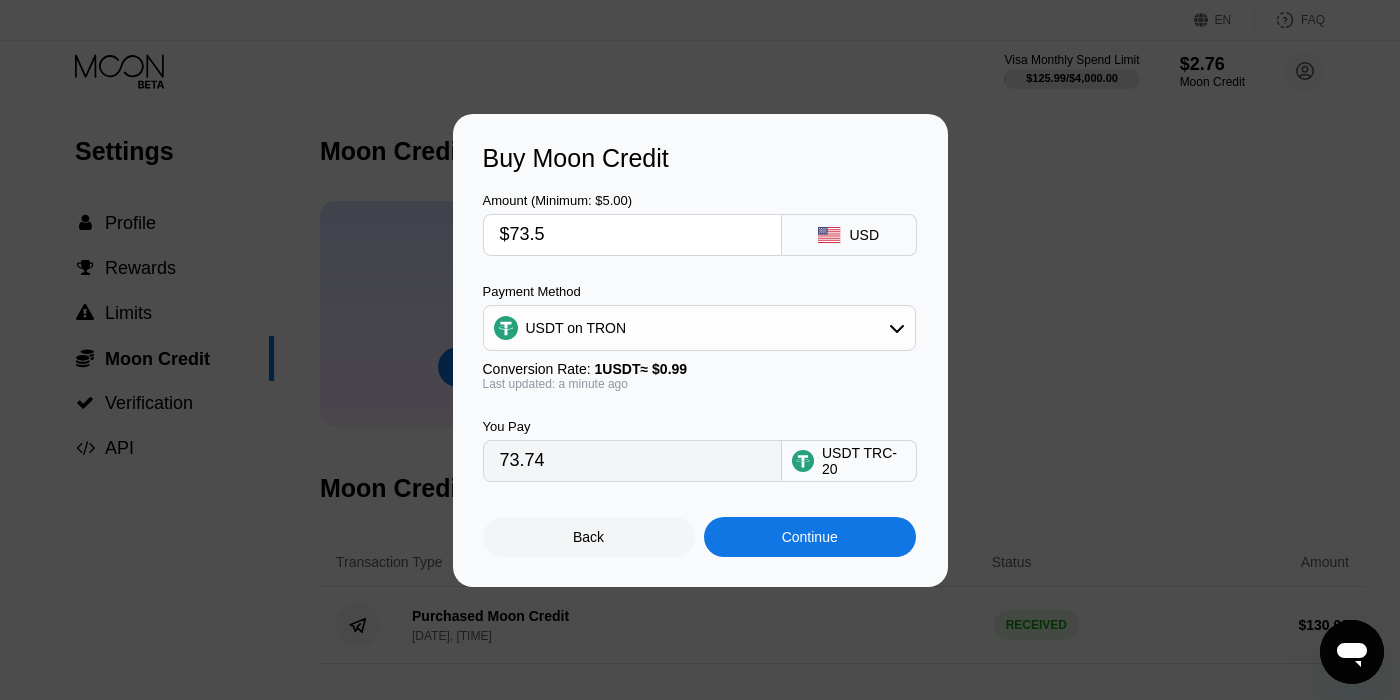 type on "74.24" 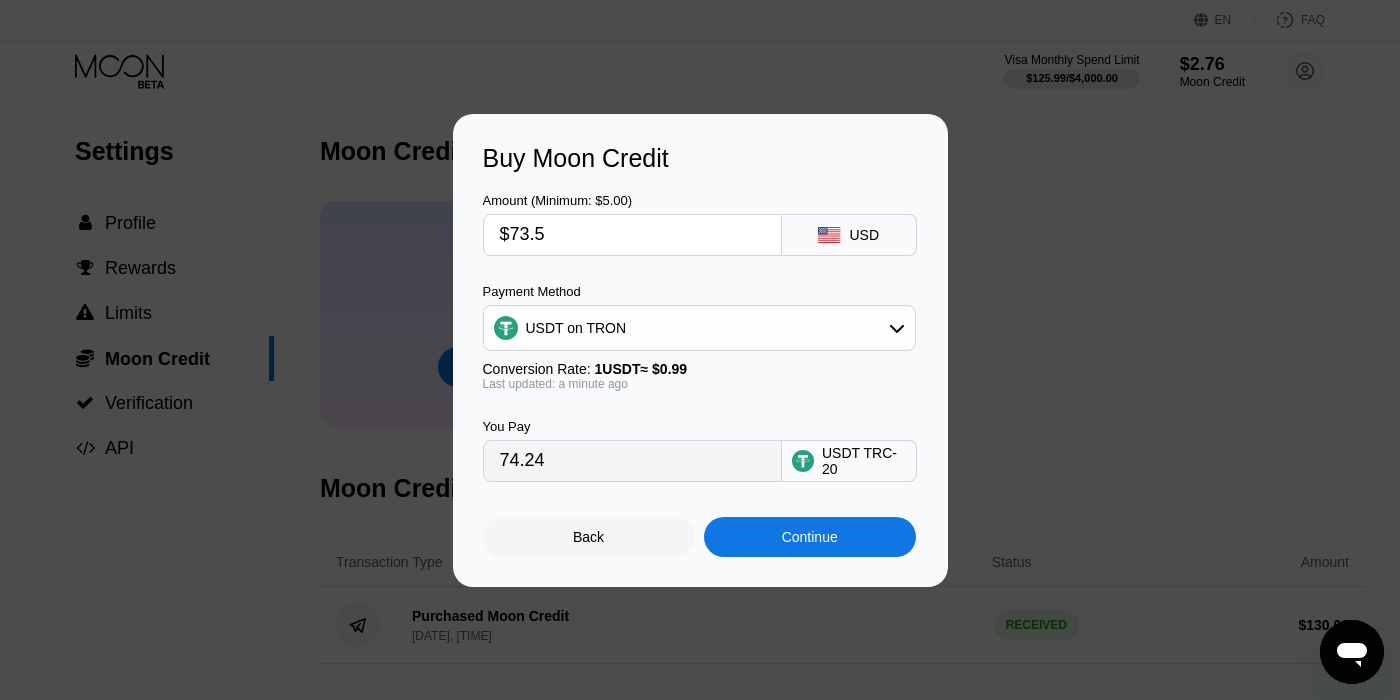 type on "$73.5" 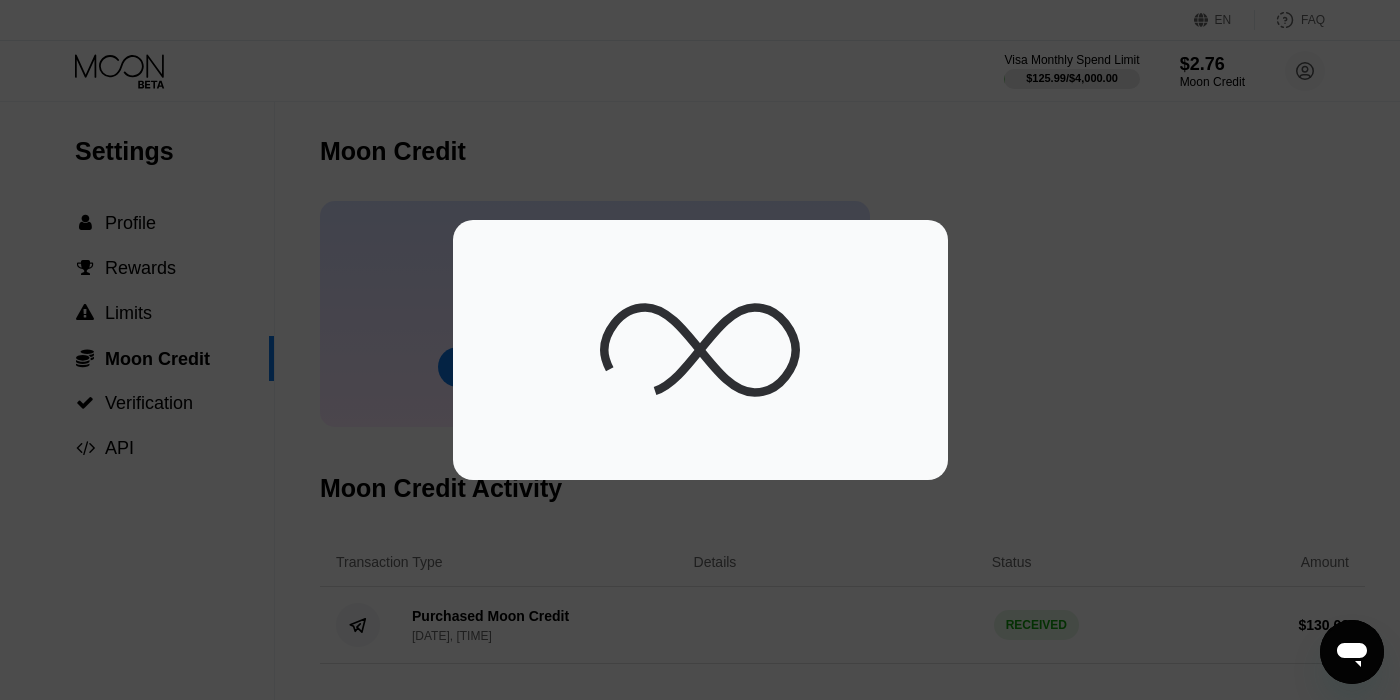 click 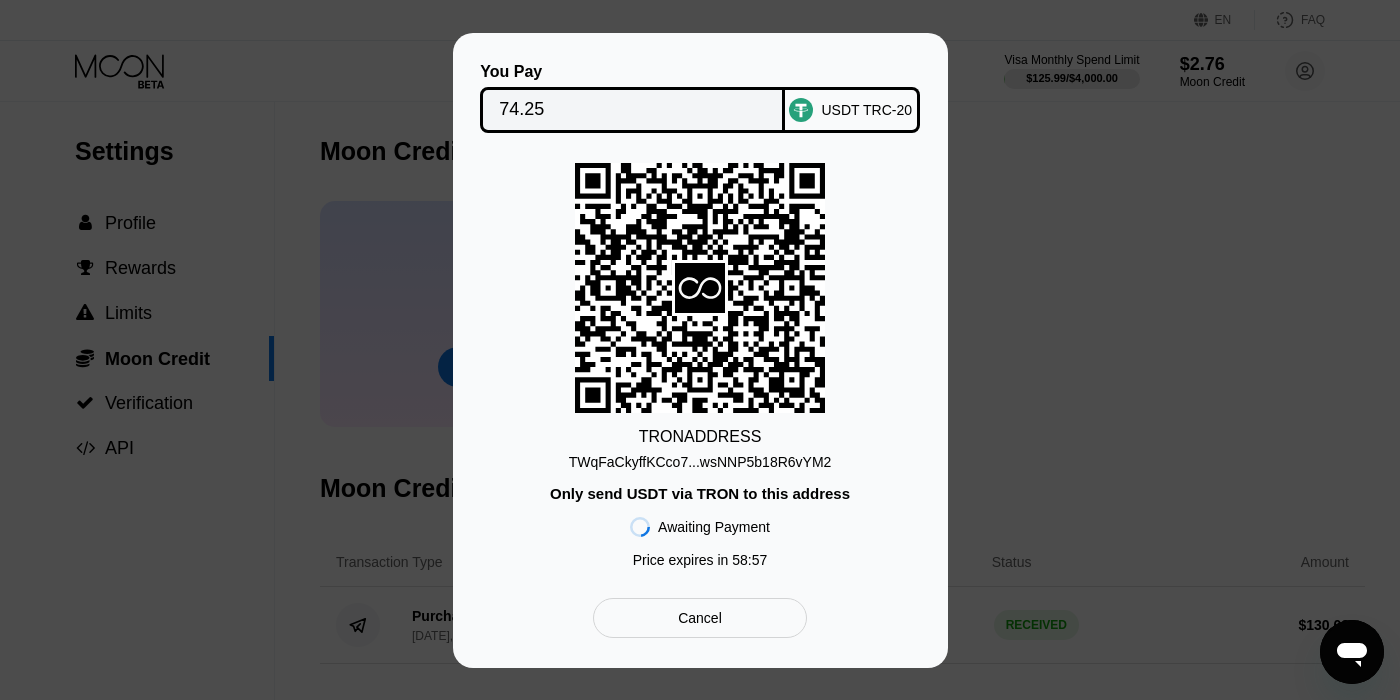 click on "TWqFaCkyffKCco7...wsNNP5b18R6vYM2" at bounding box center (700, 462) 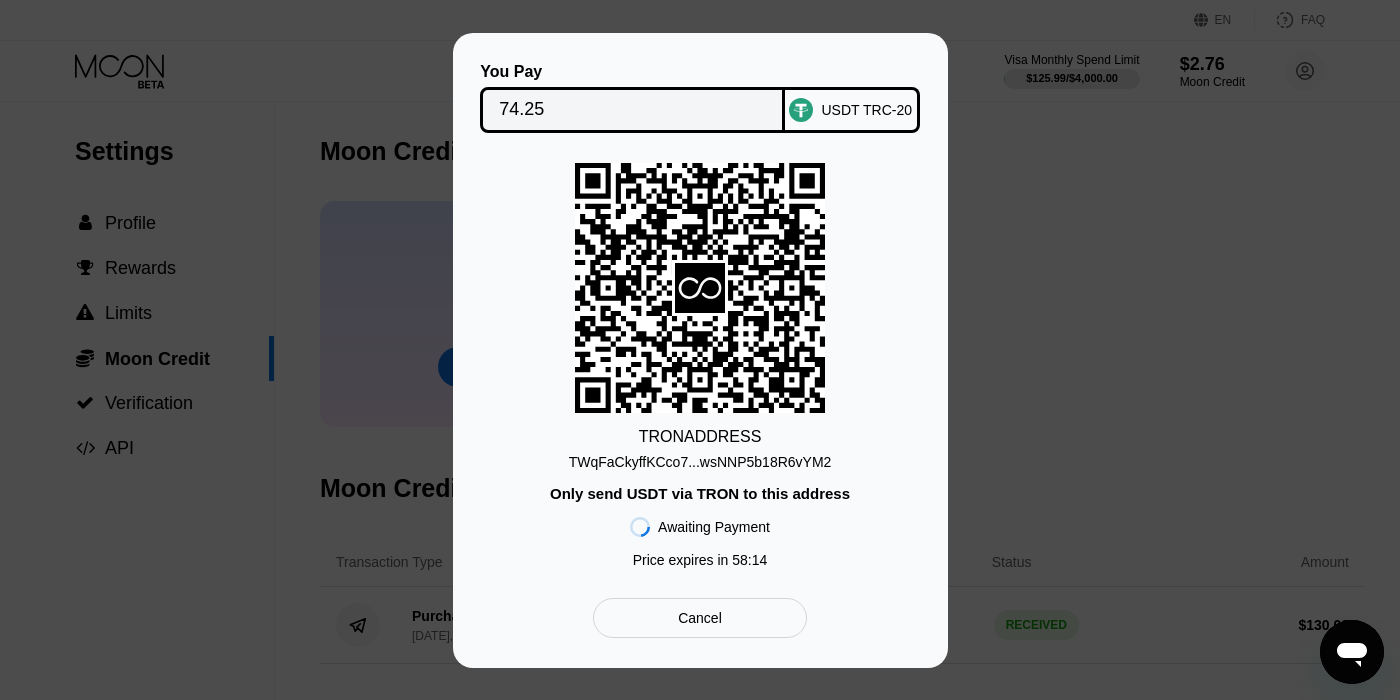 click on "74.25" at bounding box center (632, 110) 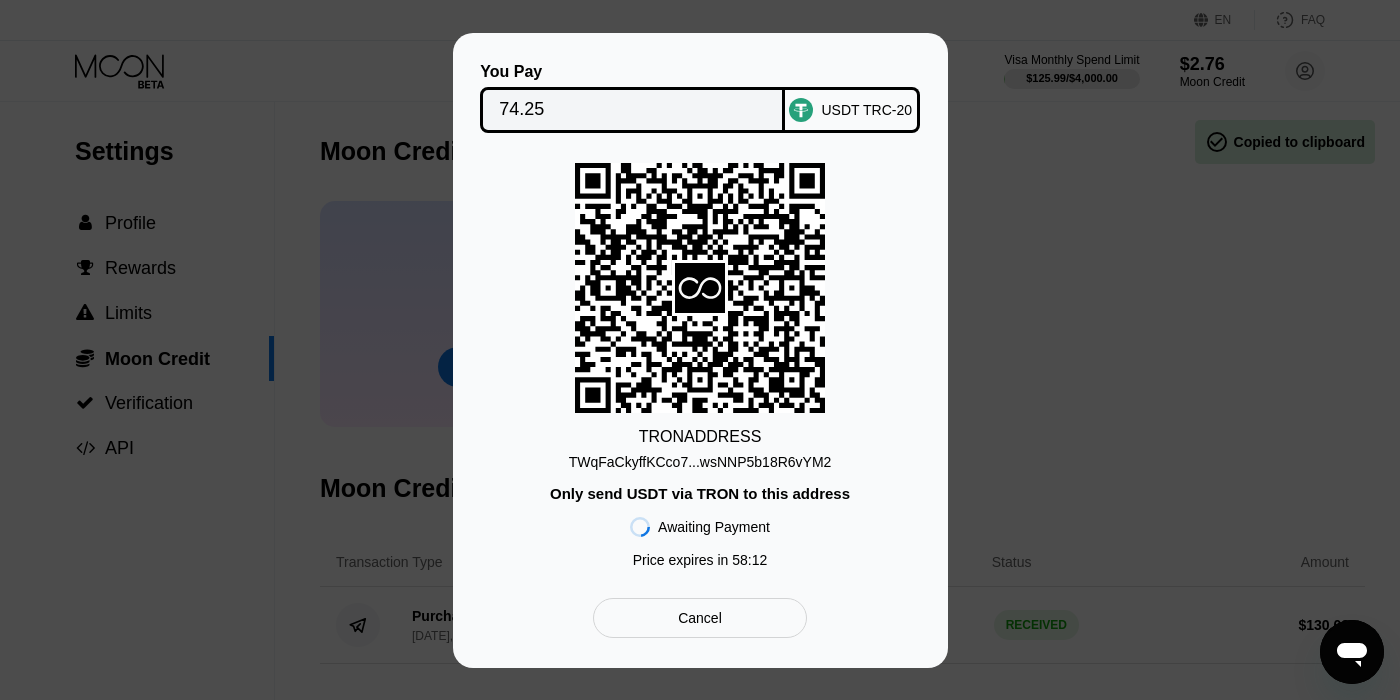 click on "74.25" at bounding box center (632, 110) 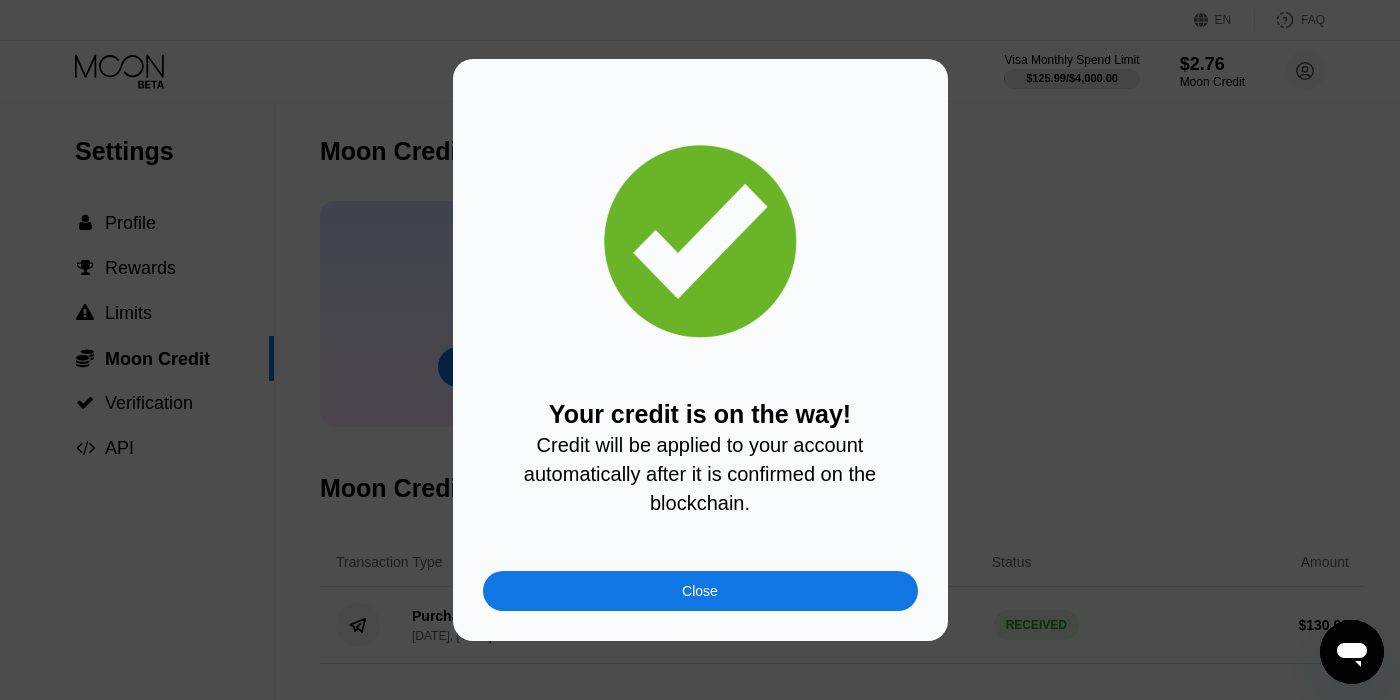 click on "Close" at bounding box center [700, 591] 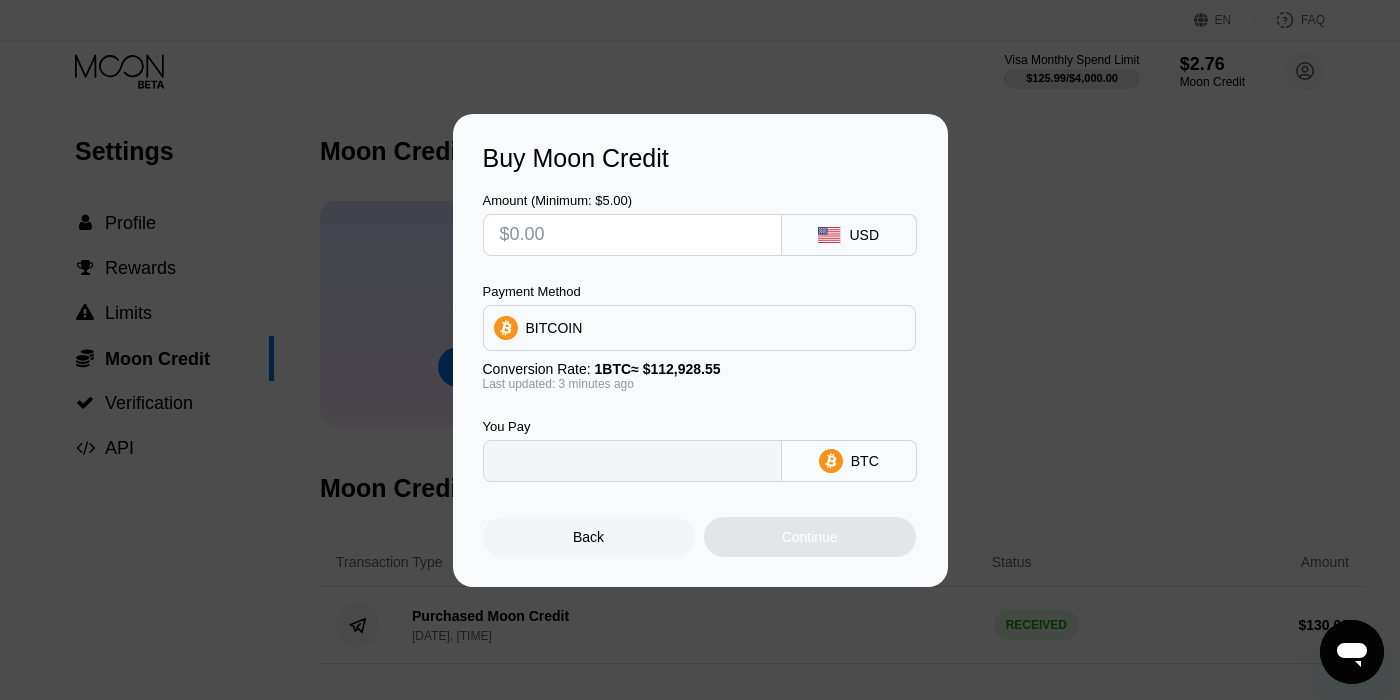 type on "0" 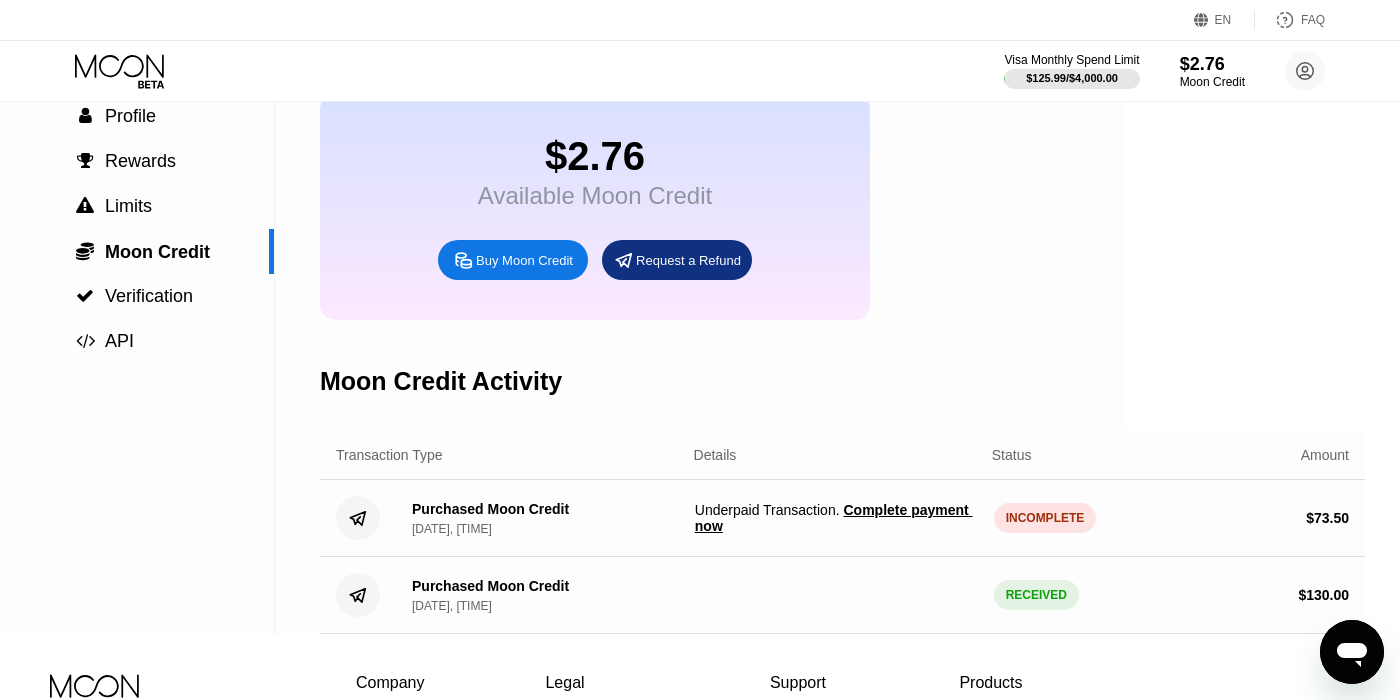scroll, scrollTop: 0, scrollLeft: 0, axis: both 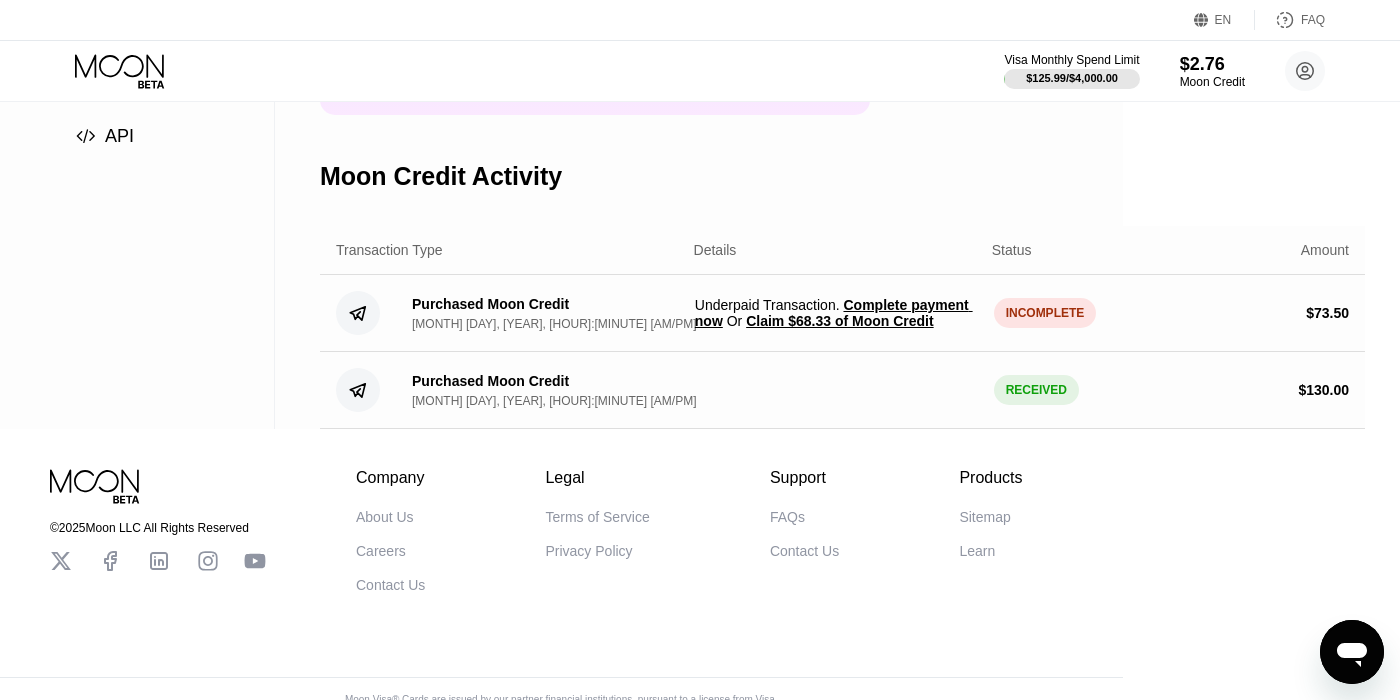 click on "Complete payment now" at bounding box center [834, 313] 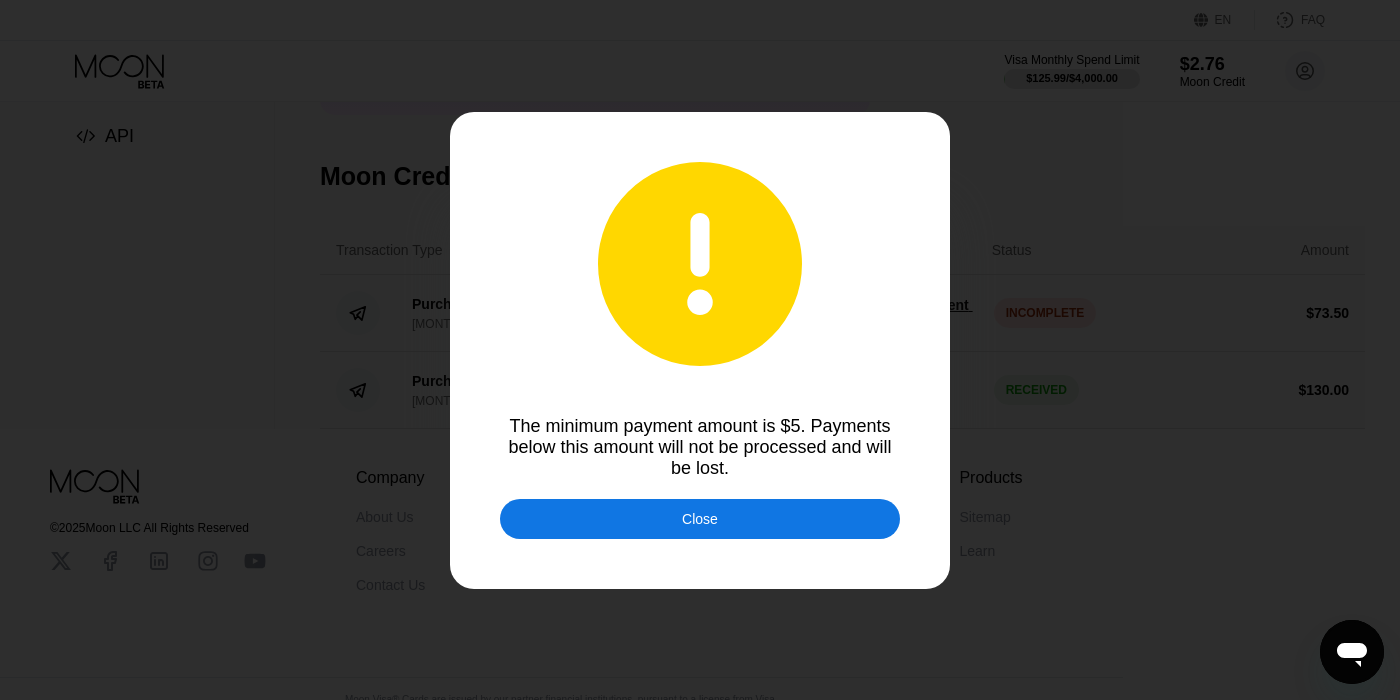 click at bounding box center [700, 350] 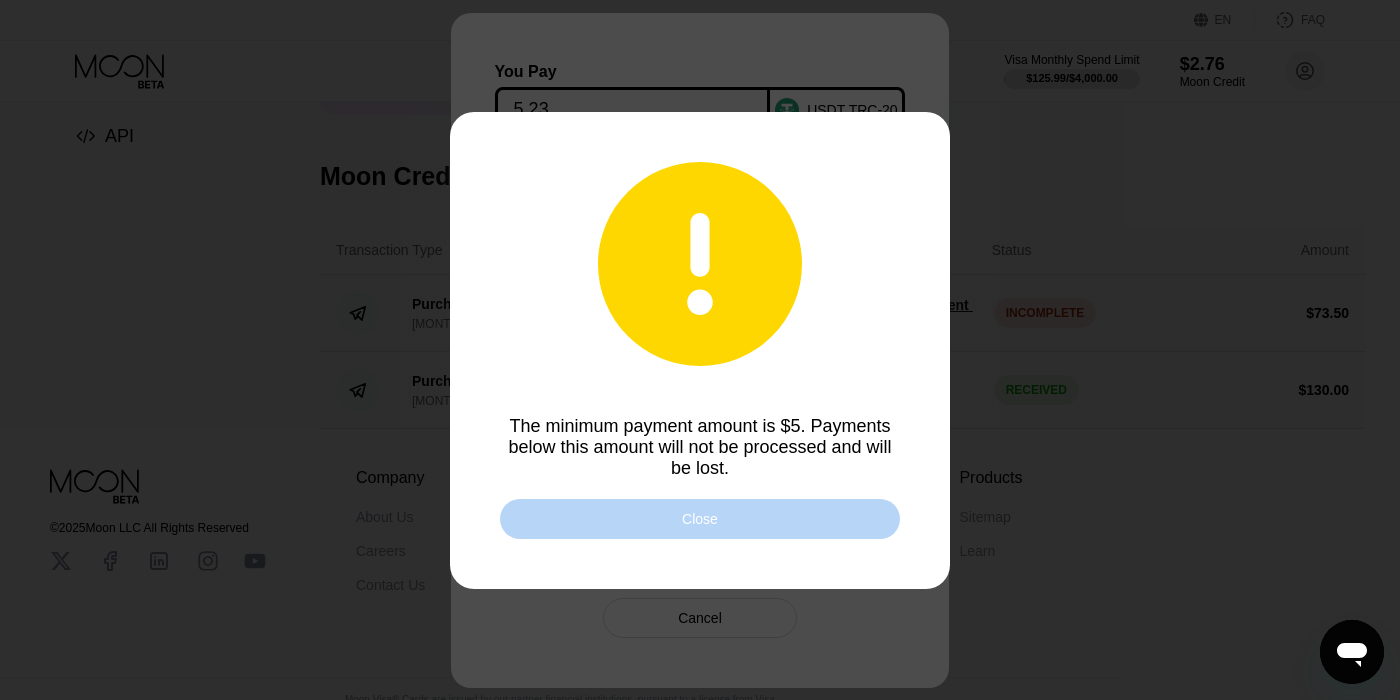 click on "Close" at bounding box center [700, 519] 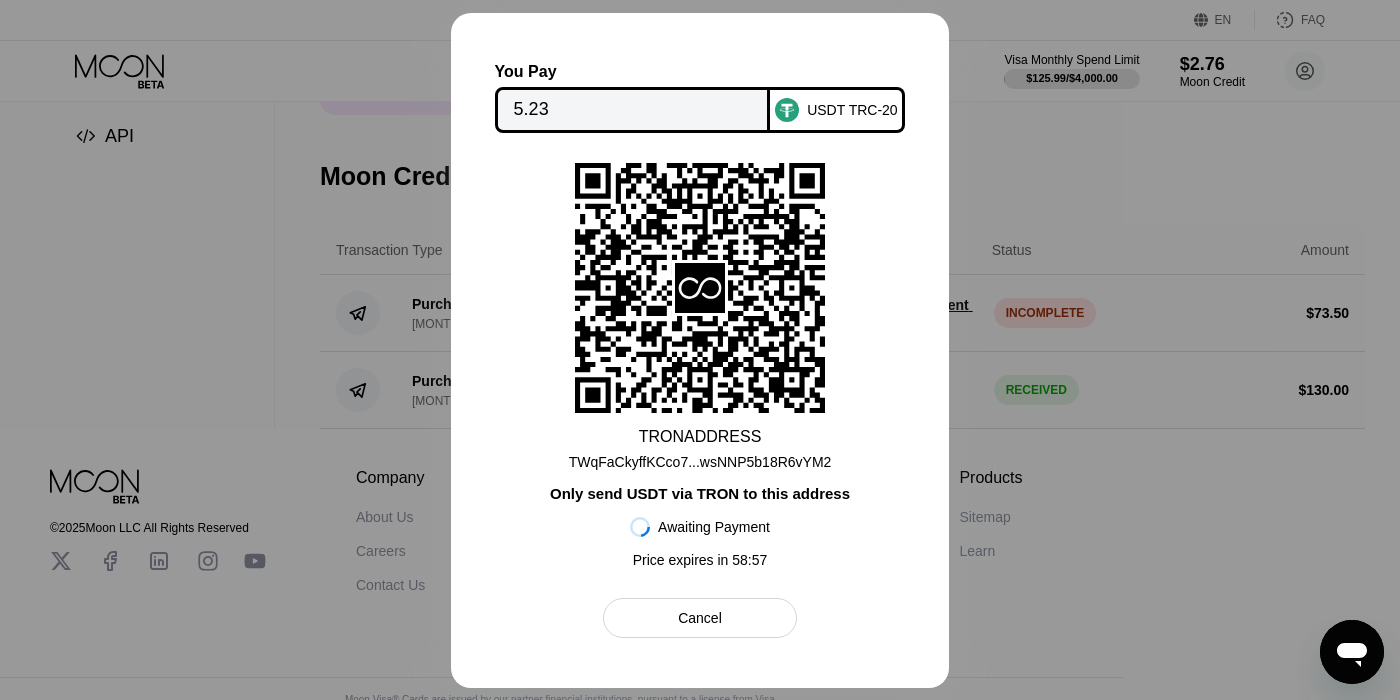 click on "Cancel" at bounding box center [699, 618] 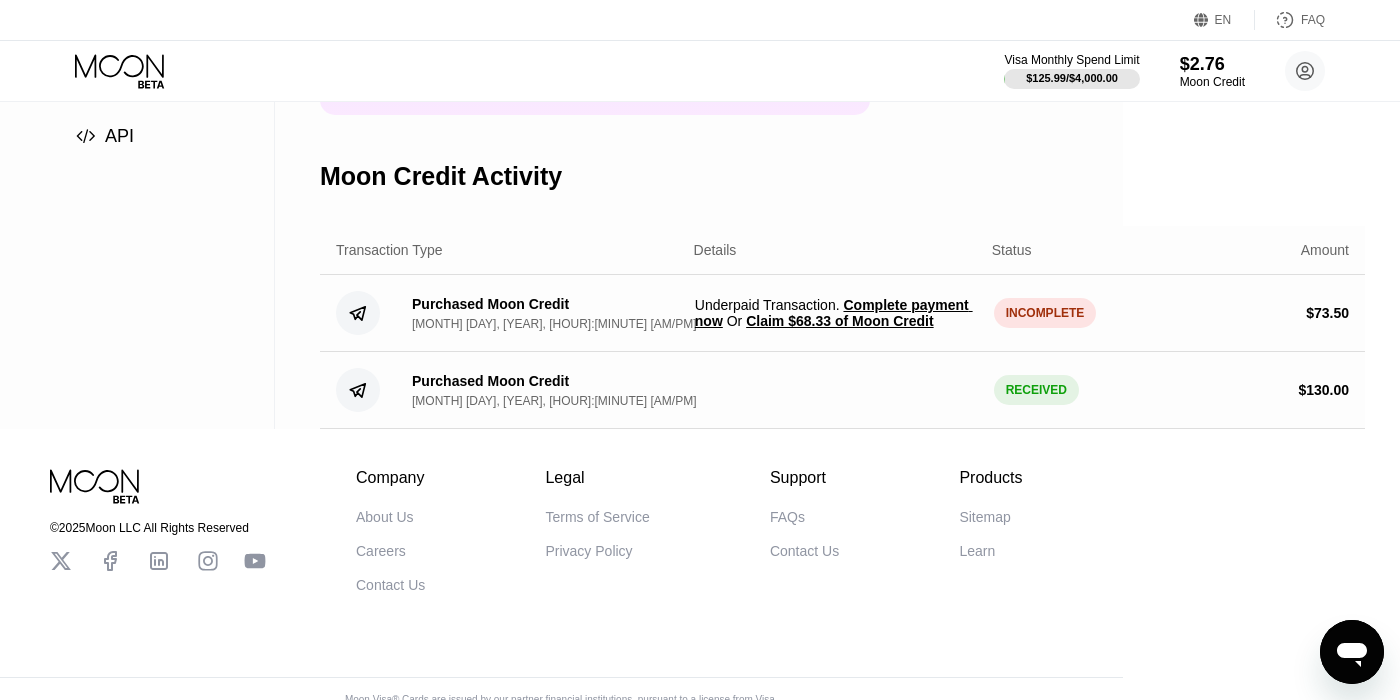 click on "Underpaid Transaction .   Complete payment now   Or   Claim $68.33 of Moon Credit" at bounding box center (836, 313) 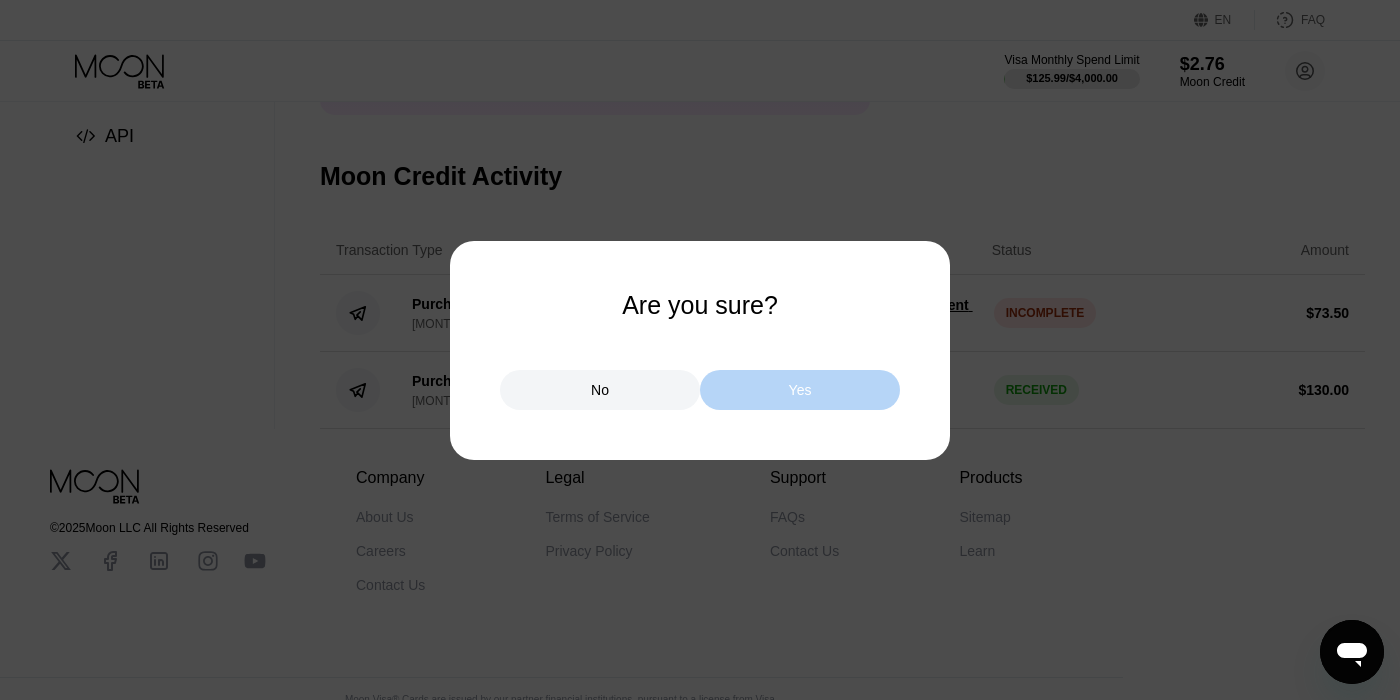click on "Yes" at bounding box center [800, 390] 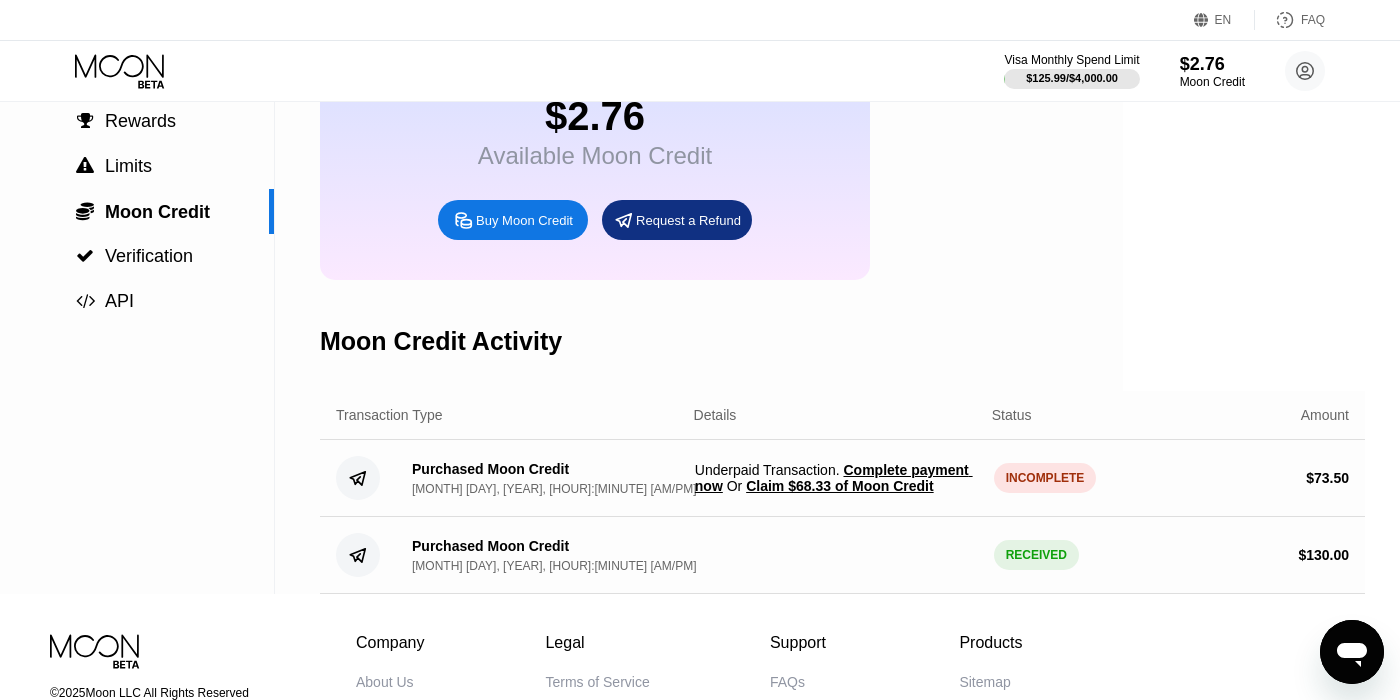 scroll, scrollTop: 175, scrollLeft: 0, axis: vertical 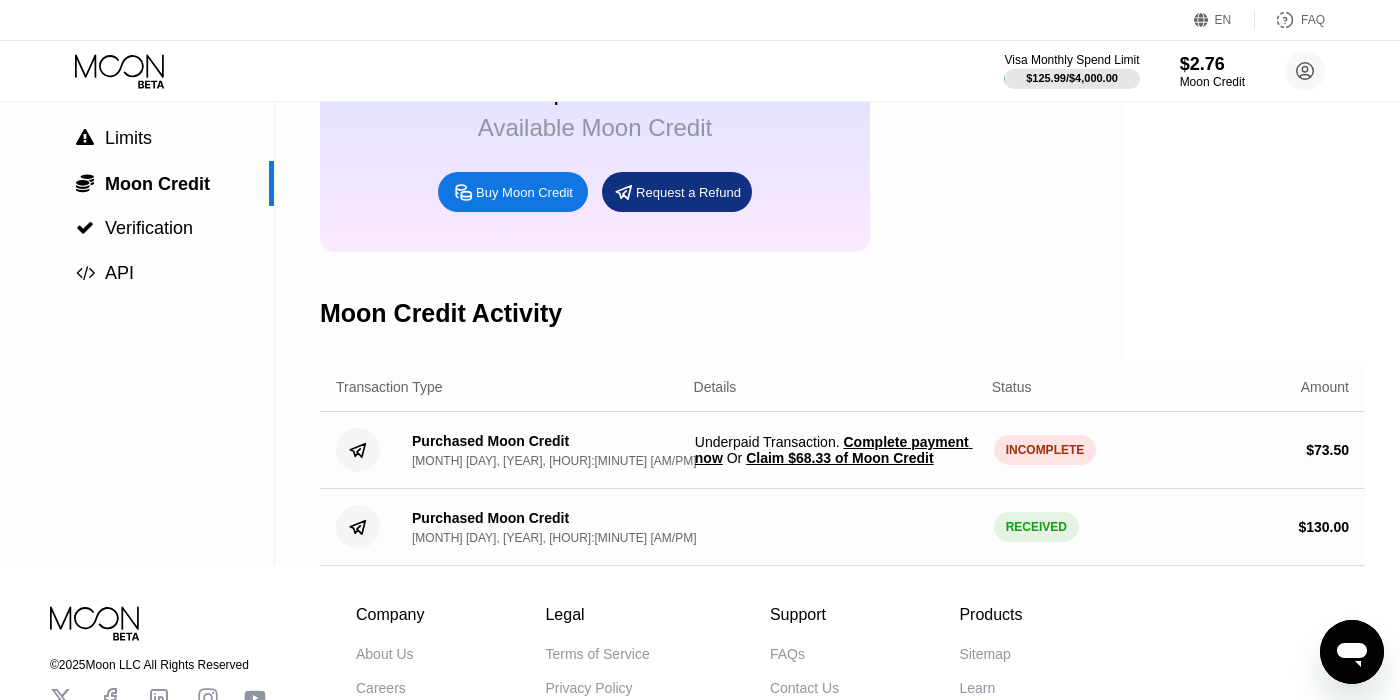 click on "Claim $68.33 of Moon Credit" at bounding box center [839, 458] 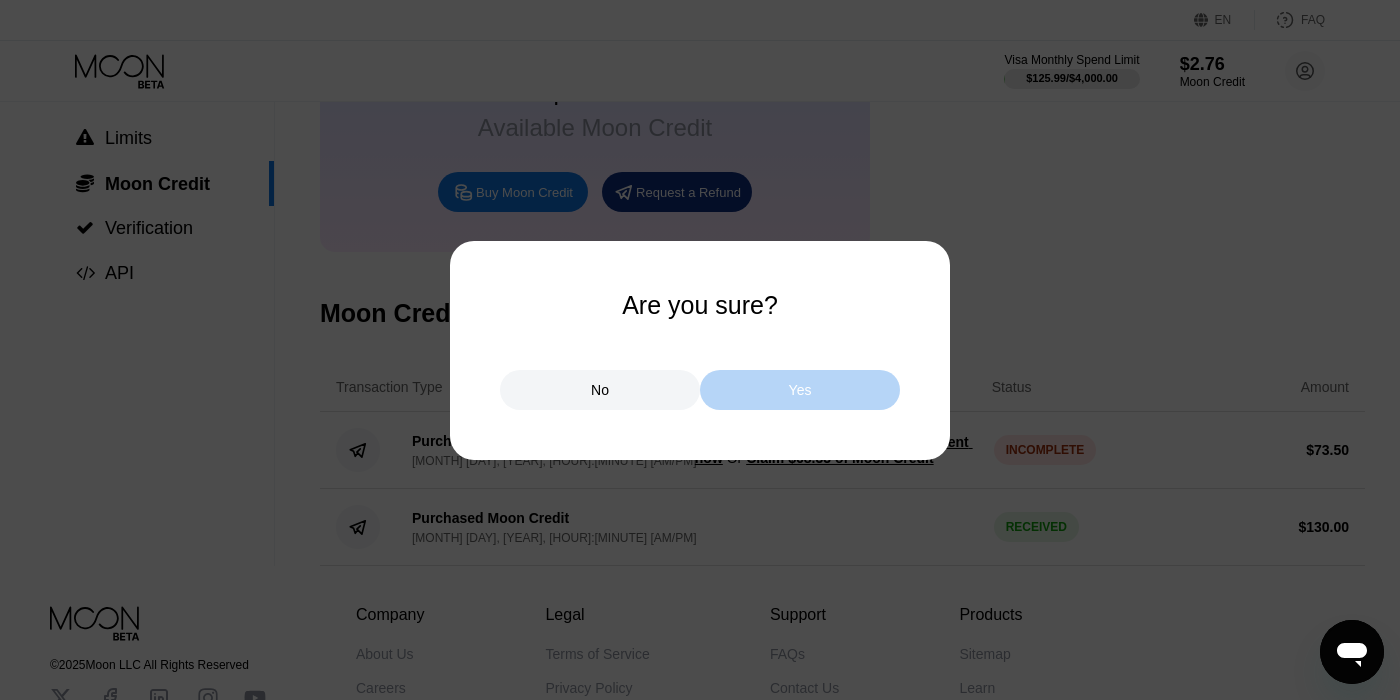 click on "Yes" at bounding box center [800, 390] 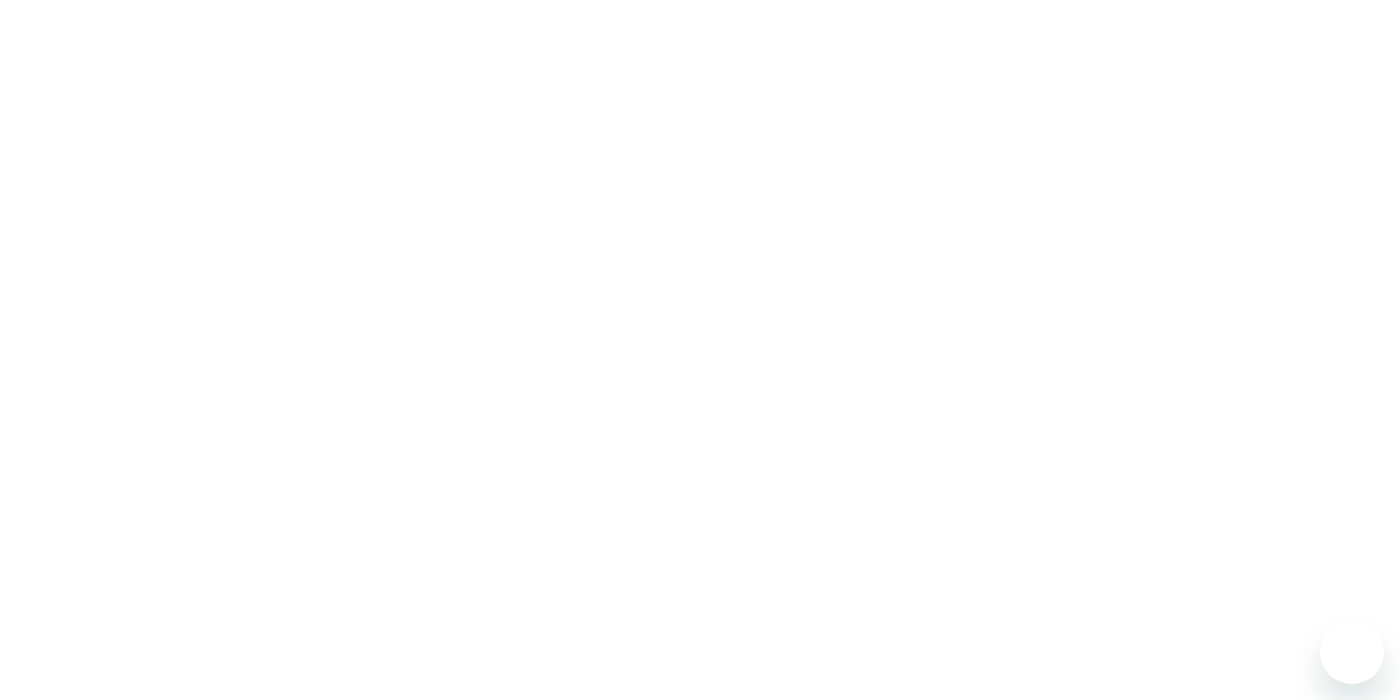 scroll, scrollTop: 0, scrollLeft: 0, axis: both 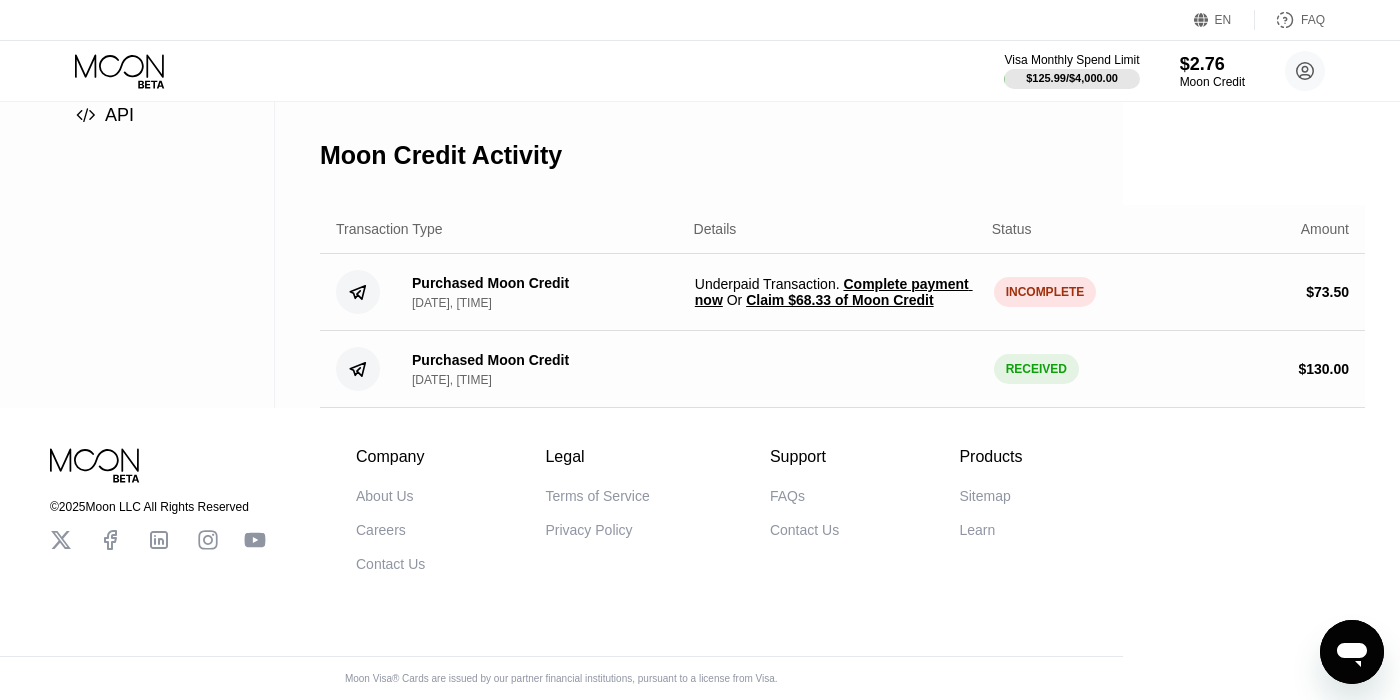 click on "Claim $68.33 of Moon Credit" at bounding box center [839, 300] 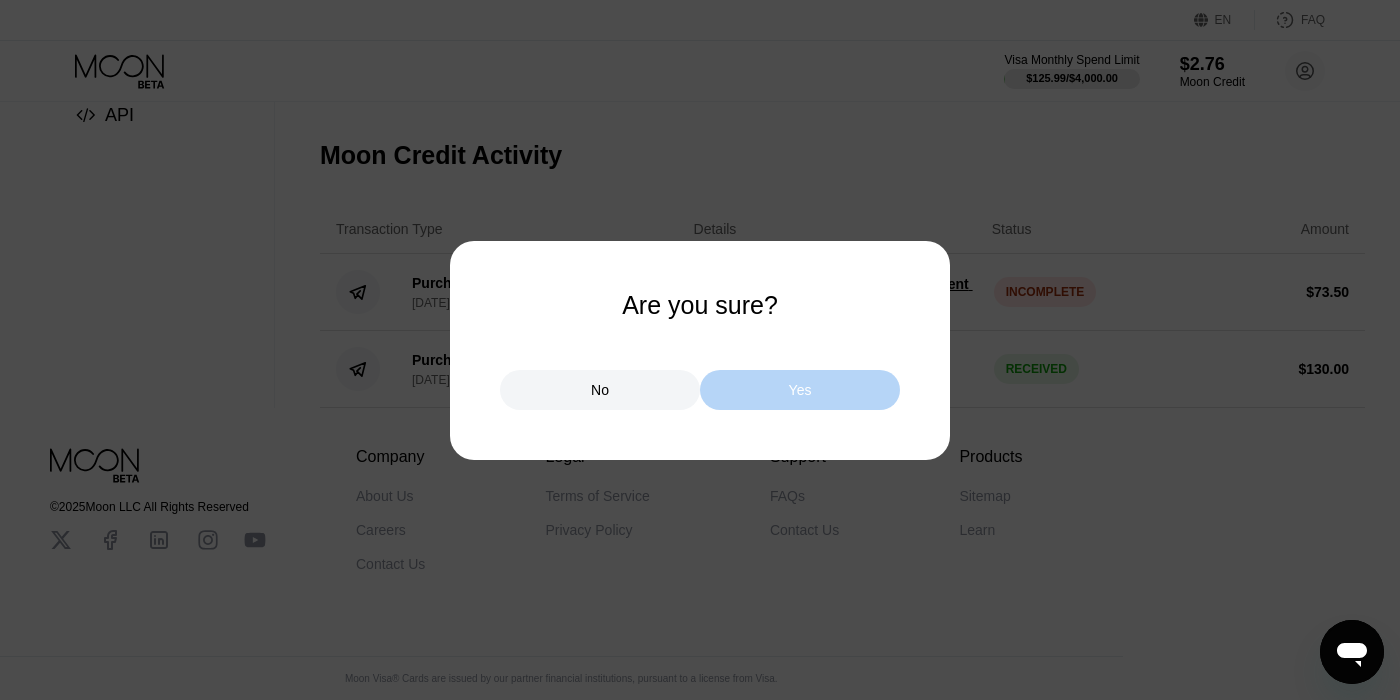 click on "Yes" at bounding box center (800, 390) 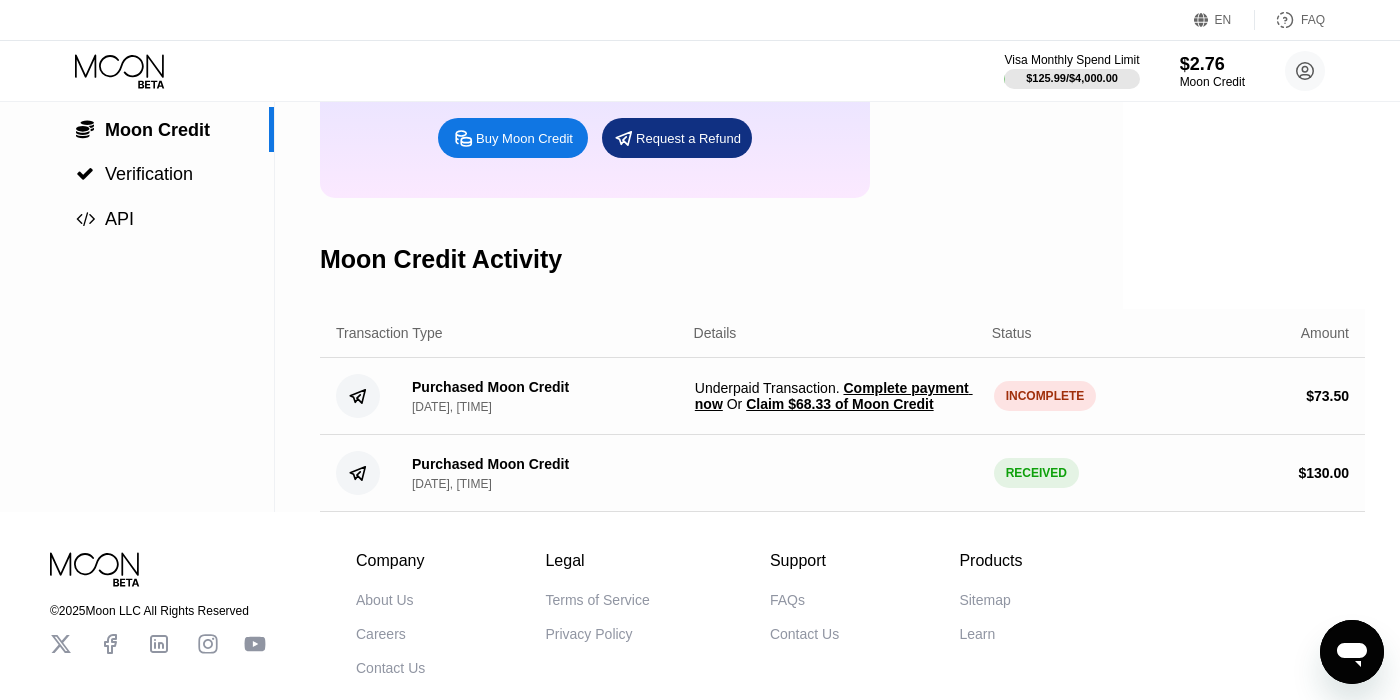 scroll, scrollTop: 275, scrollLeft: 0, axis: vertical 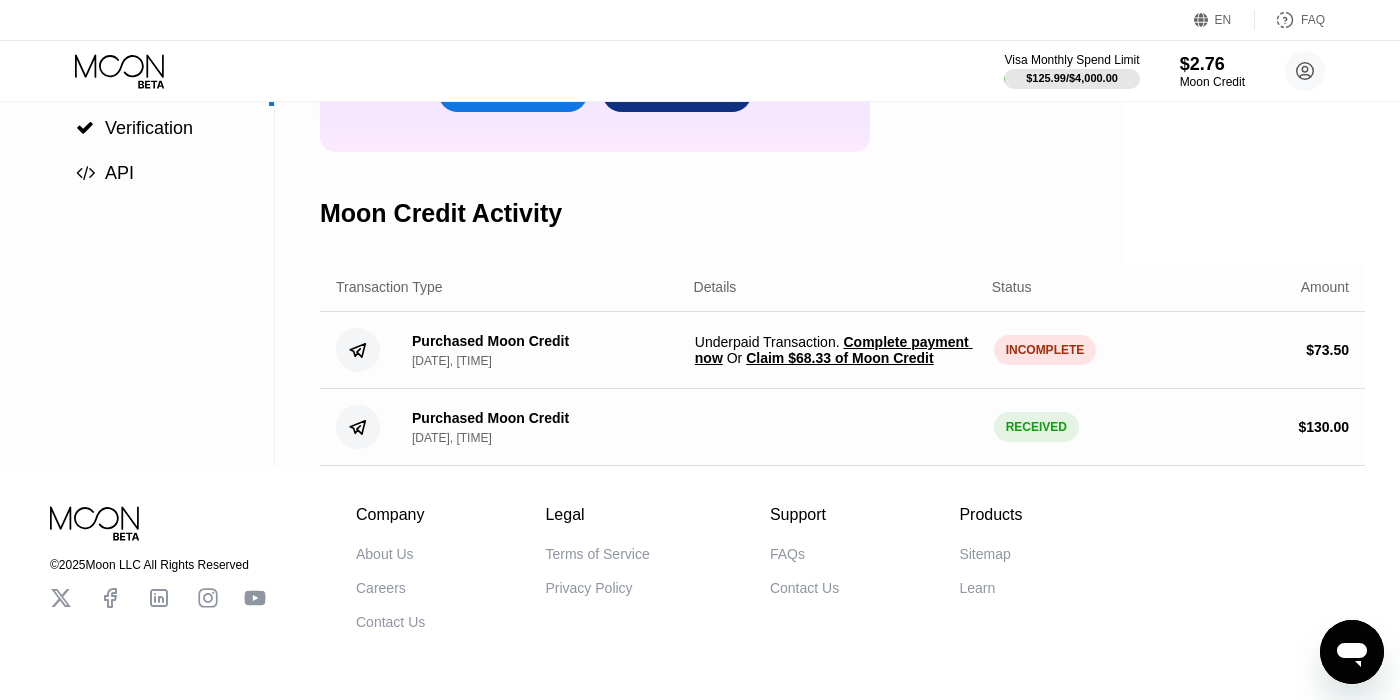 click on "Claim $68.33 of Moon Credit" at bounding box center (839, 358) 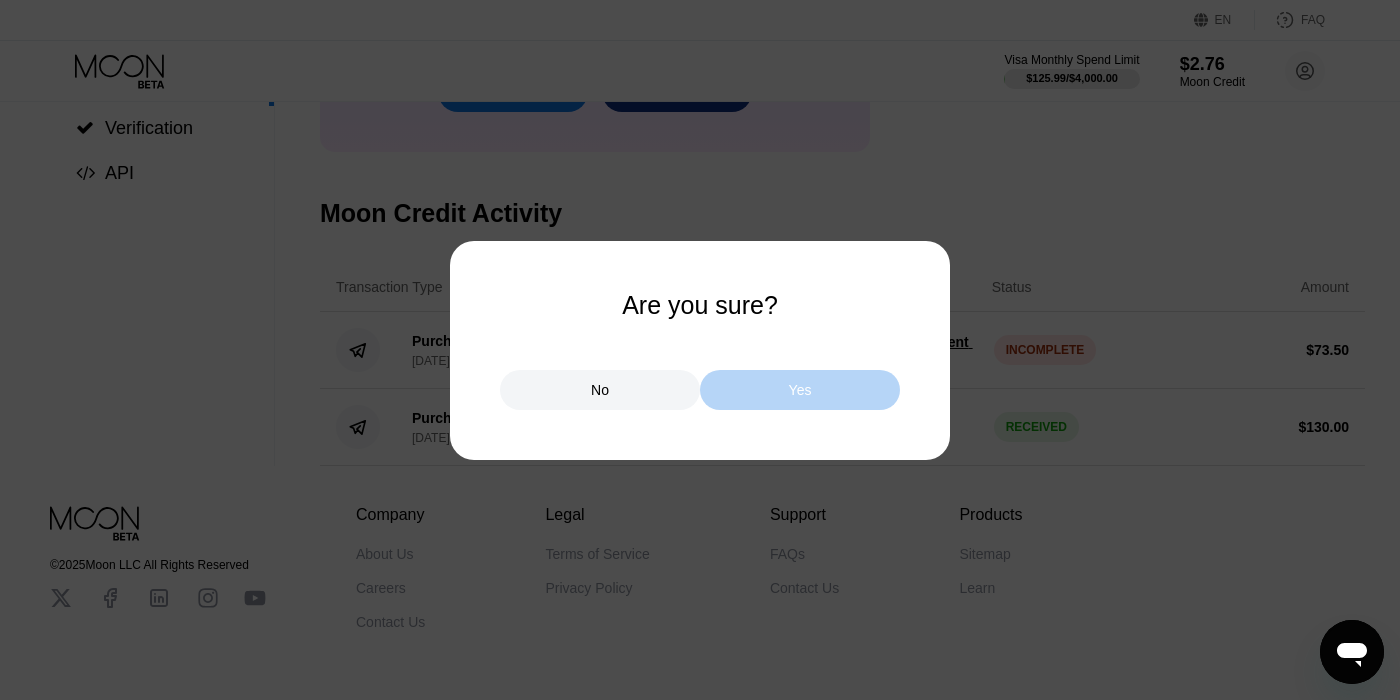 click on "Yes" at bounding box center (800, 390) 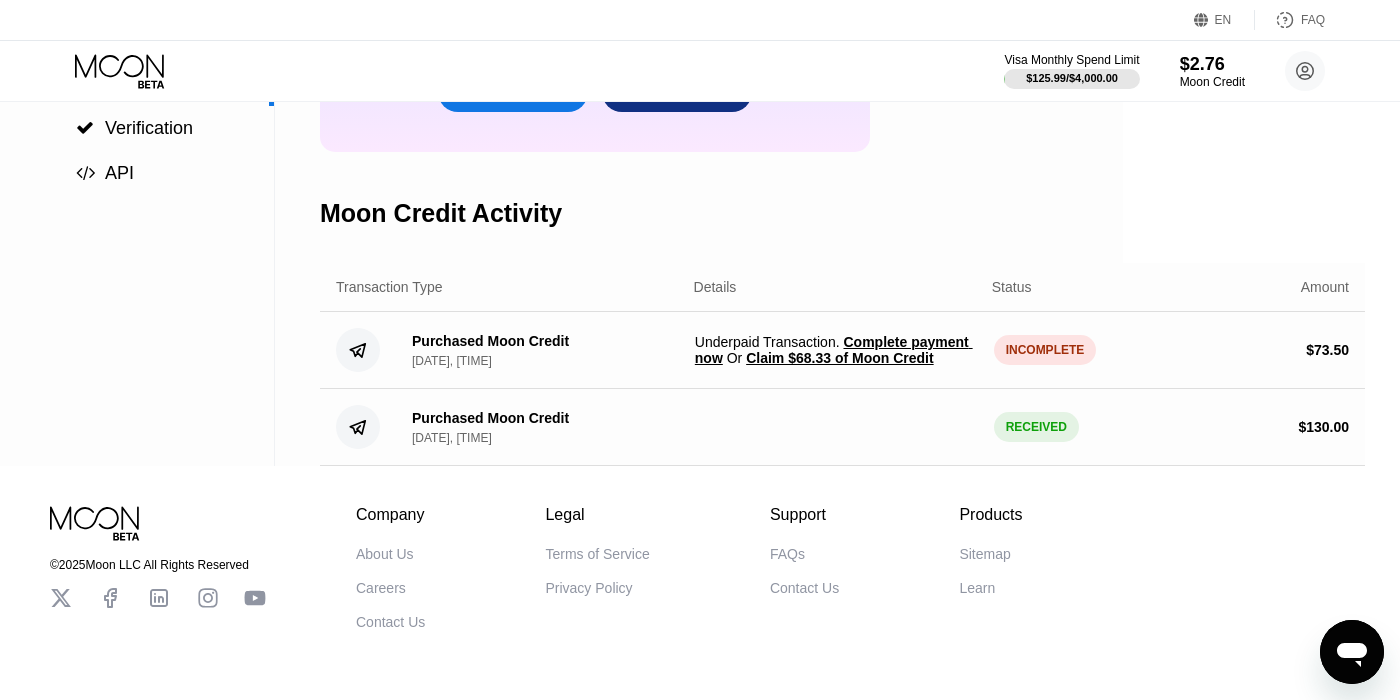 click on "Claim $68.33 of Moon Credit" at bounding box center (839, 358) 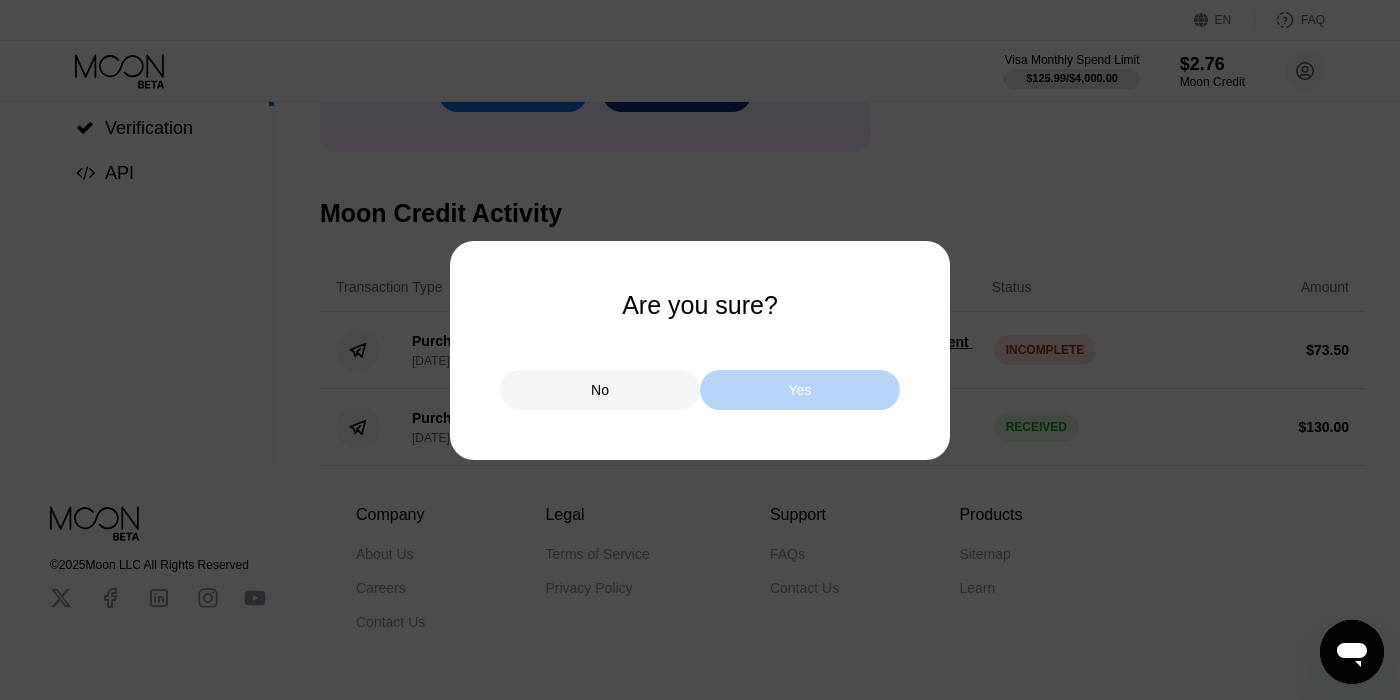 click on "Yes" at bounding box center (800, 390) 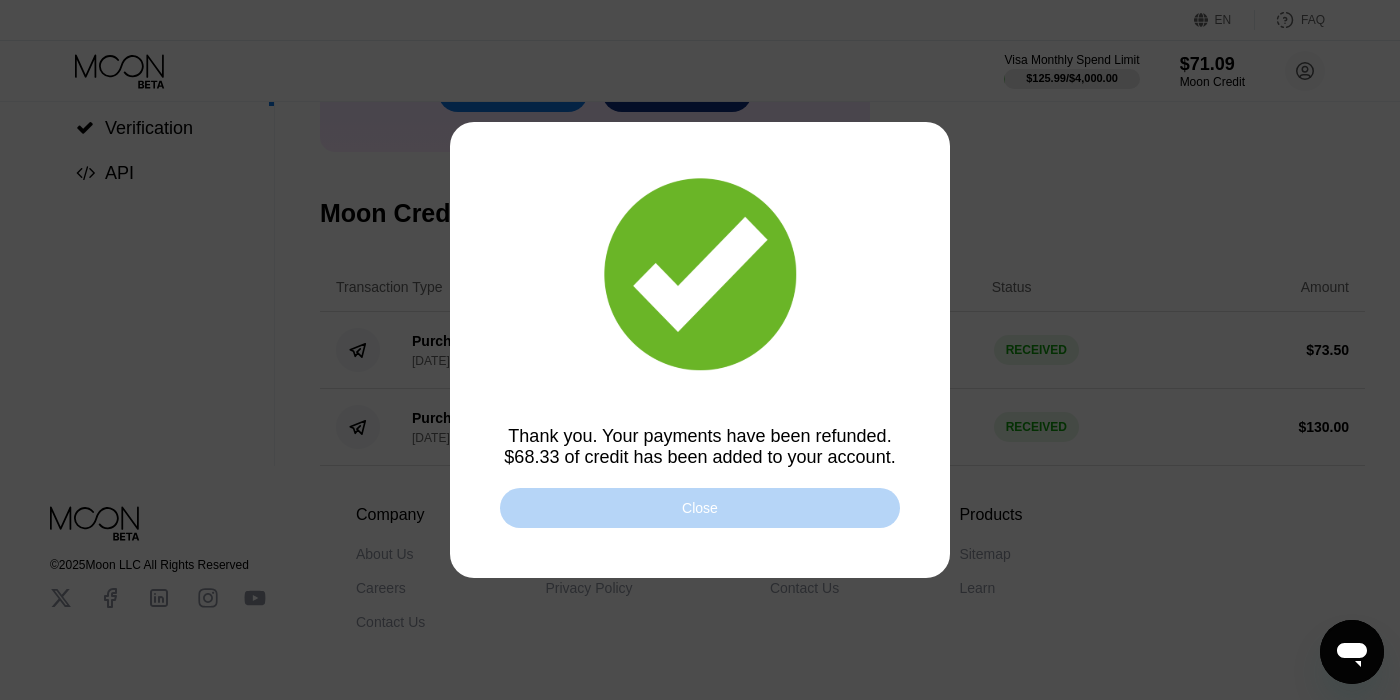 click on "Close" at bounding box center [700, 508] 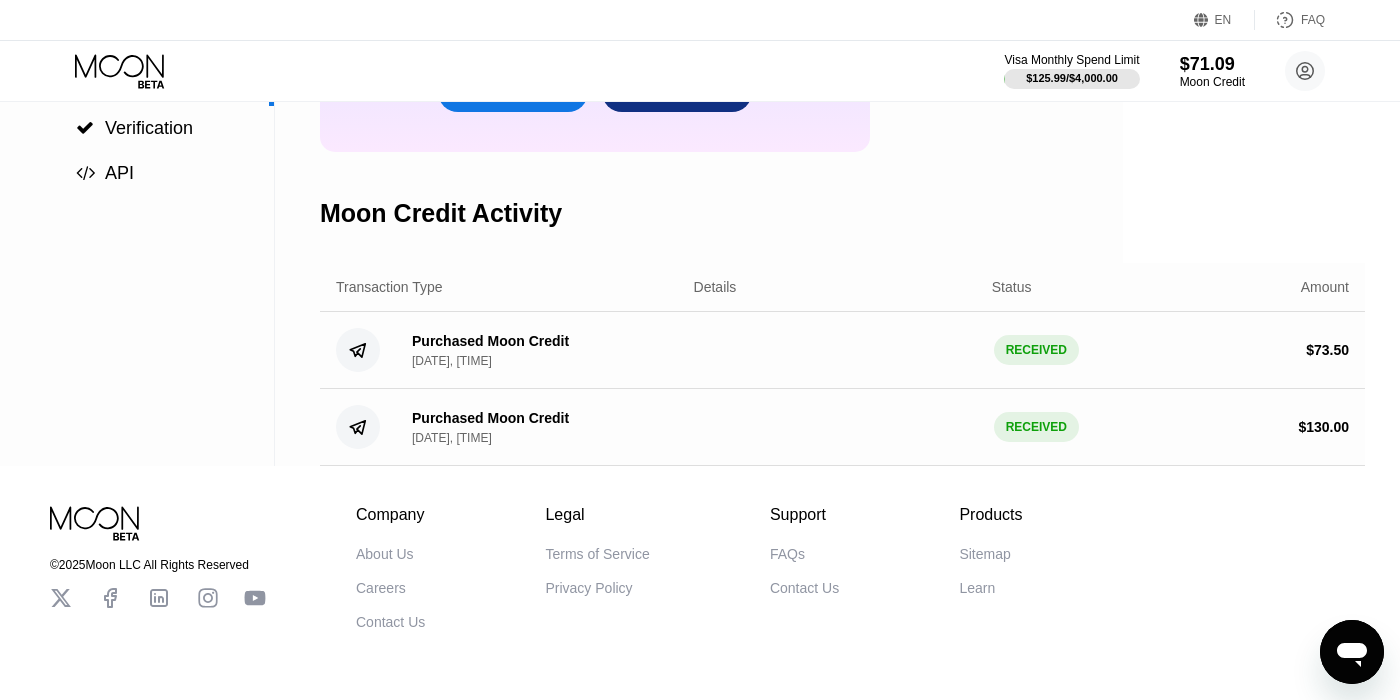 scroll, scrollTop: 0, scrollLeft: 0, axis: both 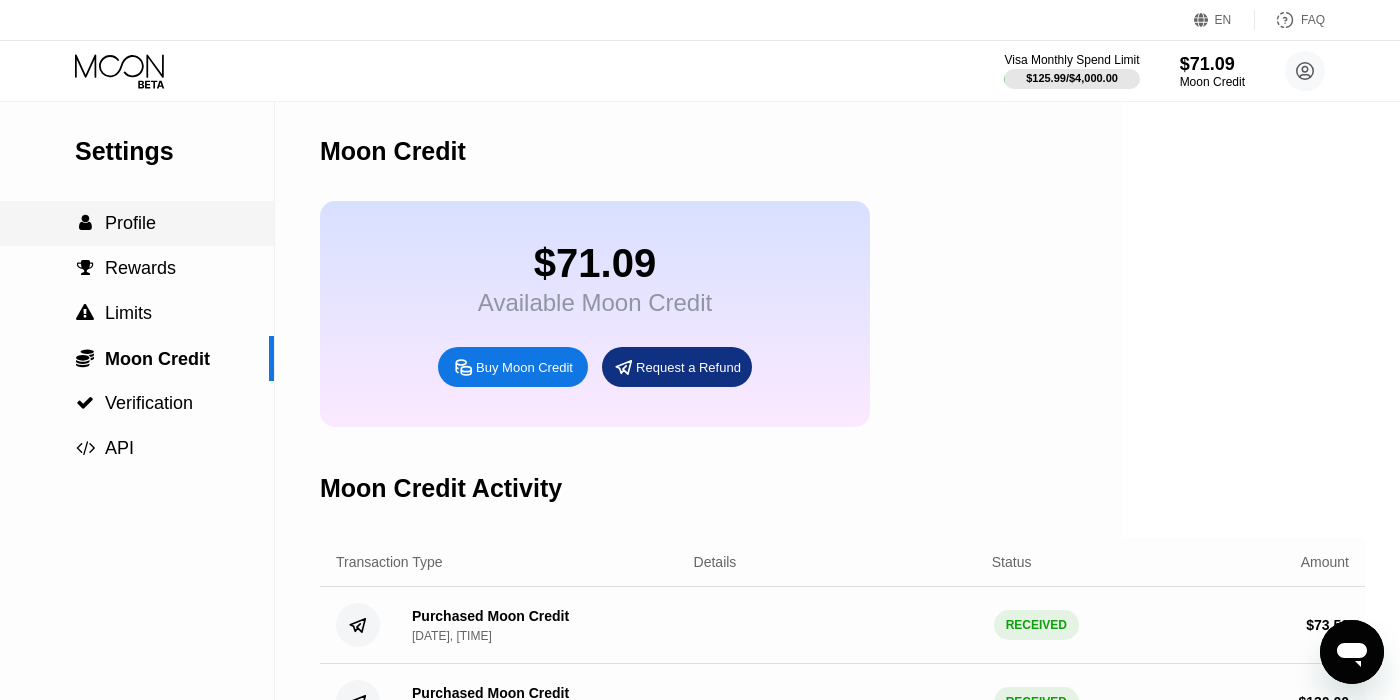 click on "Profile" at bounding box center [130, 223] 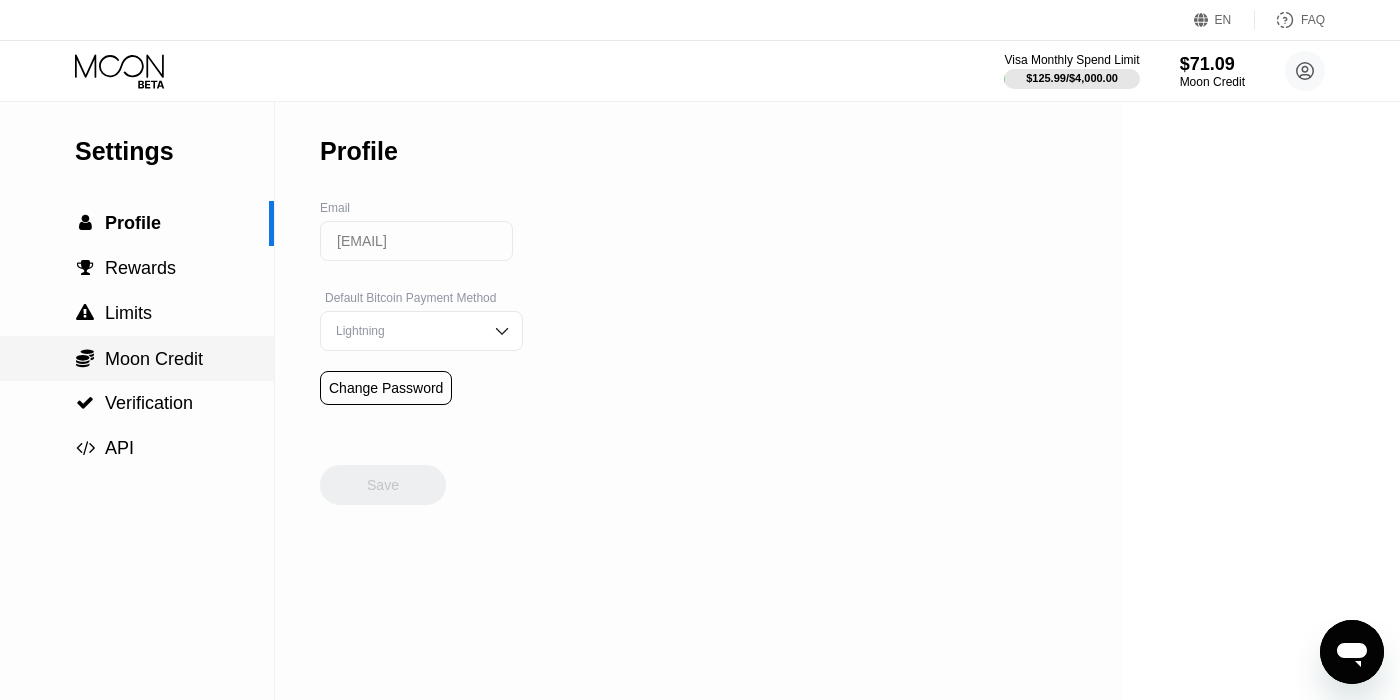 click on "Moon Credit" at bounding box center (154, 359) 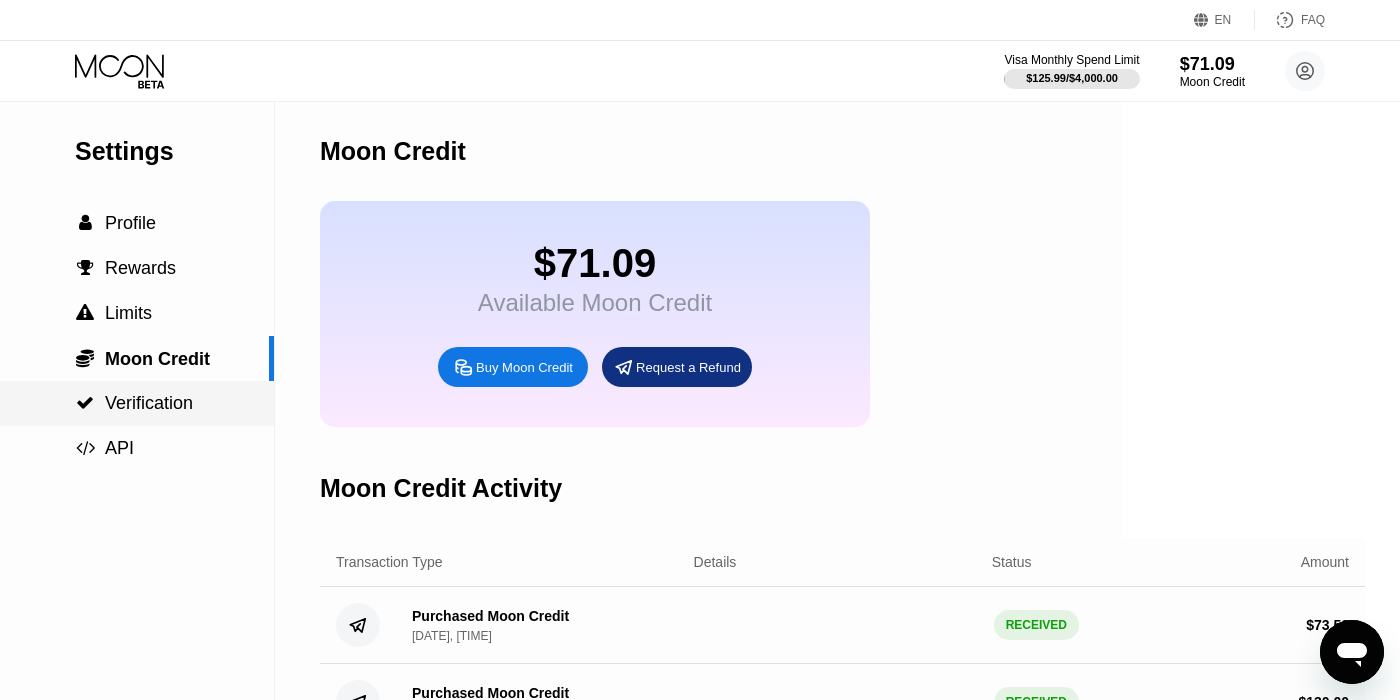 click on " Verification" at bounding box center [137, 403] 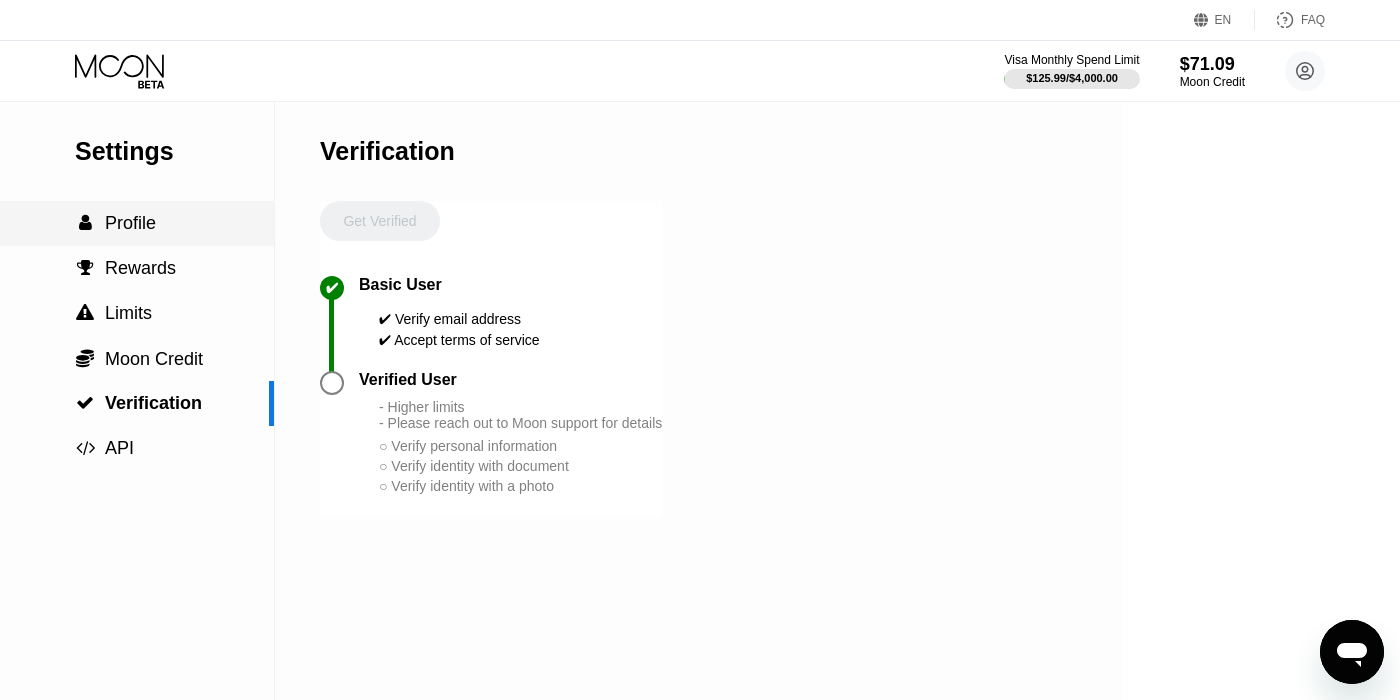 click on " Profile" at bounding box center (137, 223) 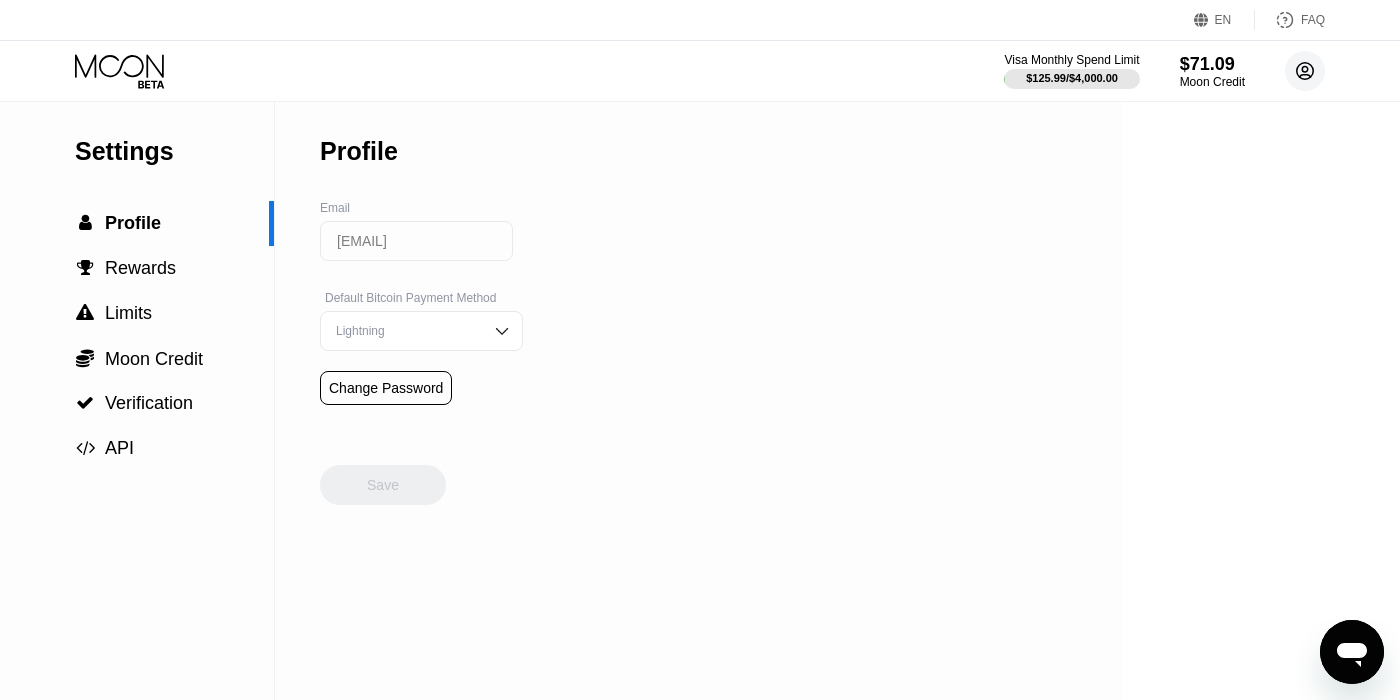 click 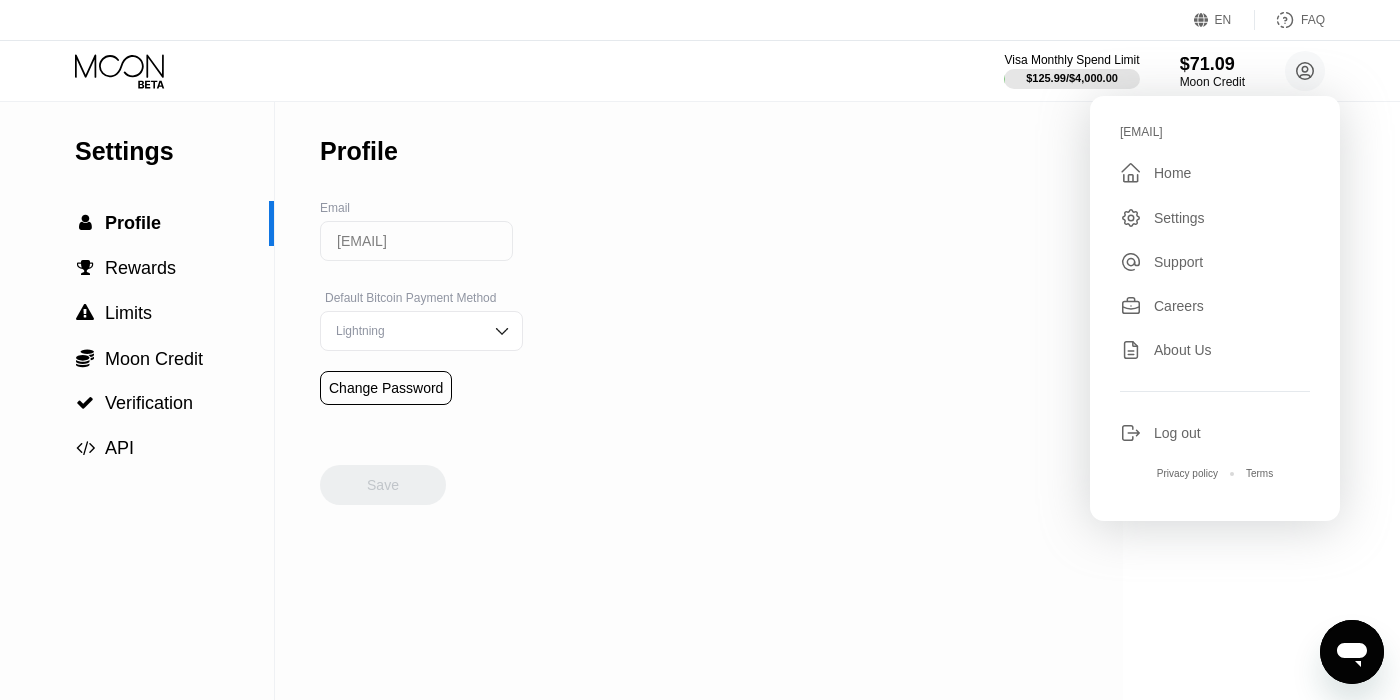click on "Settings" at bounding box center (174, 151) 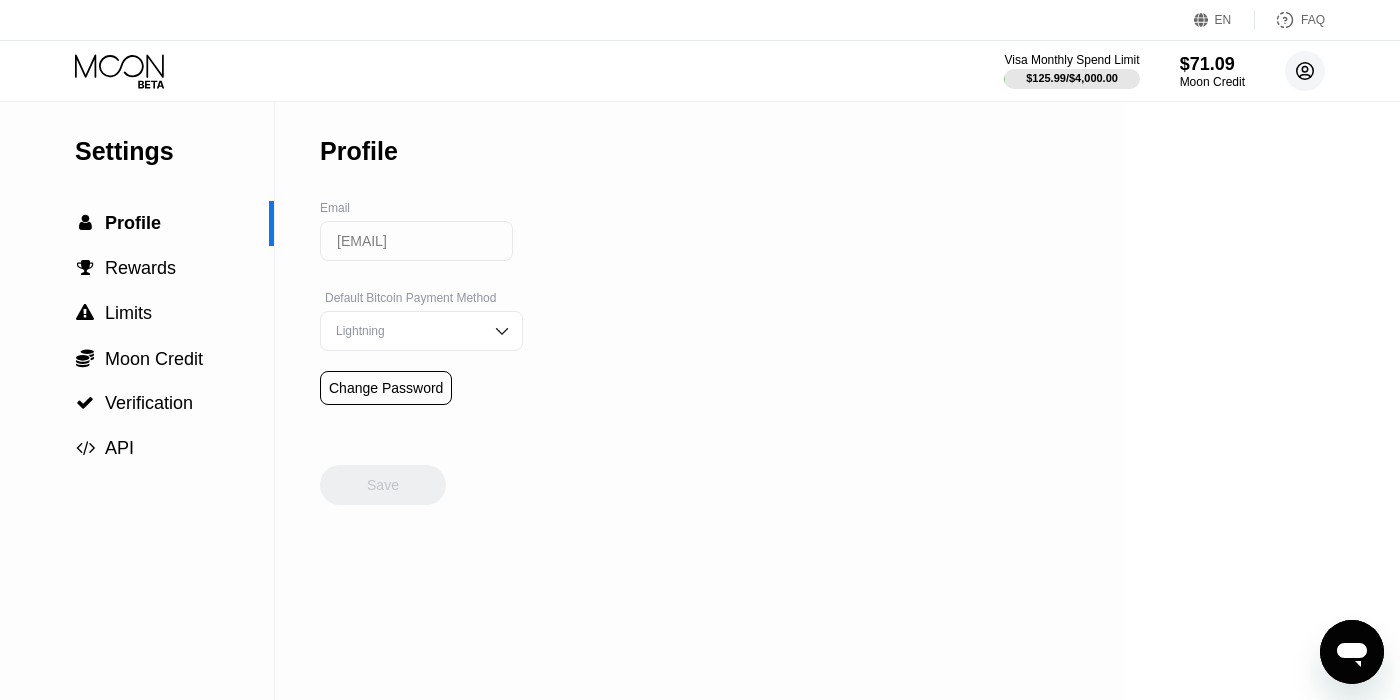 click 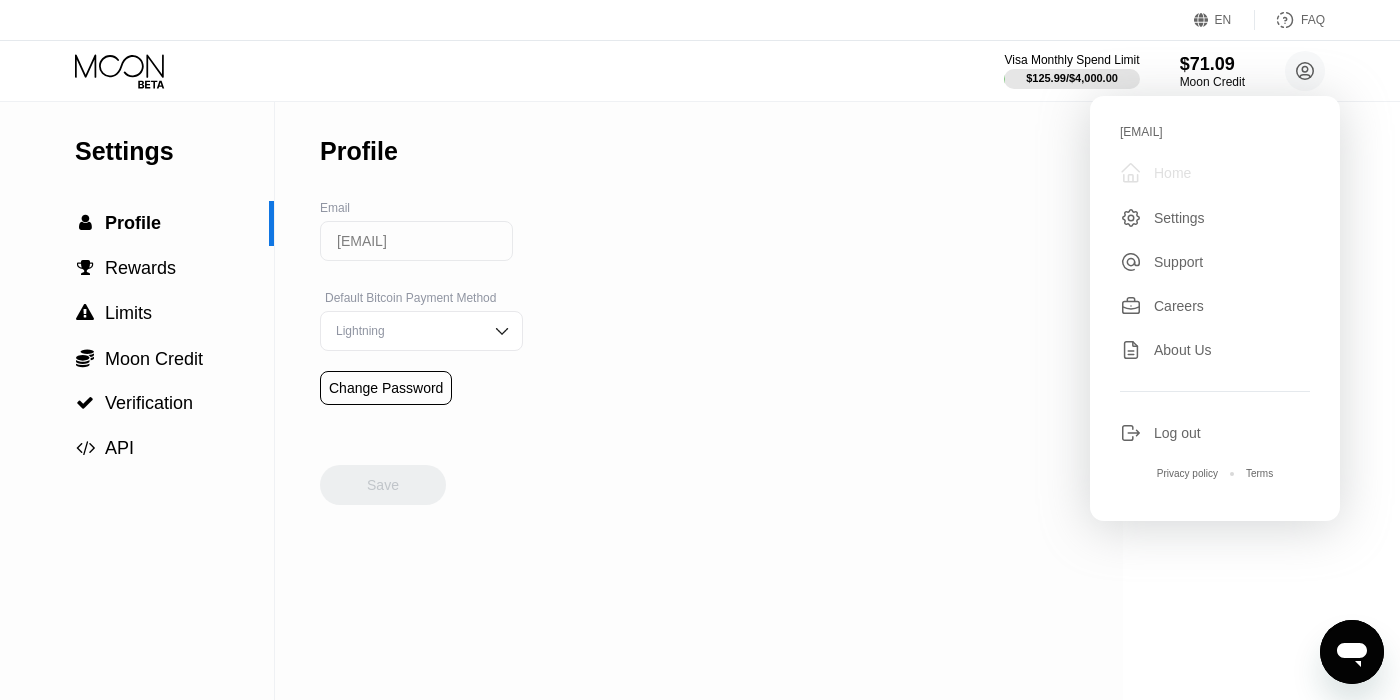 click on " Home" at bounding box center [1215, 173] 